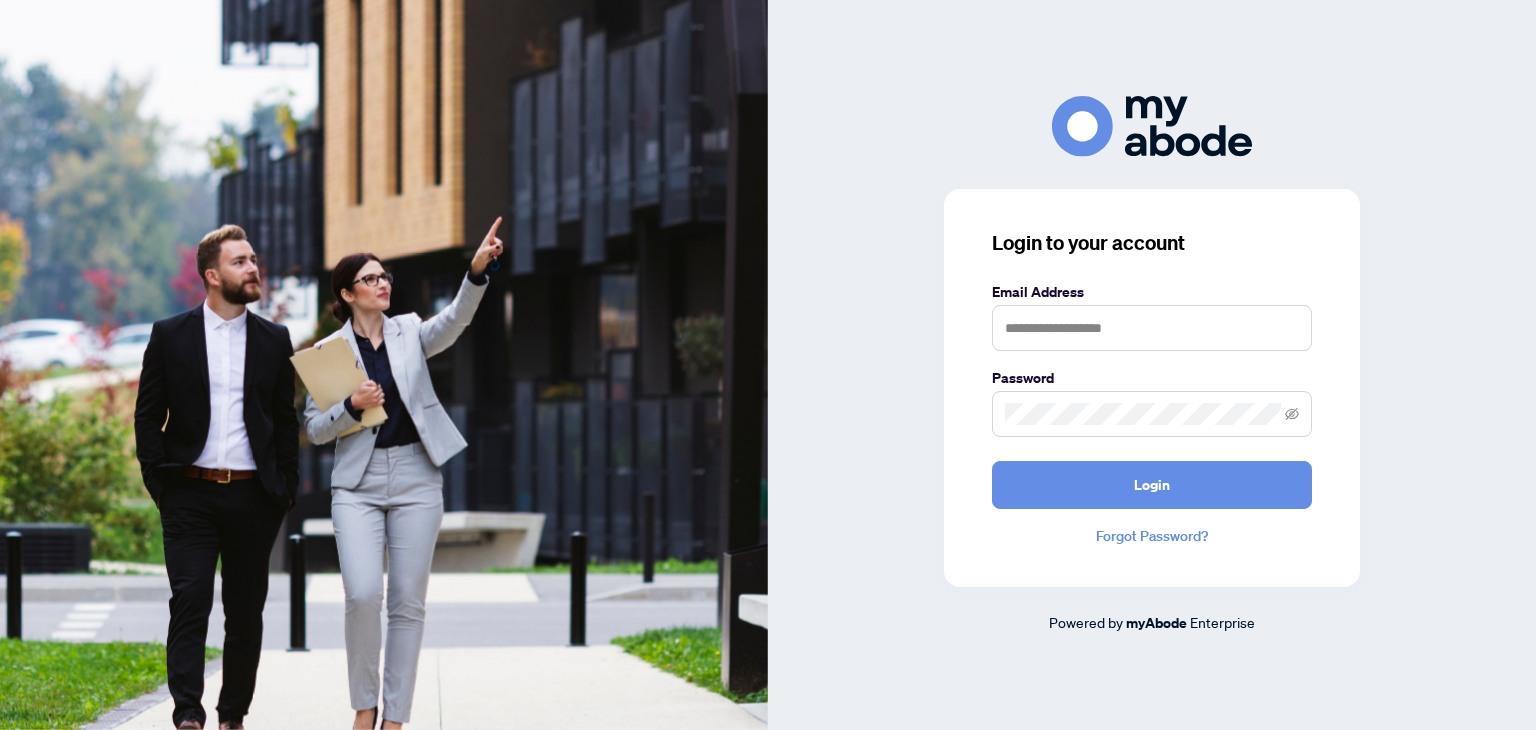 scroll, scrollTop: 0, scrollLeft: 0, axis: both 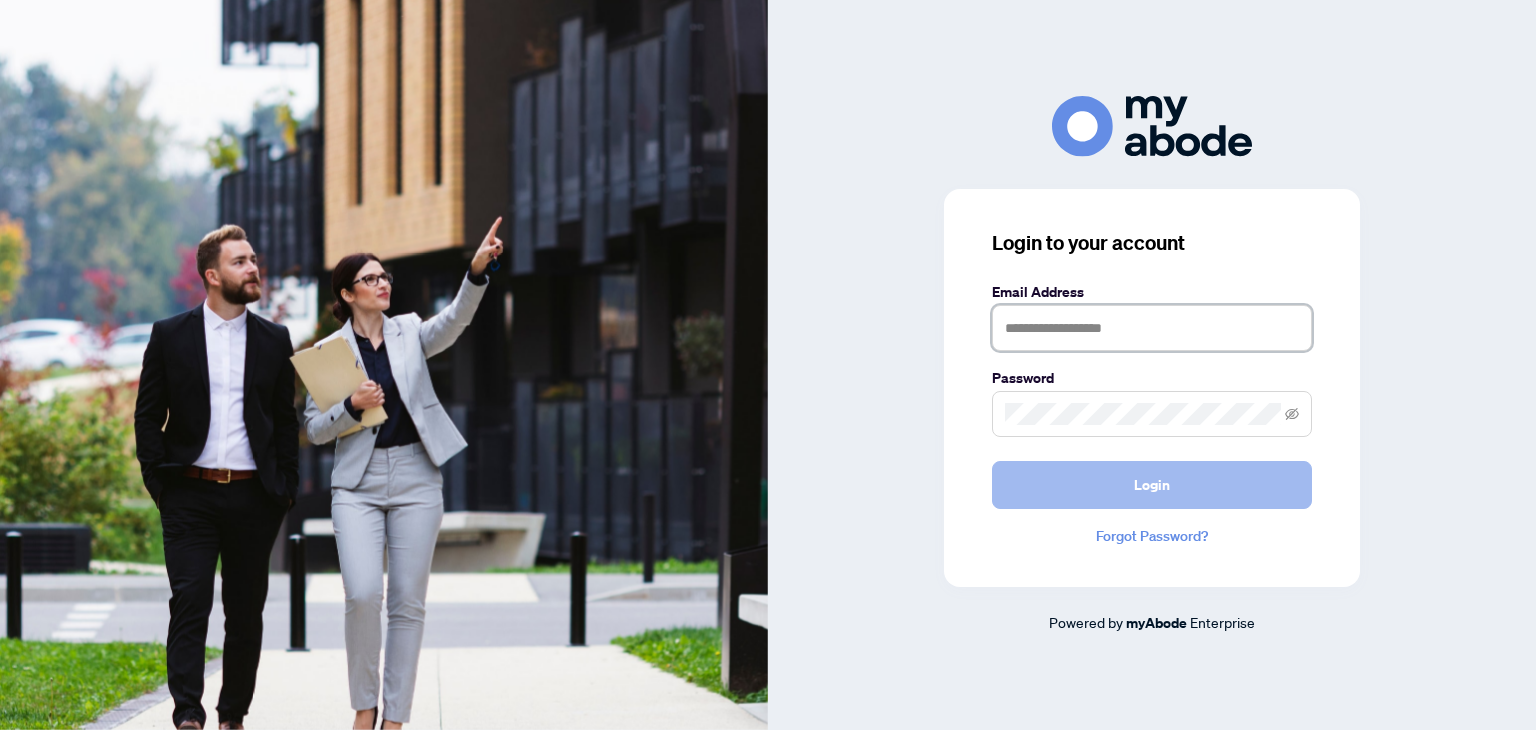 type on "**********" 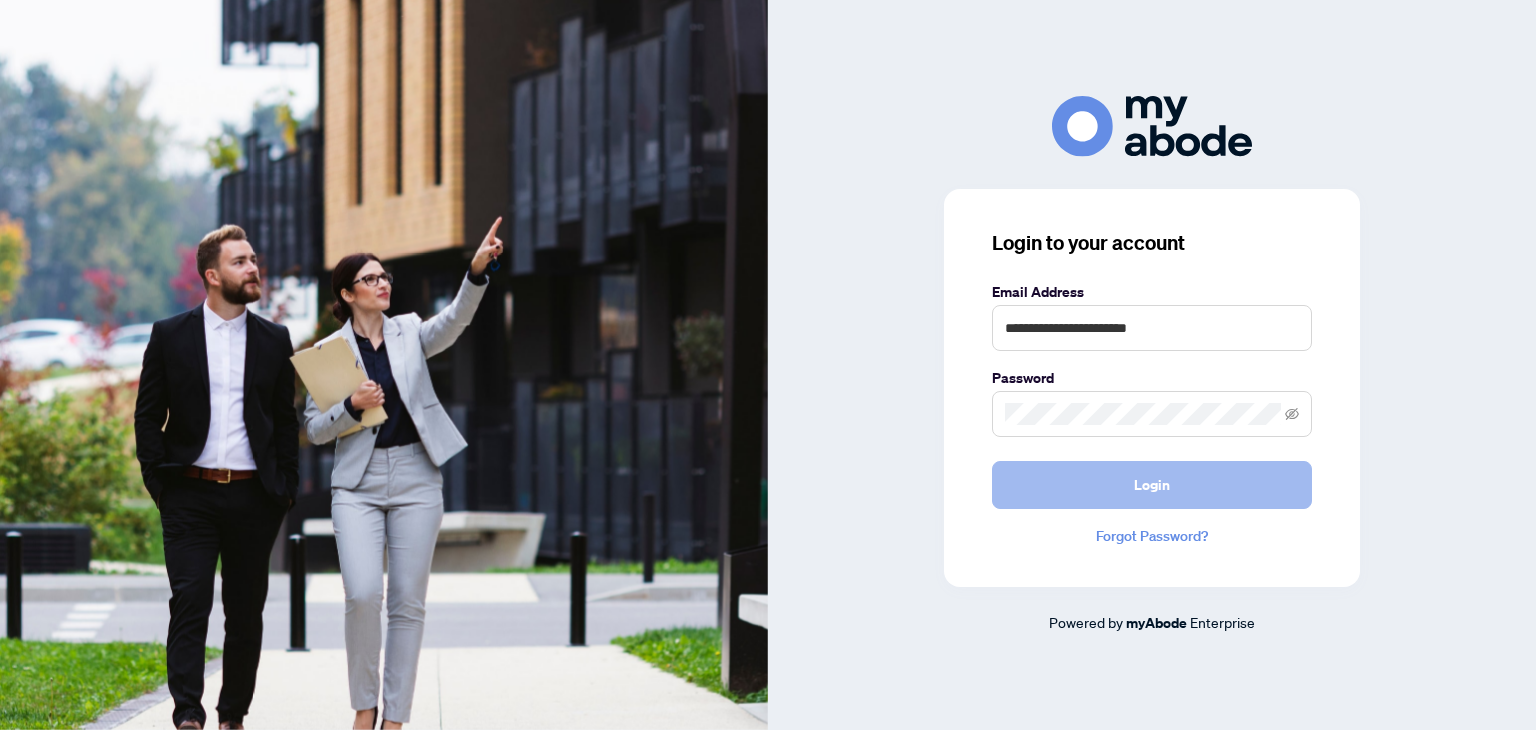 click on "Login" at bounding box center (1152, 485) 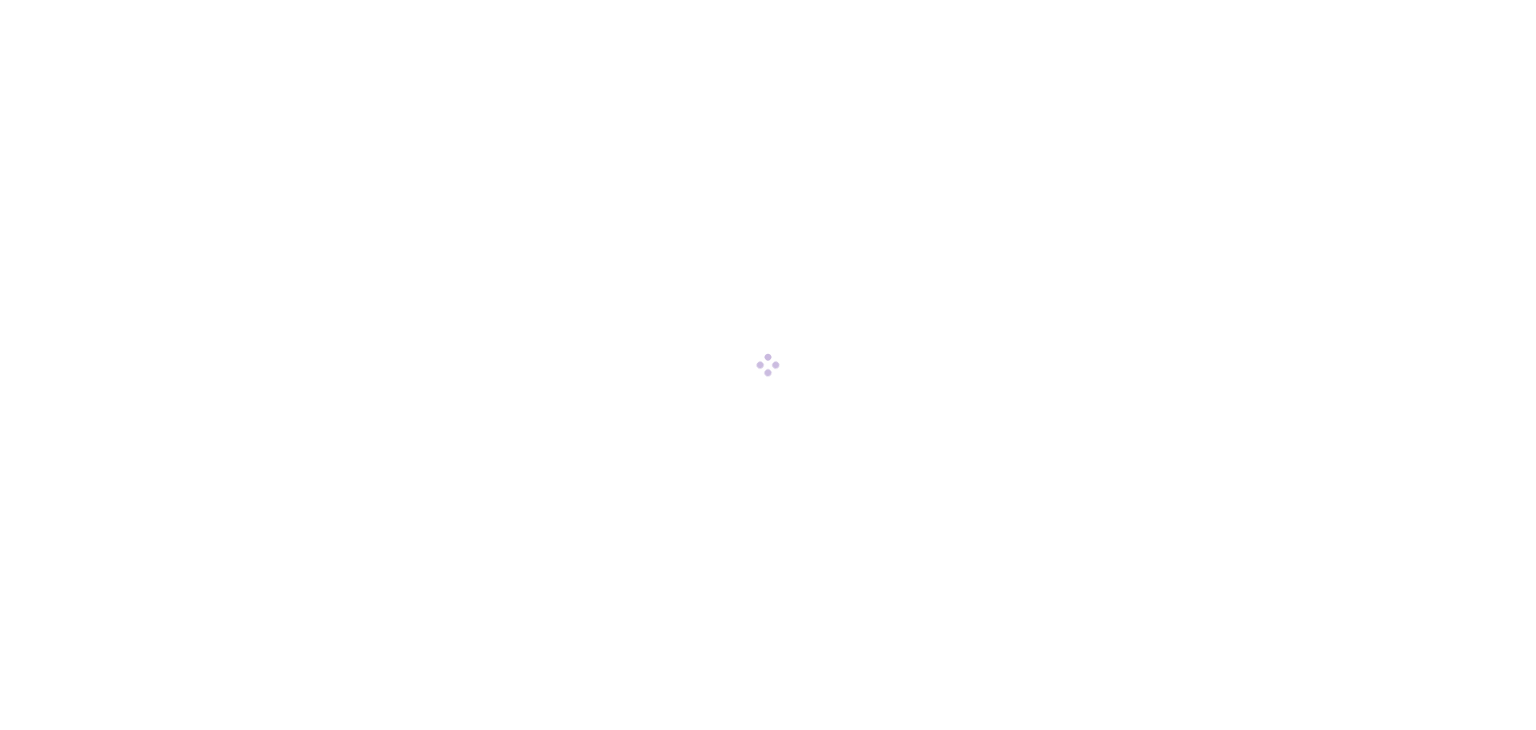 scroll, scrollTop: 0, scrollLeft: 0, axis: both 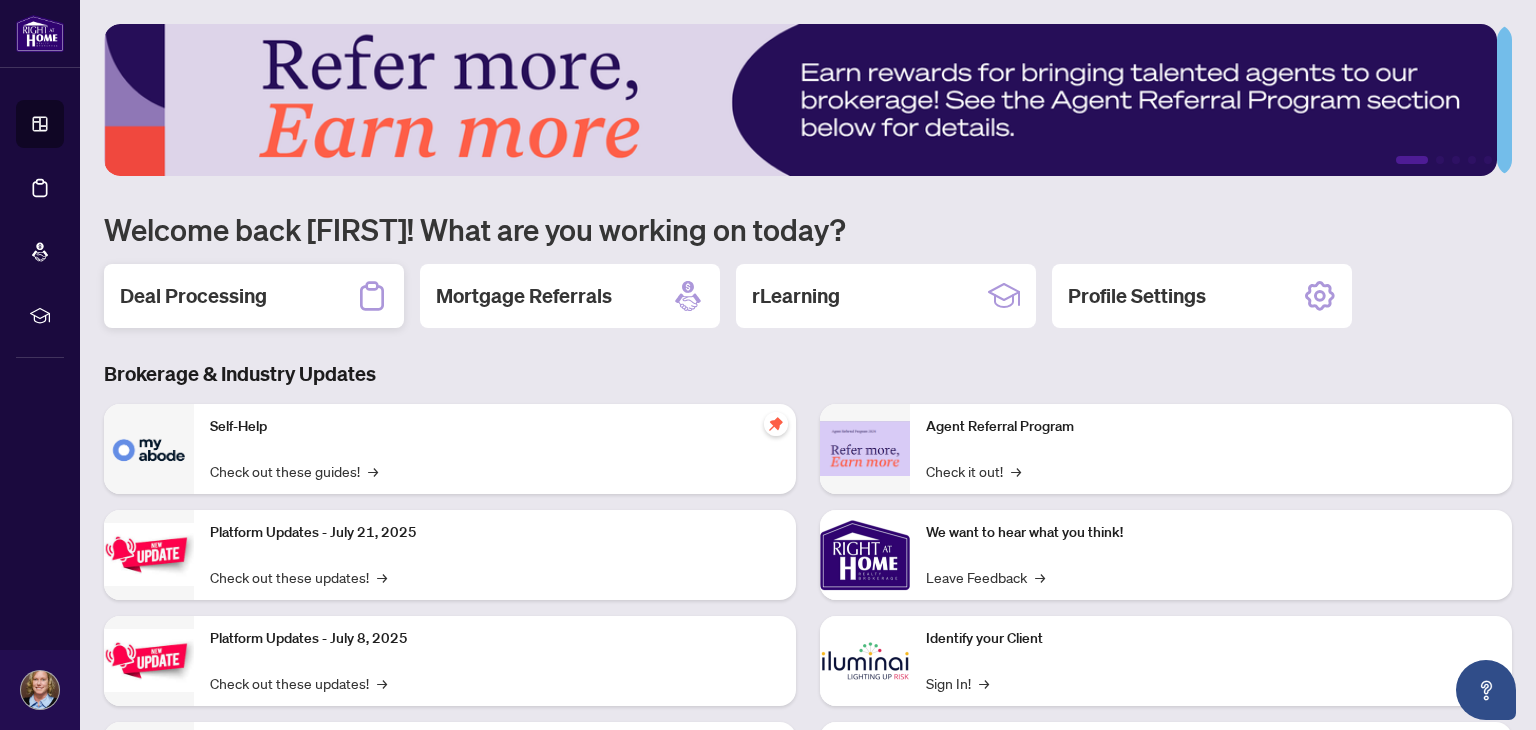 click on "Deal Processing" at bounding box center [193, 296] 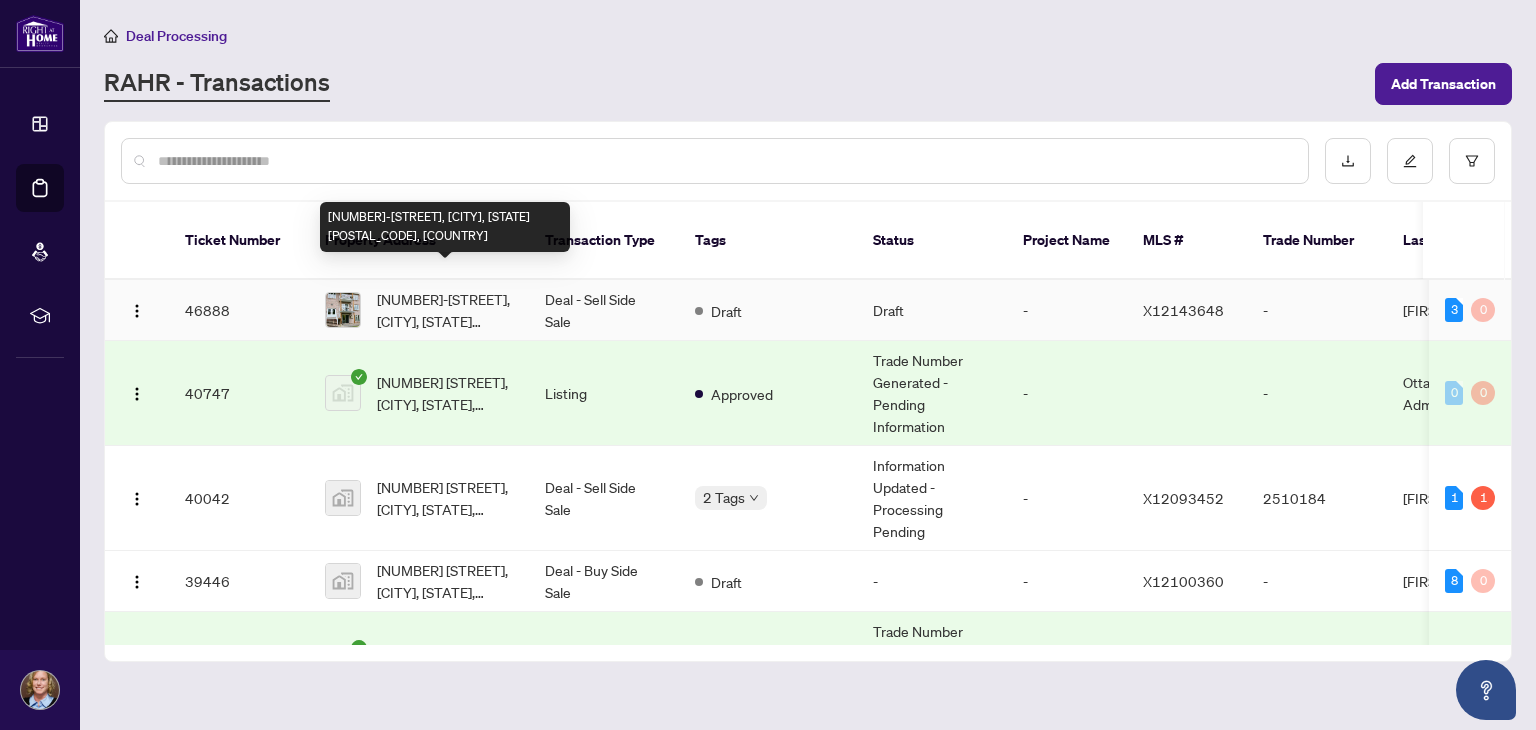 click on "[NUMBER]-[NUMBER] [STREET], [CITY], [STATE] [POSTAL_CODE], [COUNTRY]" at bounding box center [445, 310] 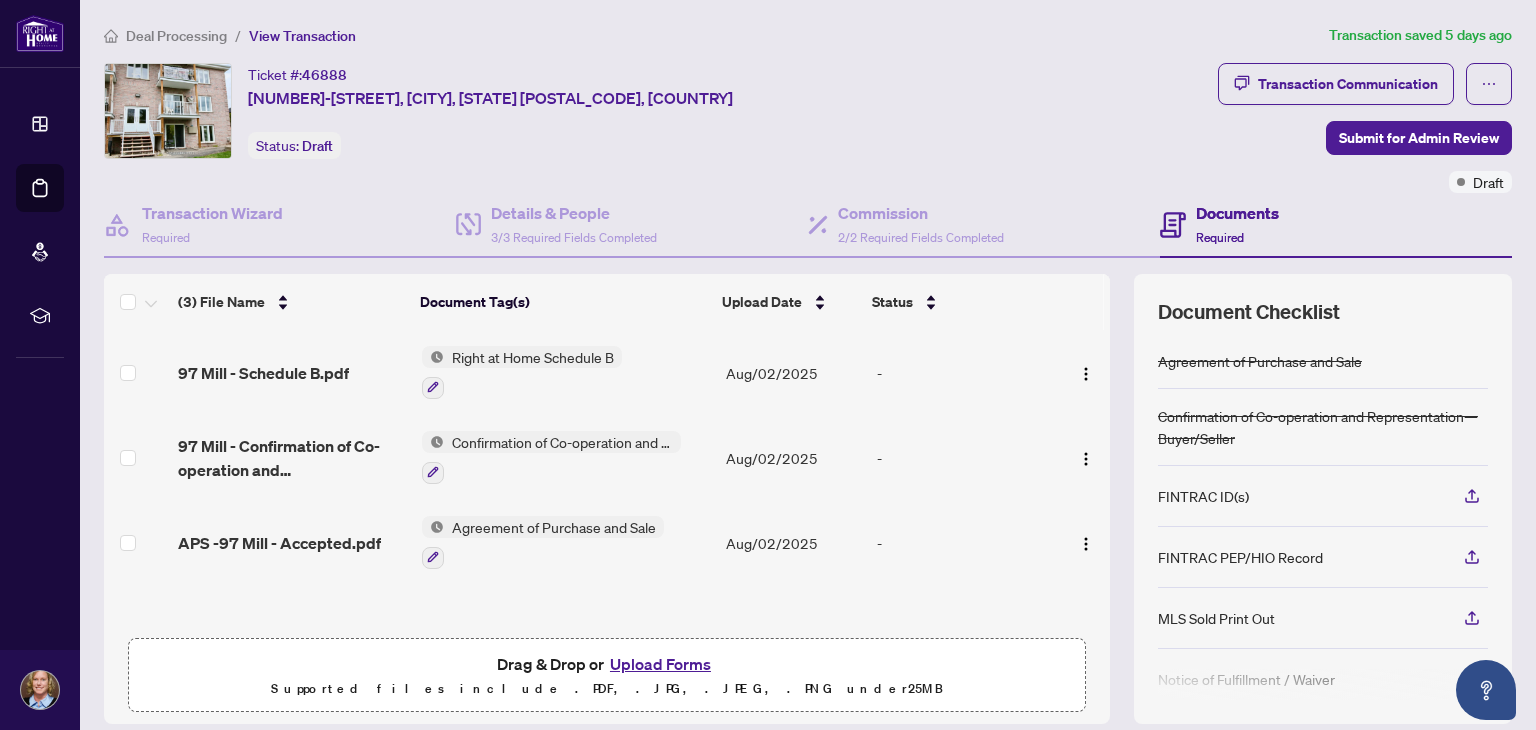 click on "Upload Forms" at bounding box center (660, 664) 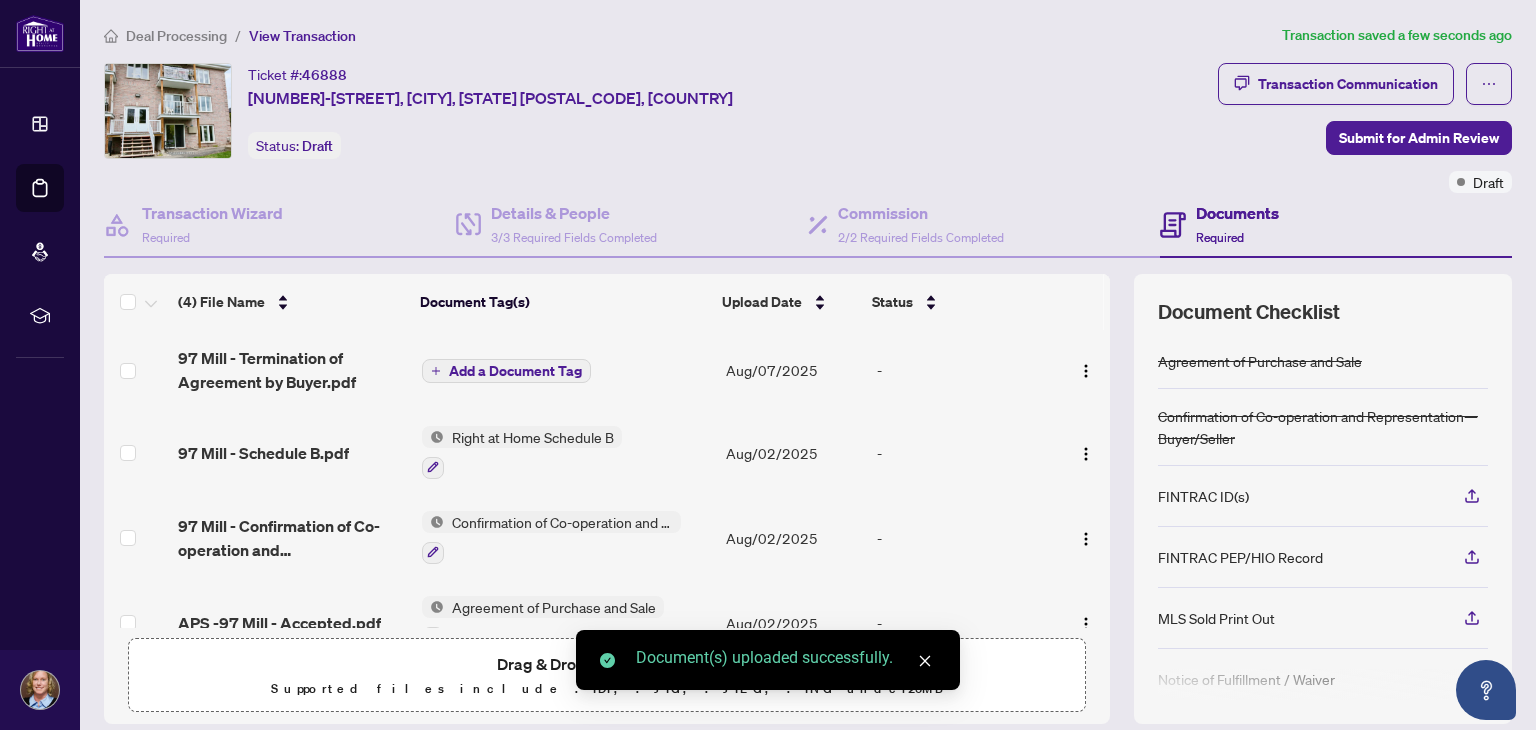click on "Add a Document Tag" at bounding box center [515, 371] 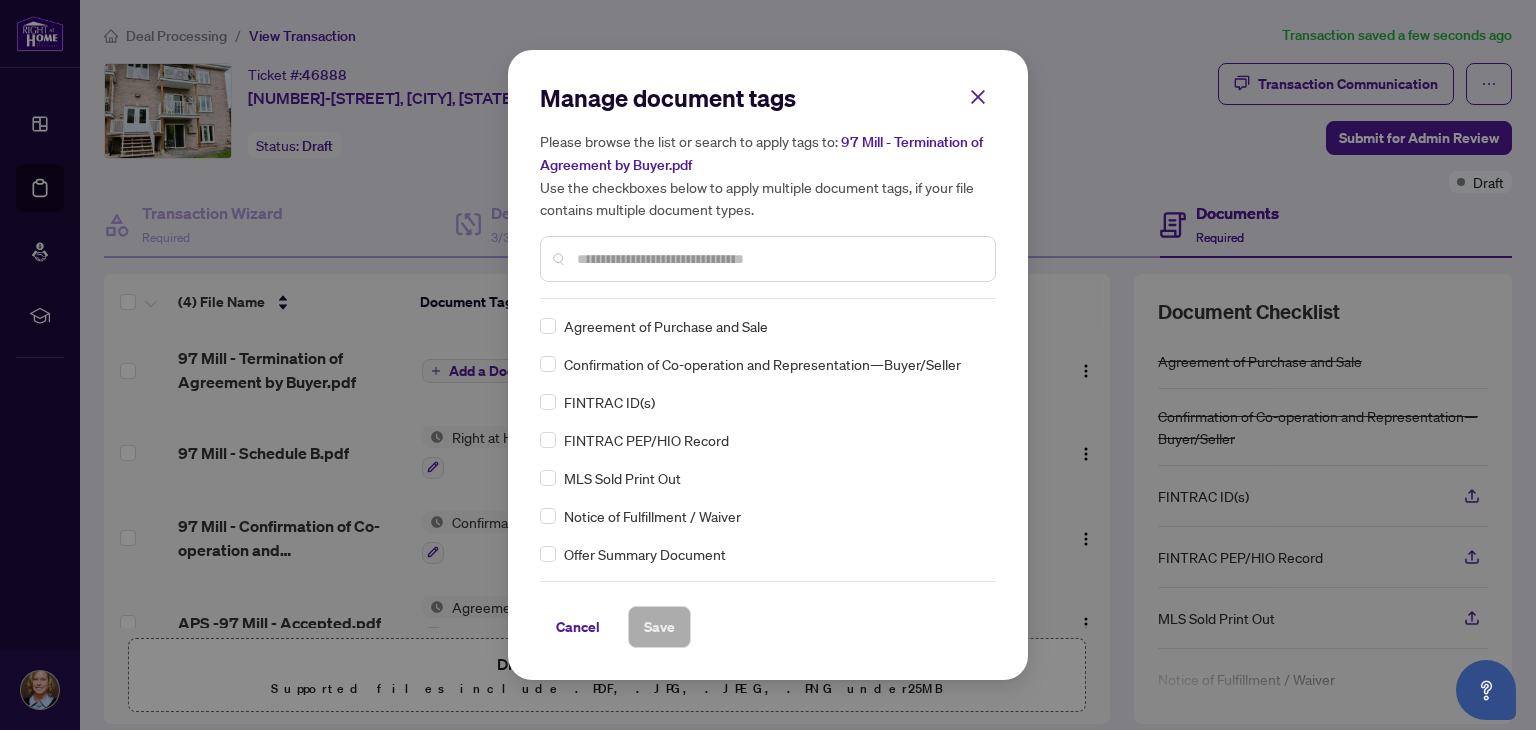 click at bounding box center (778, 259) 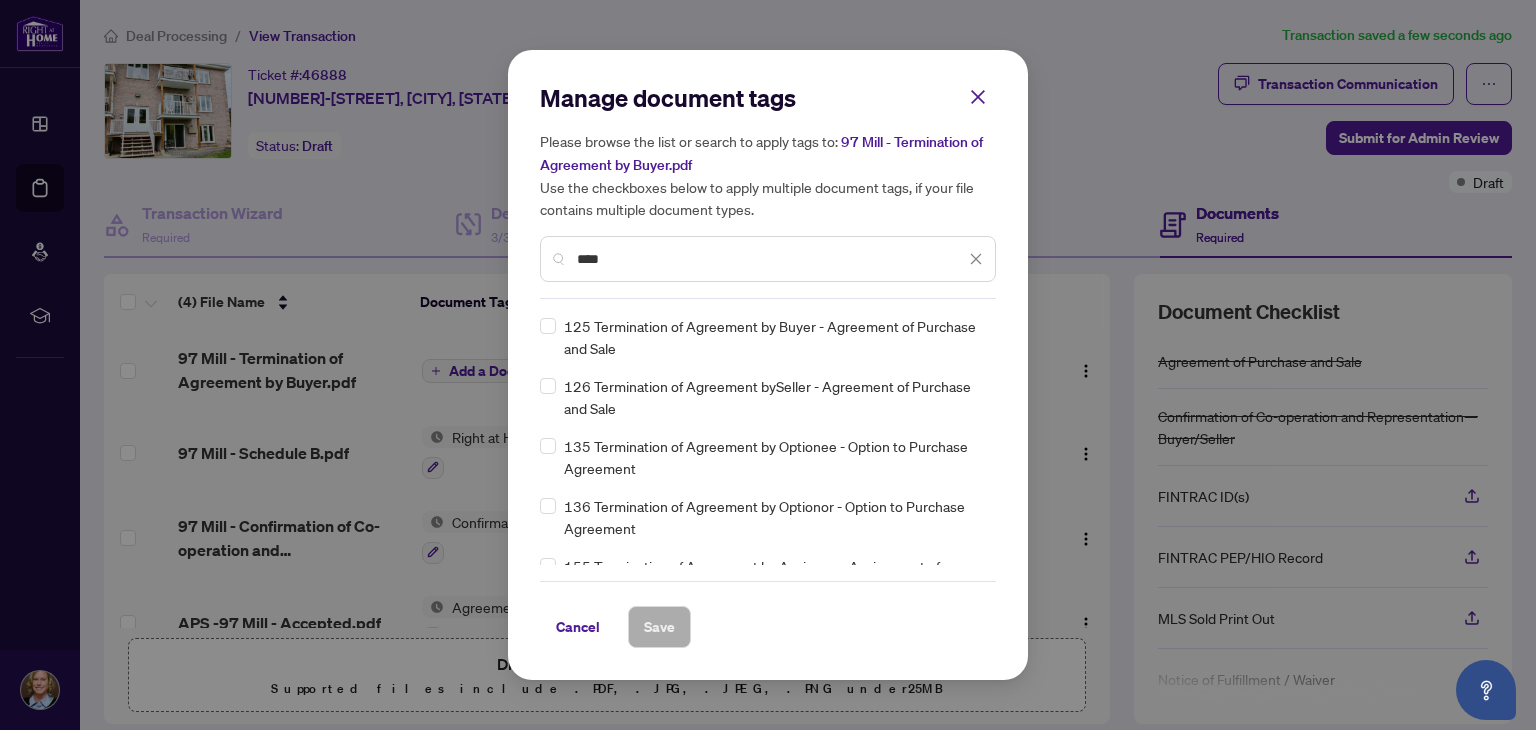 type on "****" 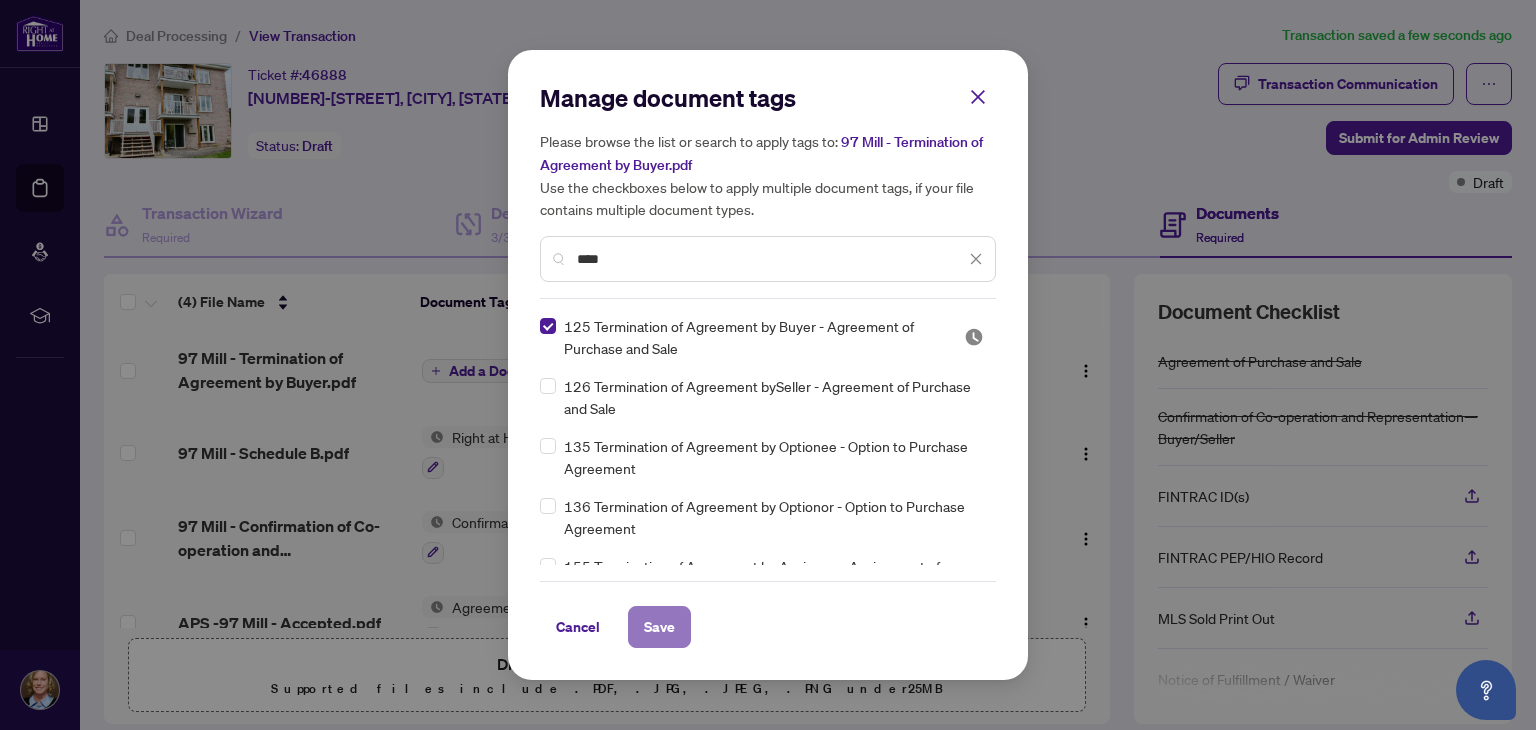 click on "Save" at bounding box center [659, 627] 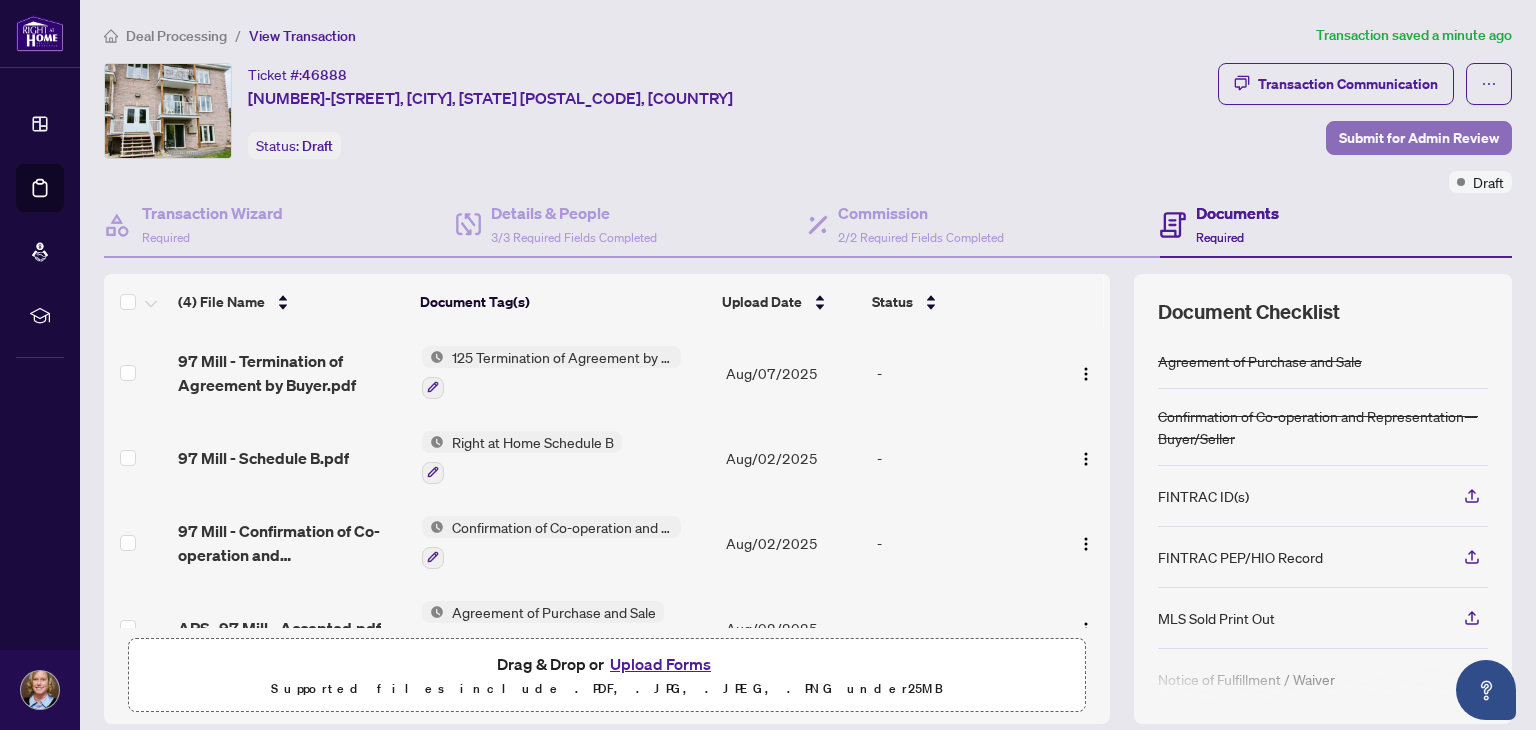 click on "Submit for Admin Review" at bounding box center (1419, 138) 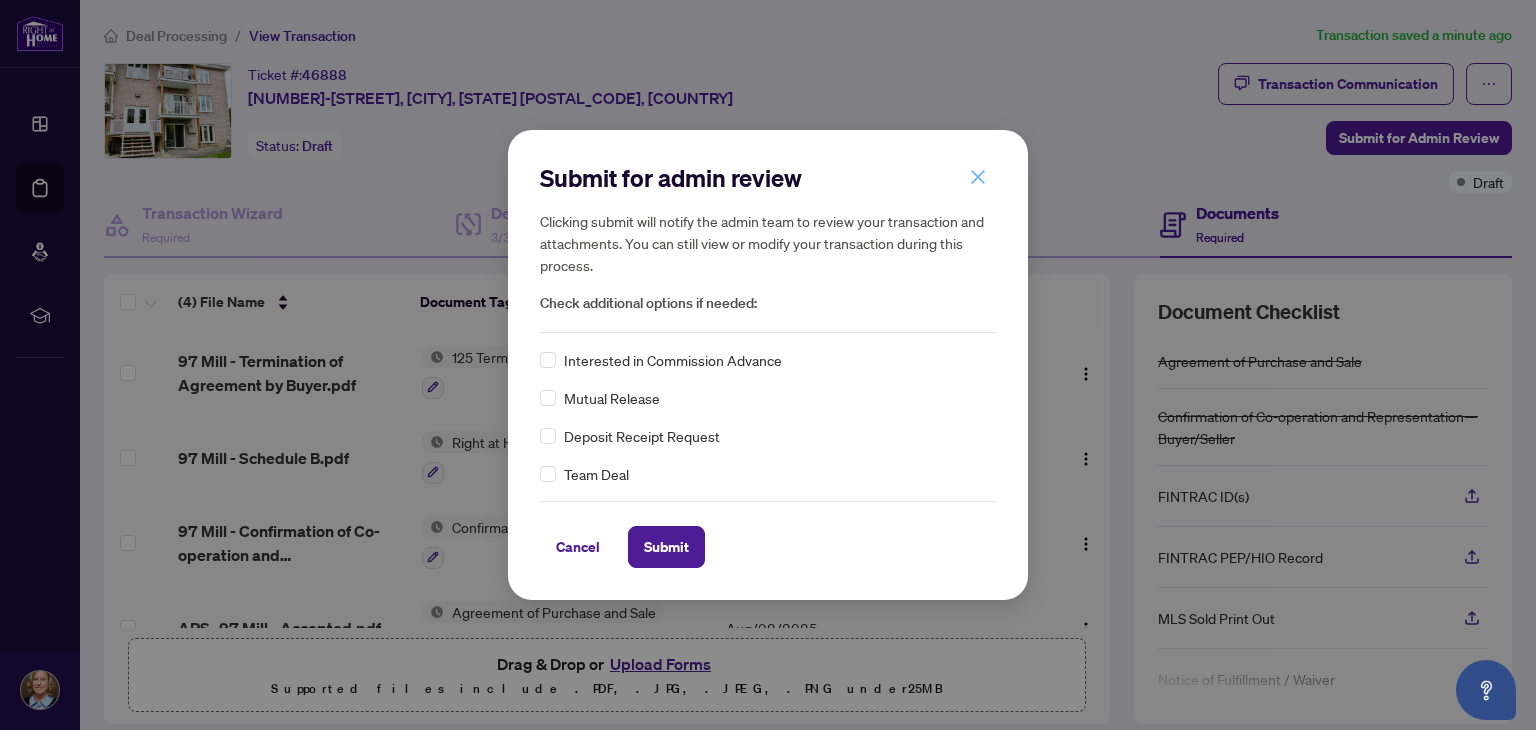 click 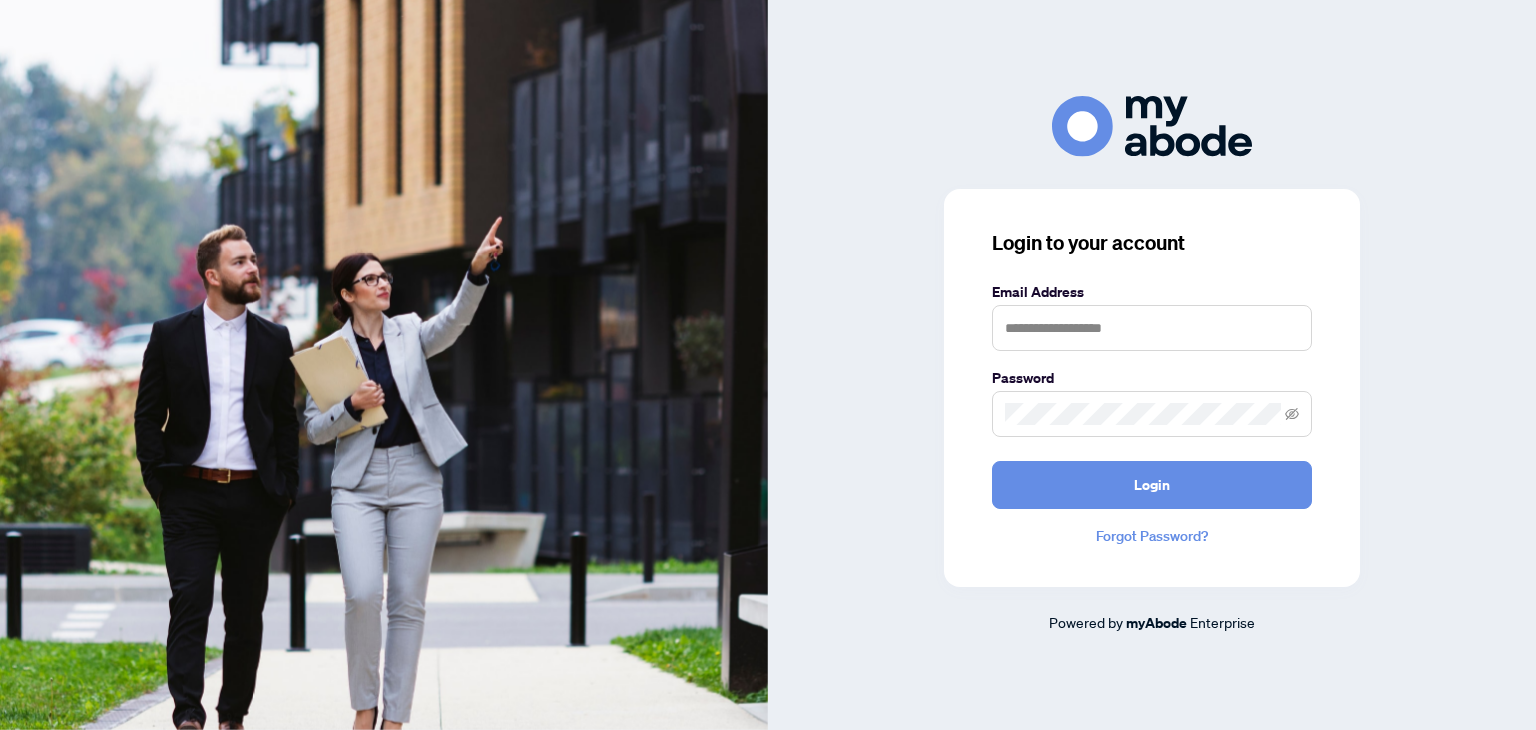 scroll, scrollTop: 0, scrollLeft: 0, axis: both 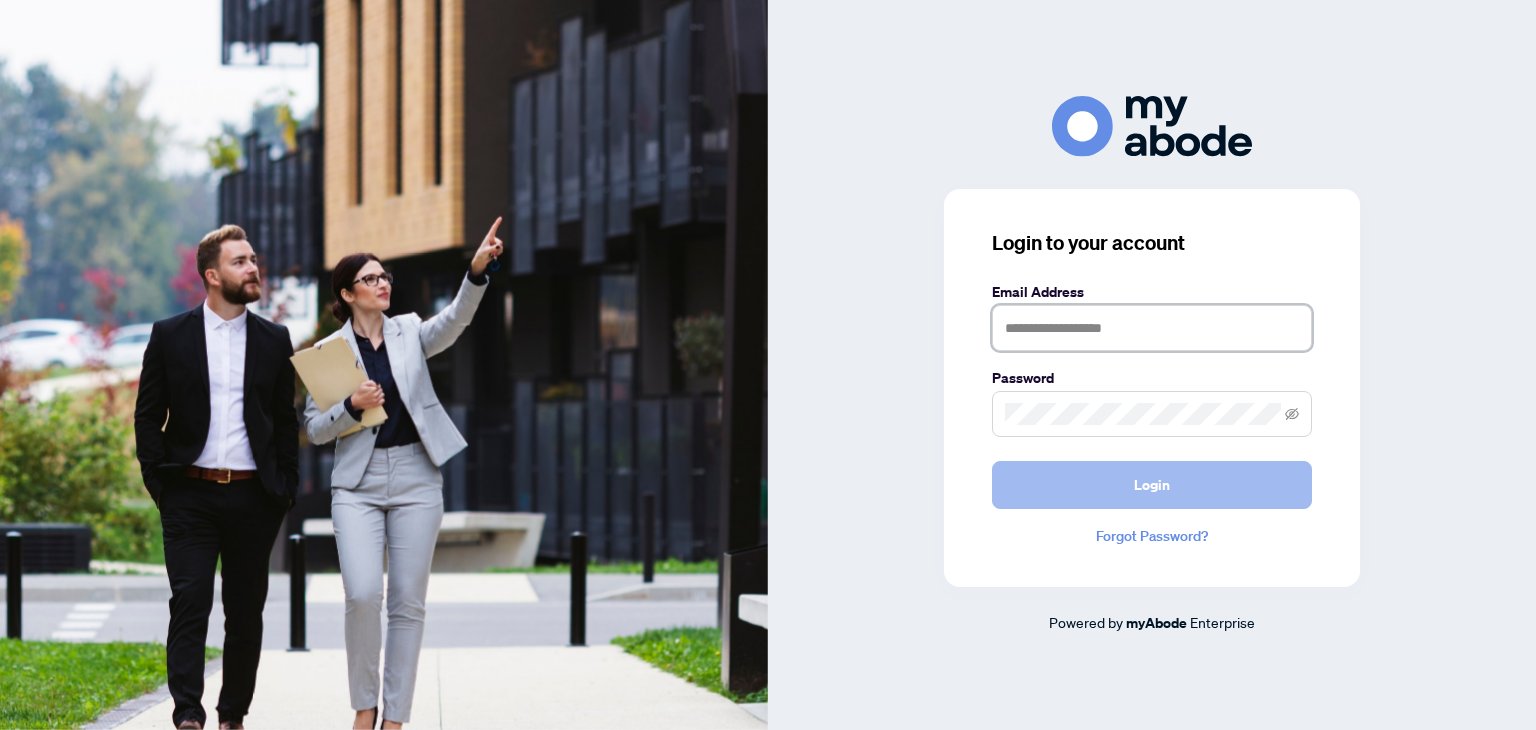 type on "**********" 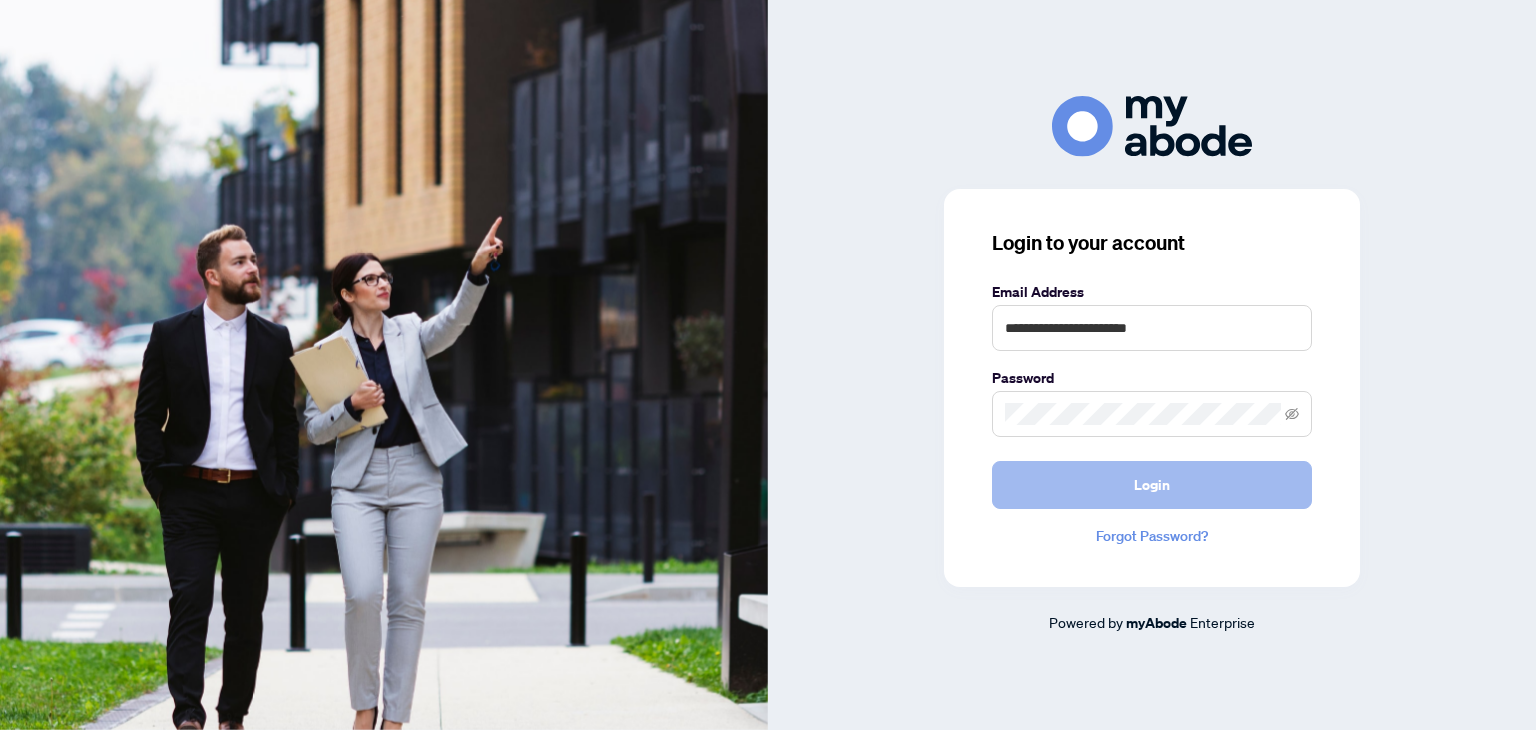 click on "Login" at bounding box center [1152, 485] 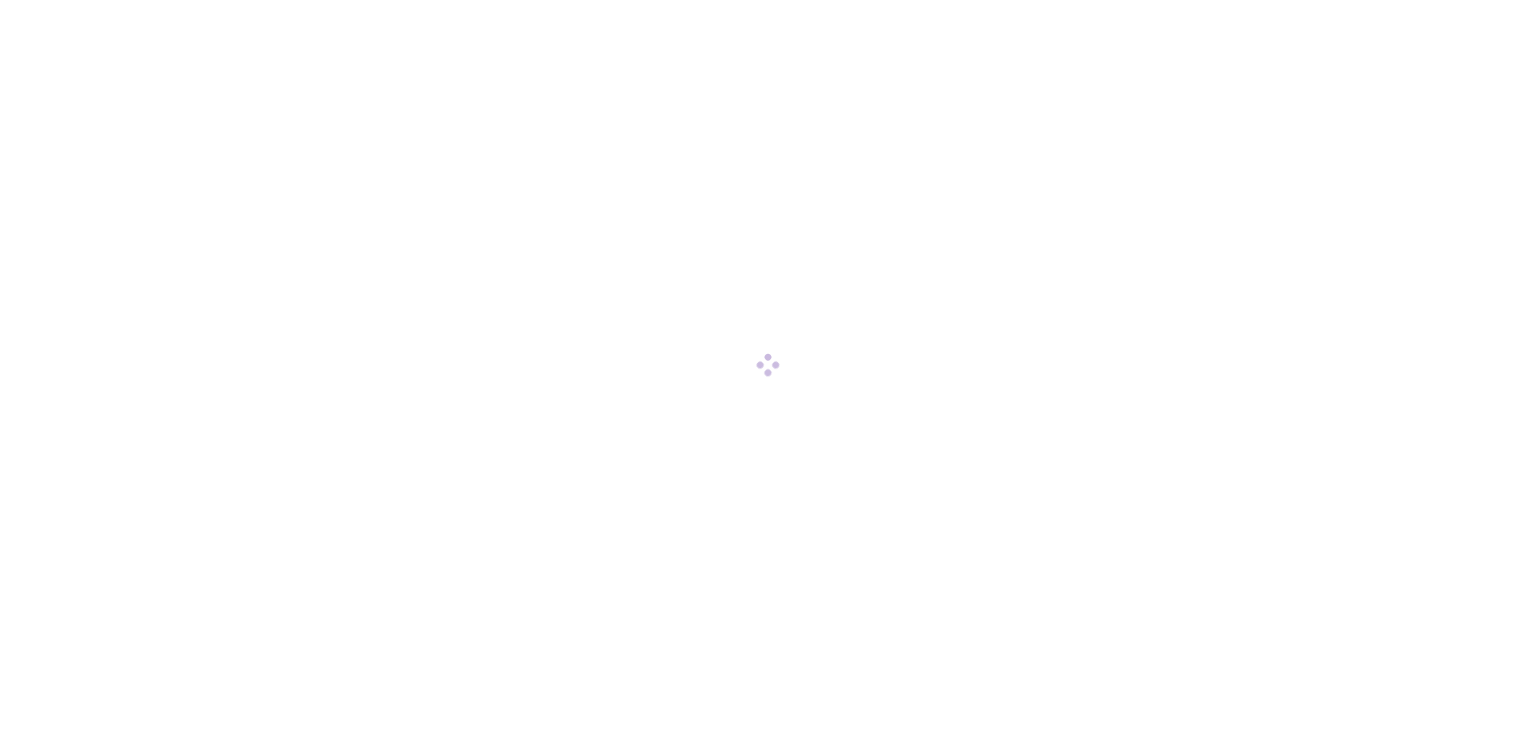 scroll, scrollTop: 0, scrollLeft: 0, axis: both 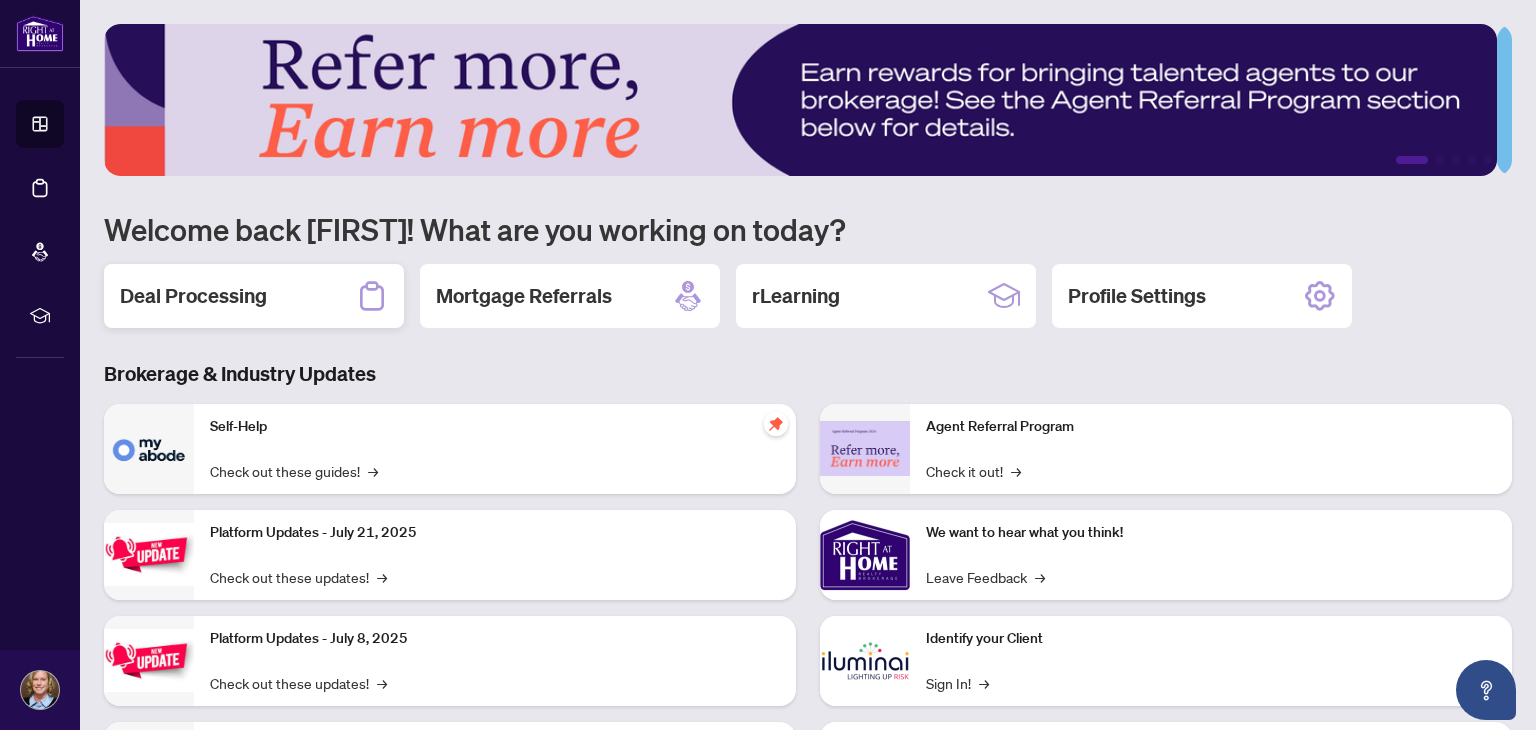 click on "Deal Processing" at bounding box center [193, 296] 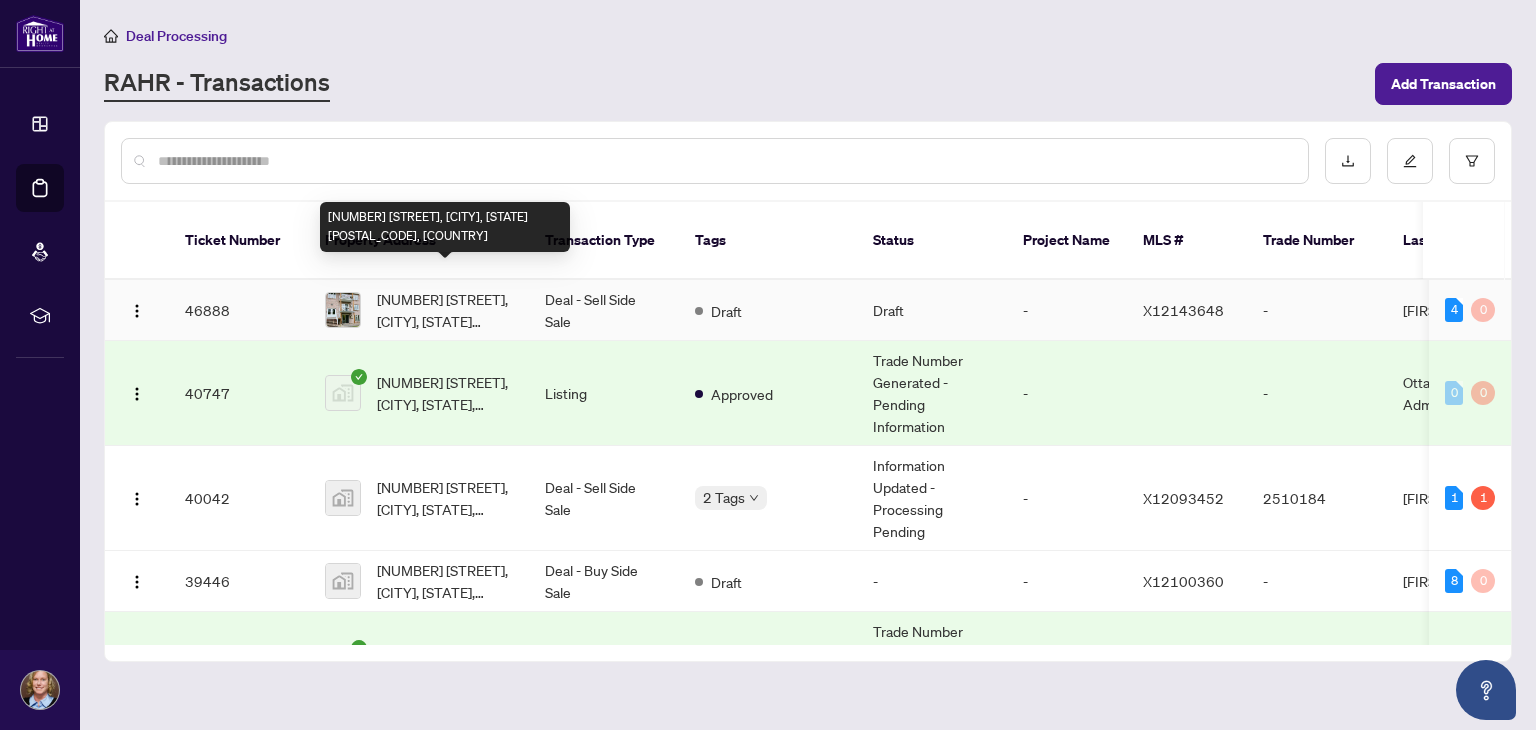 click on "[NUMBER] [STREET], [CITY], [STATE] [POSTAL_CODE], [COUNTRY]" at bounding box center [445, 310] 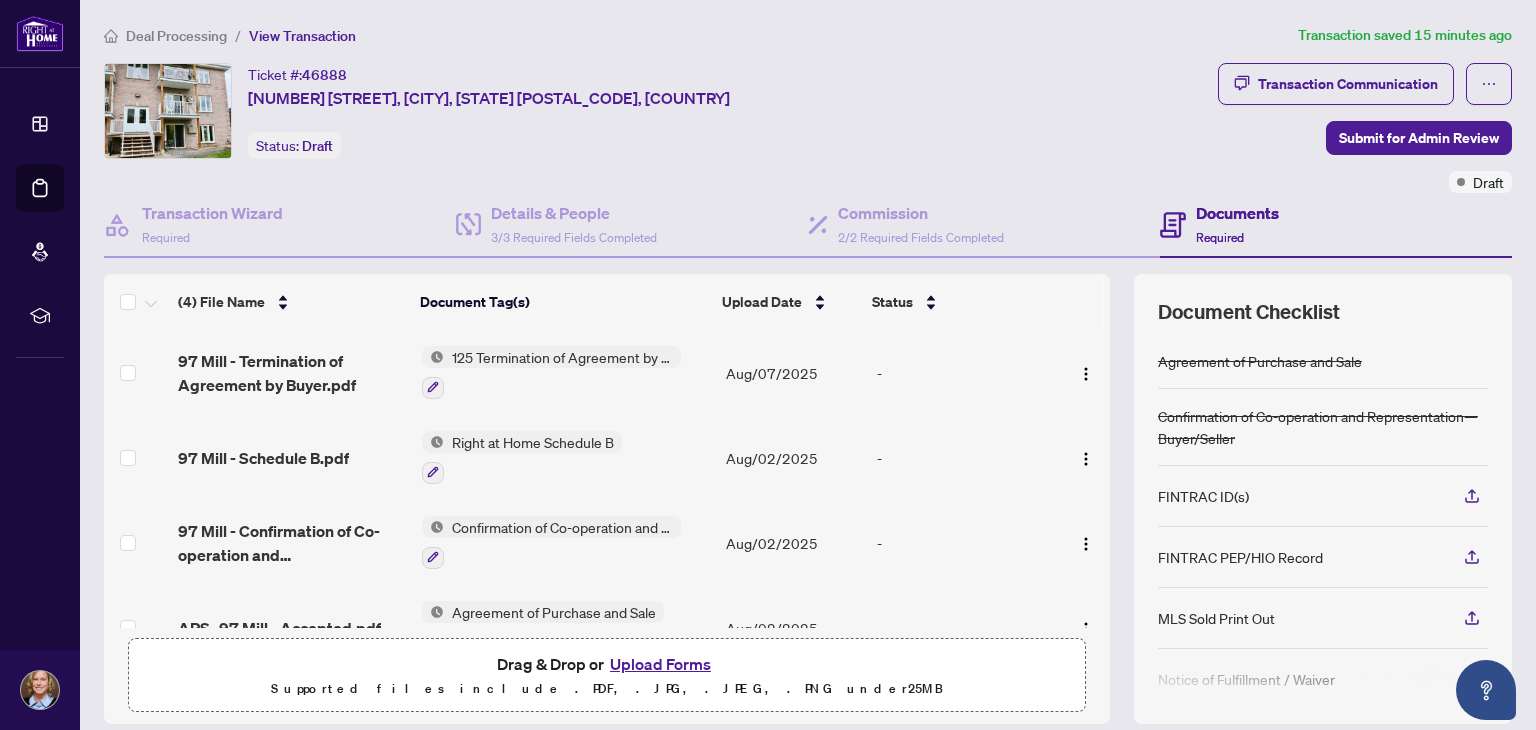 click on "Upload Forms" at bounding box center (660, 664) 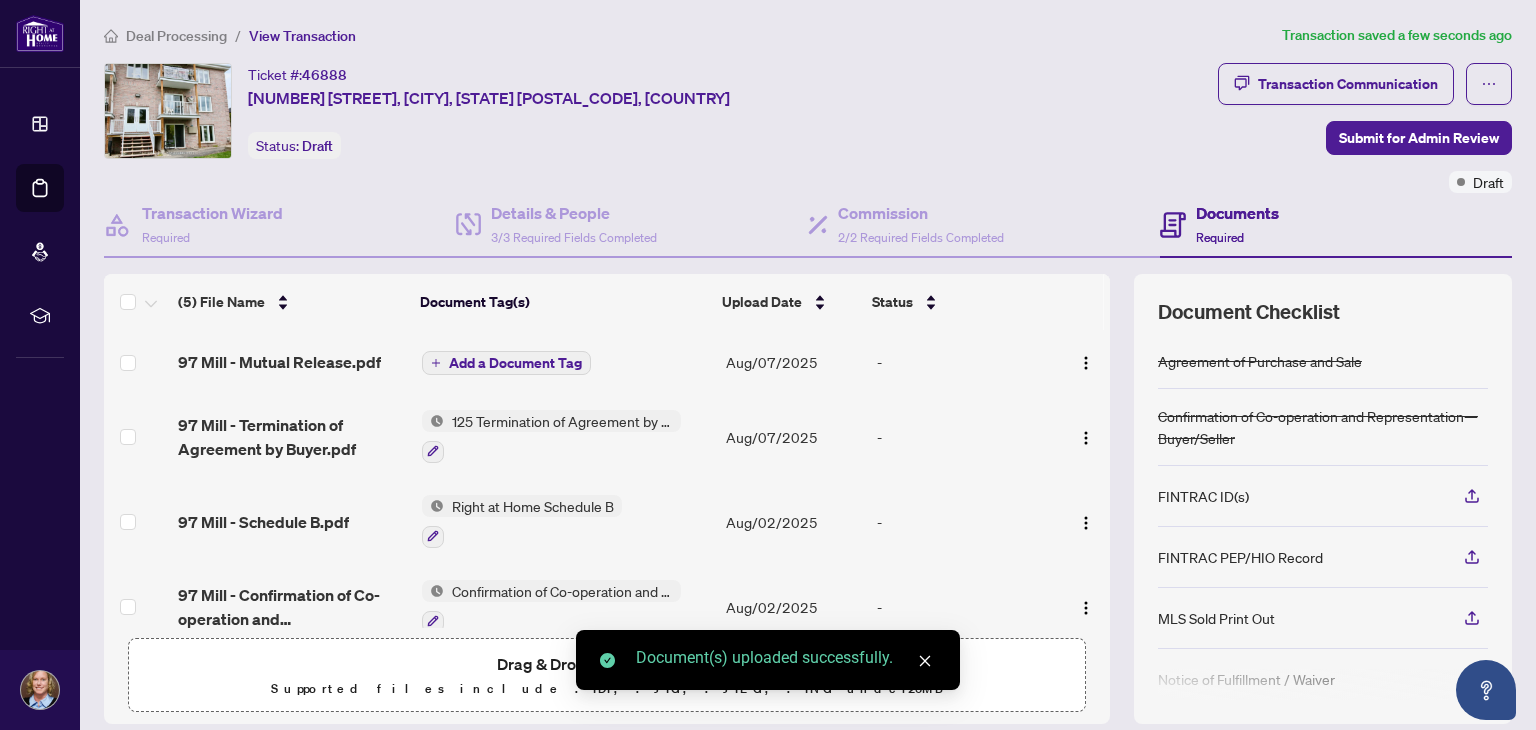 click on "Add a Document Tag" at bounding box center [515, 363] 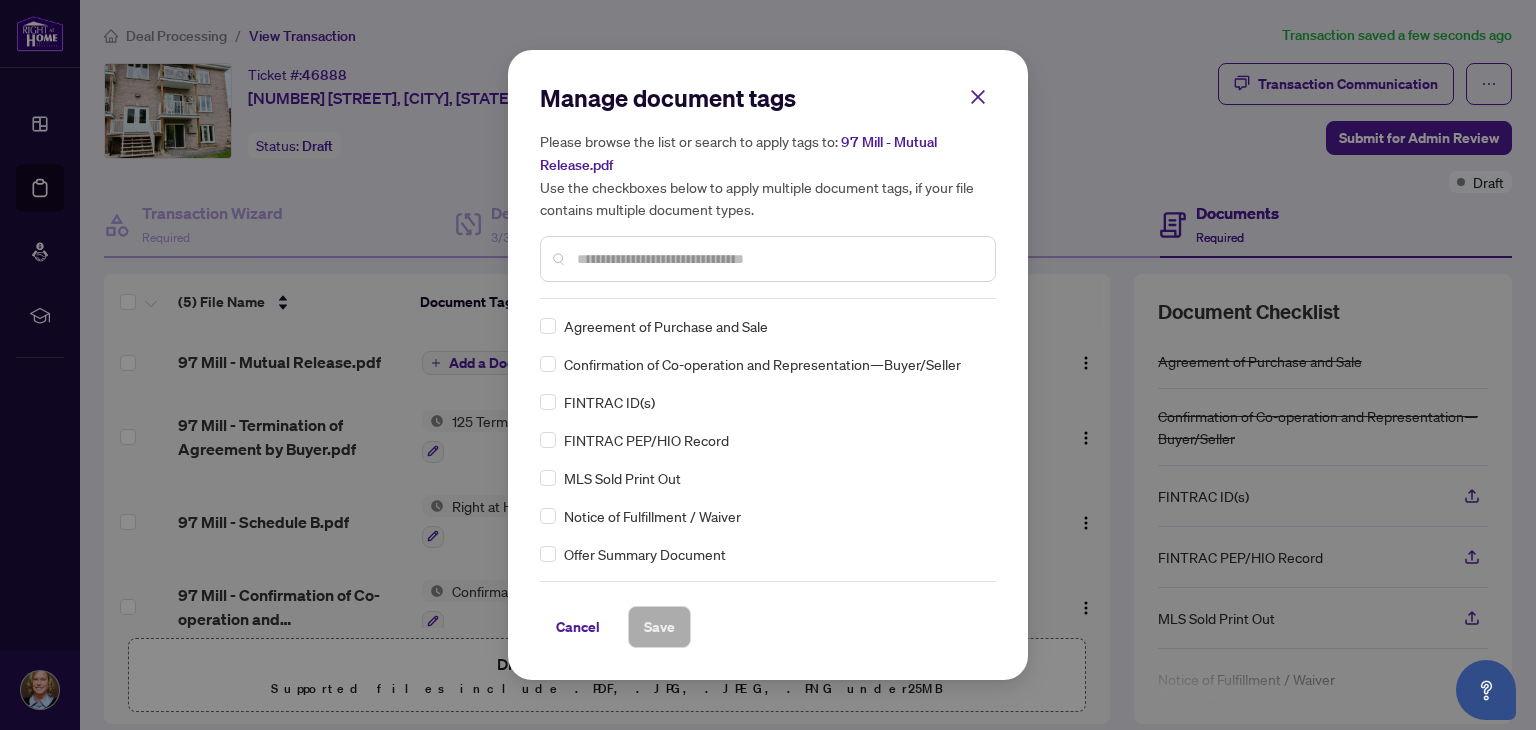 click at bounding box center [778, 259] 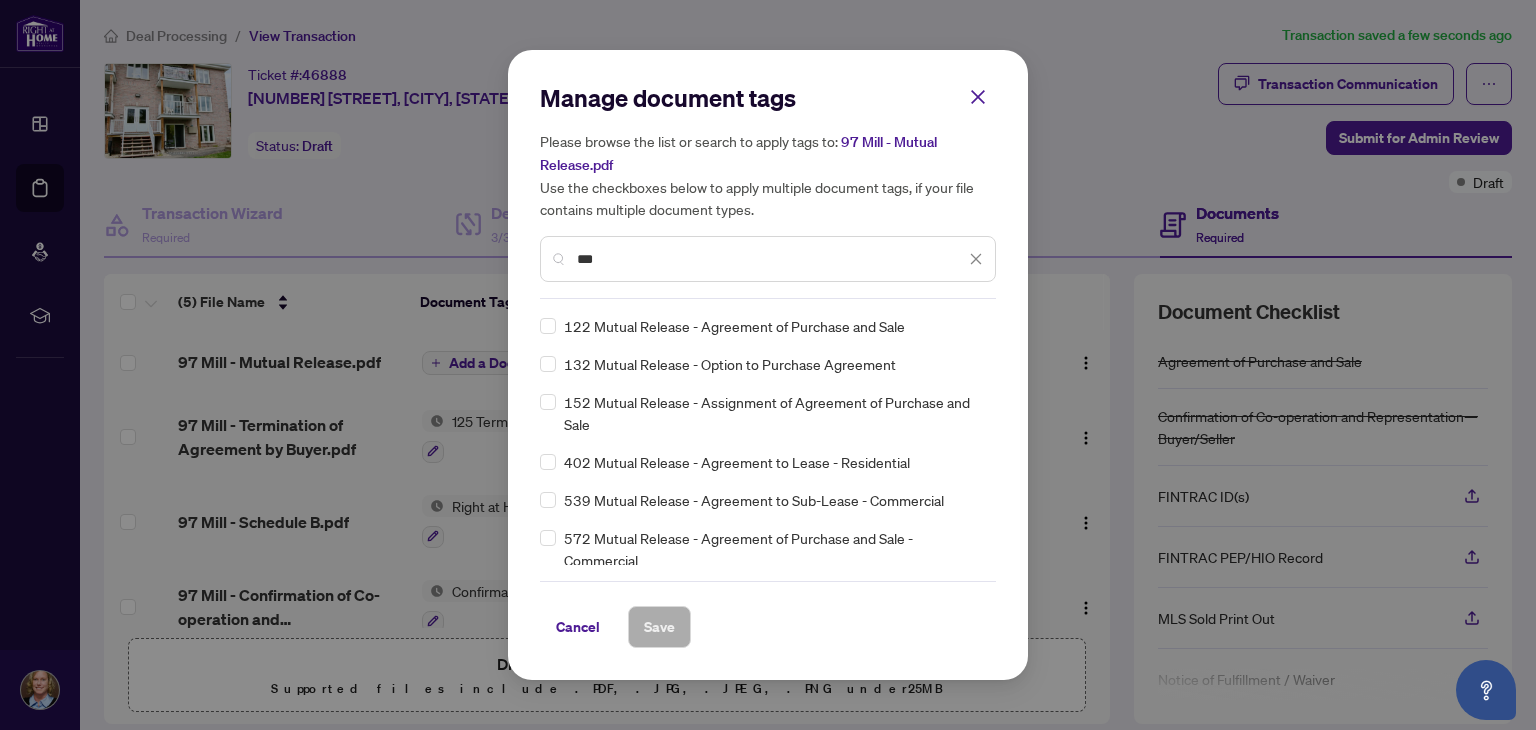 type on "***" 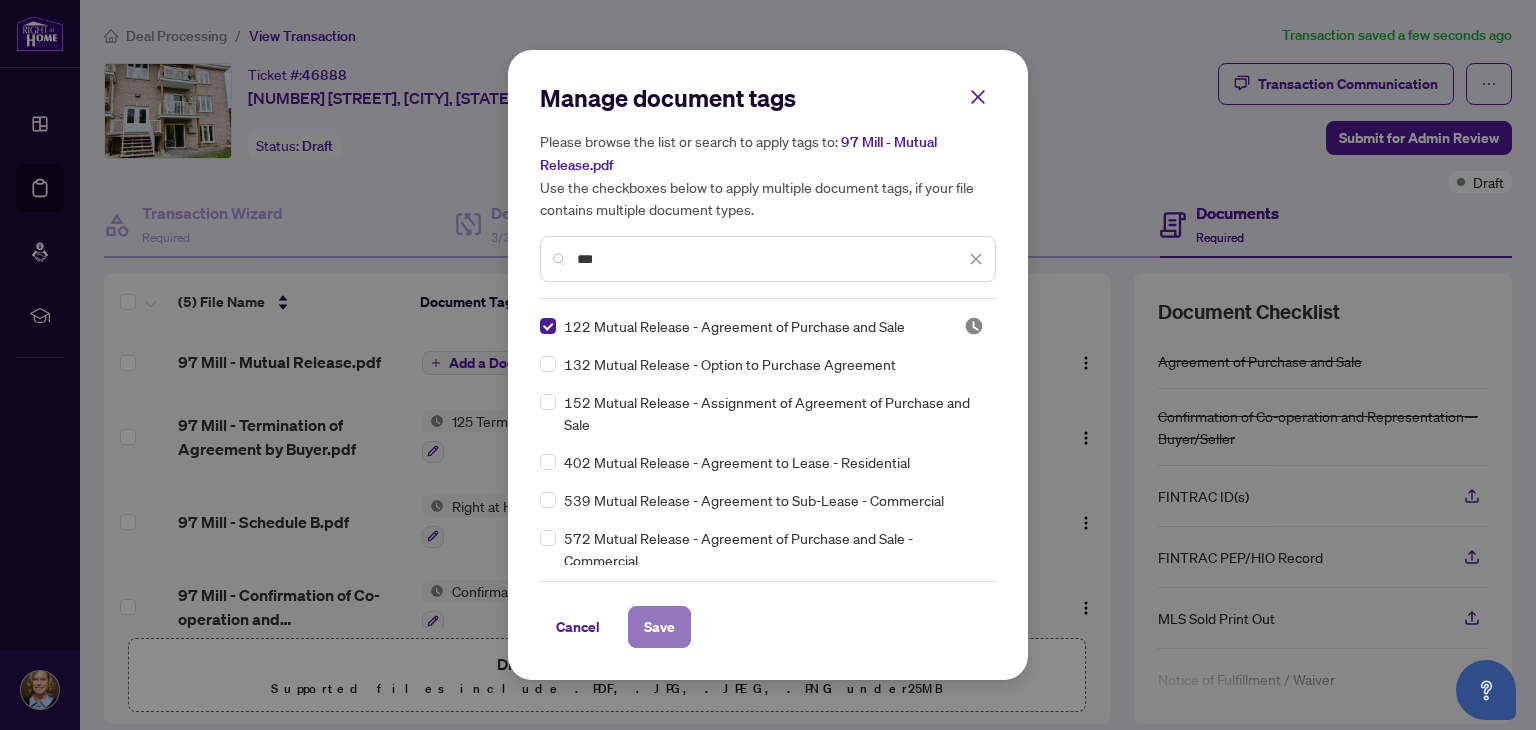 click on "Save" at bounding box center [659, 627] 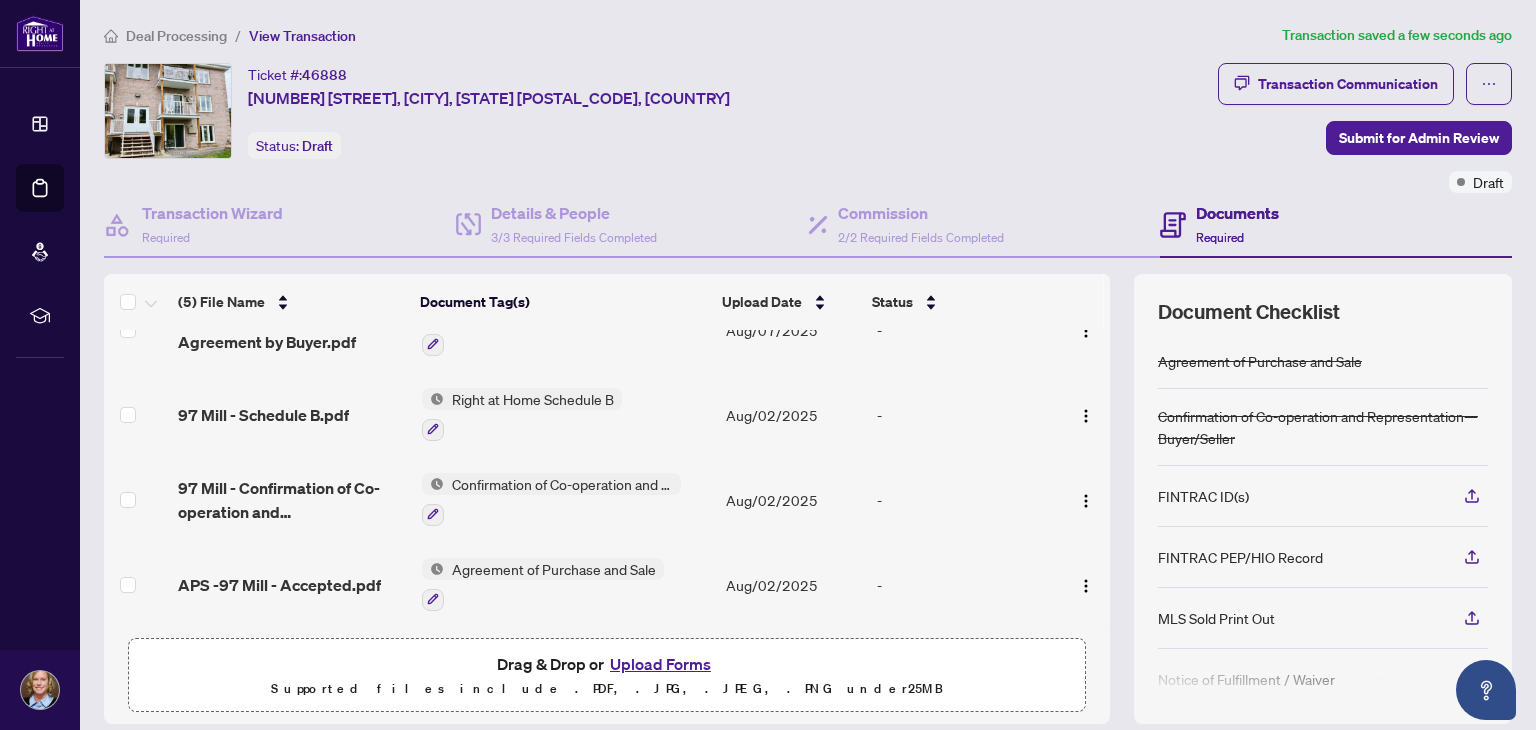 scroll, scrollTop: 0, scrollLeft: 0, axis: both 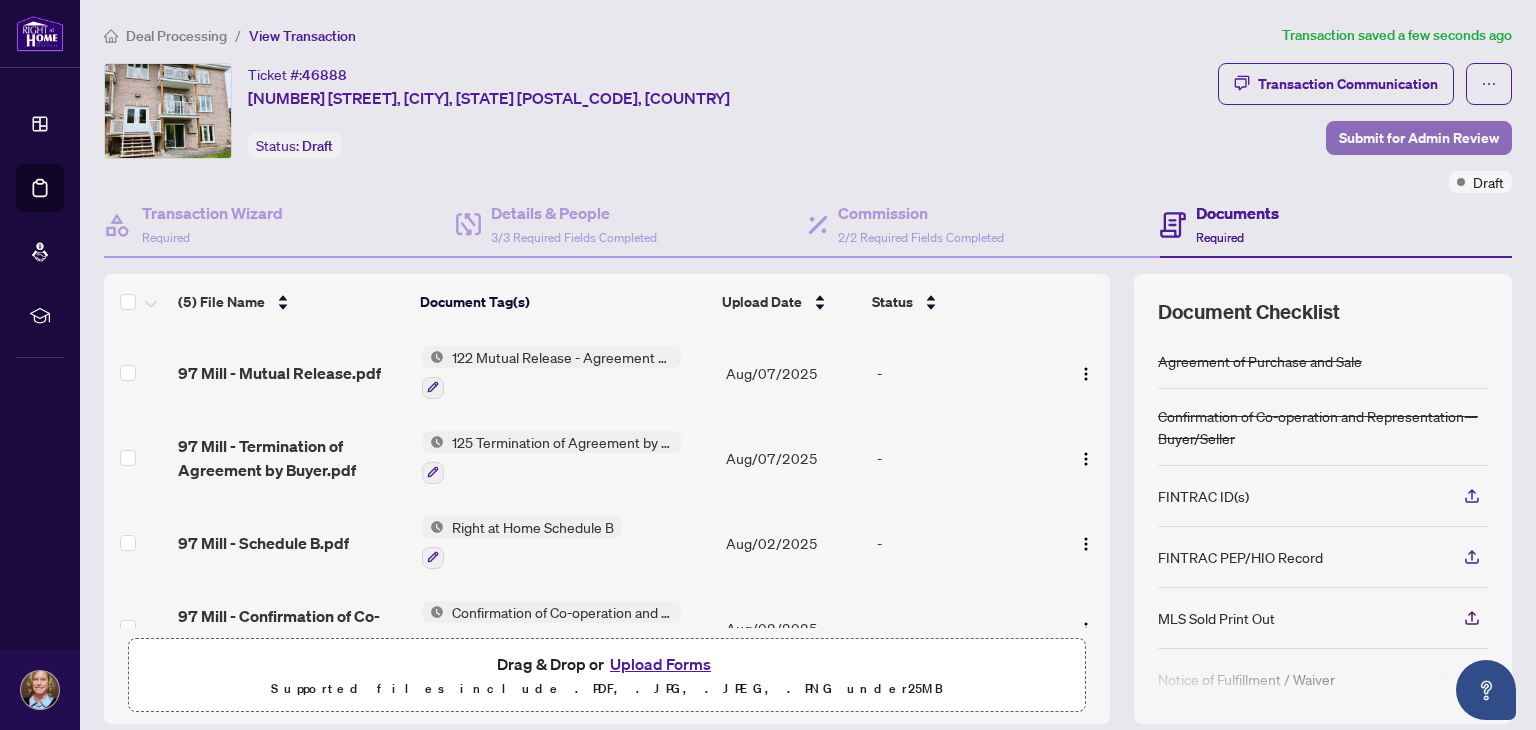 click on "Submit for Admin Review" at bounding box center [1419, 138] 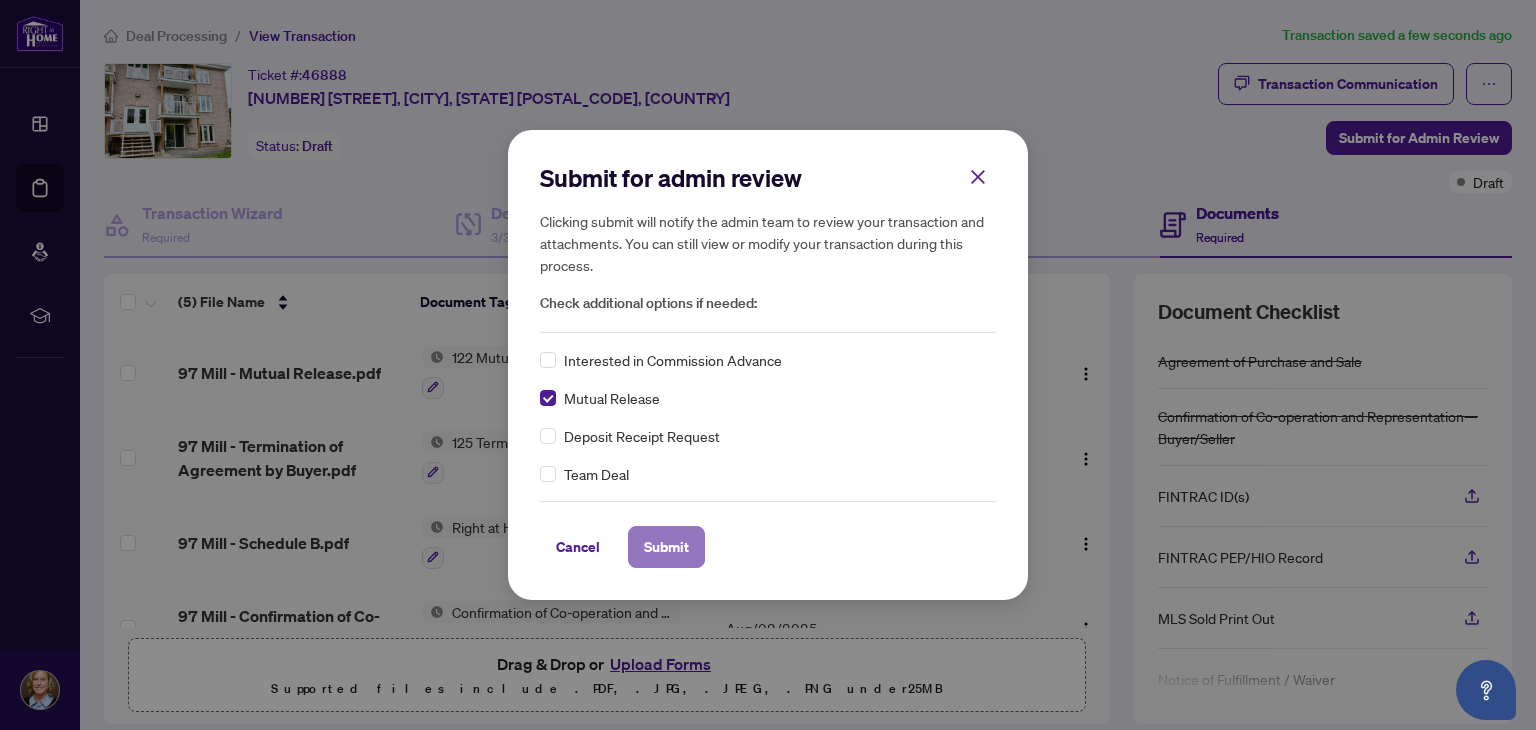click on "Submit" at bounding box center [666, 547] 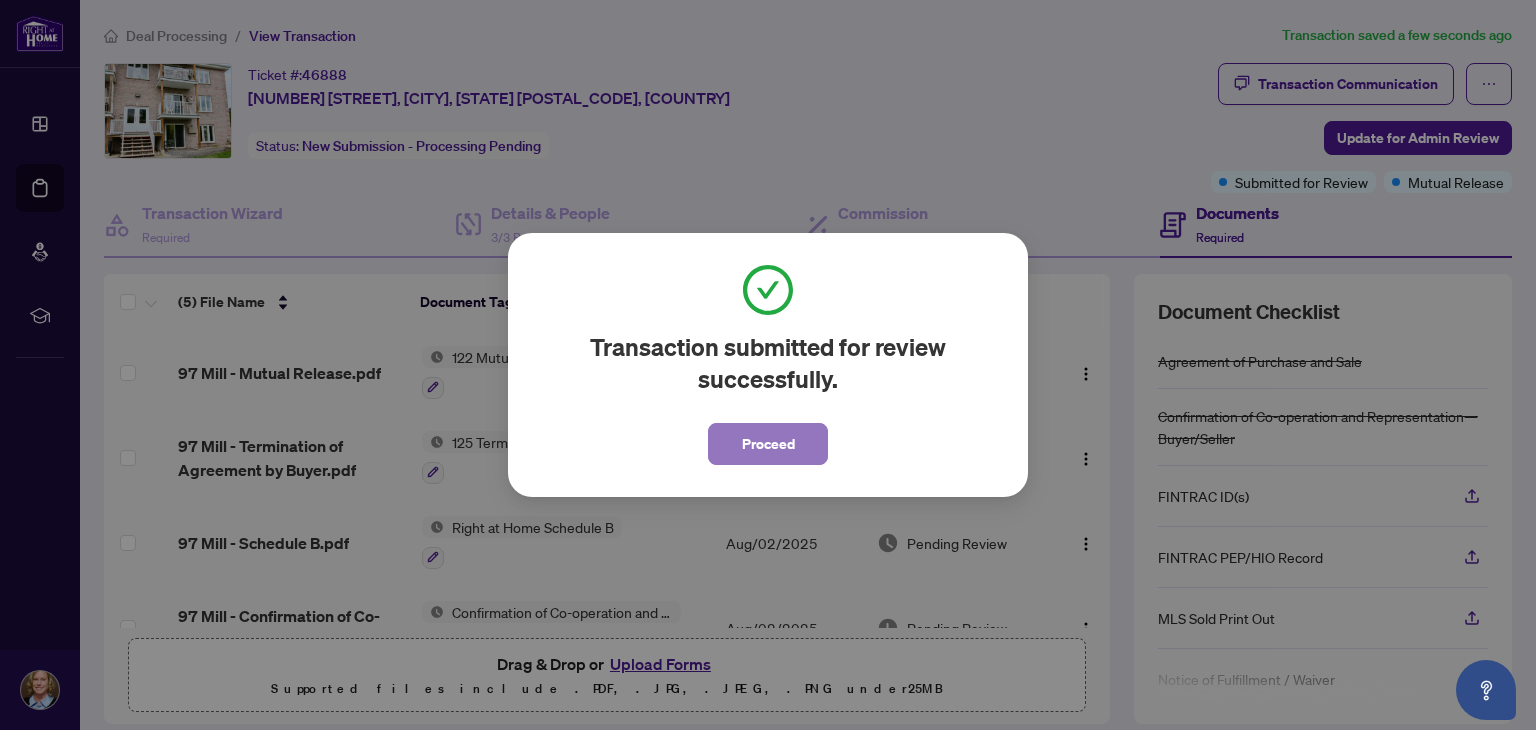 click on "Proceed" at bounding box center (768, 444) 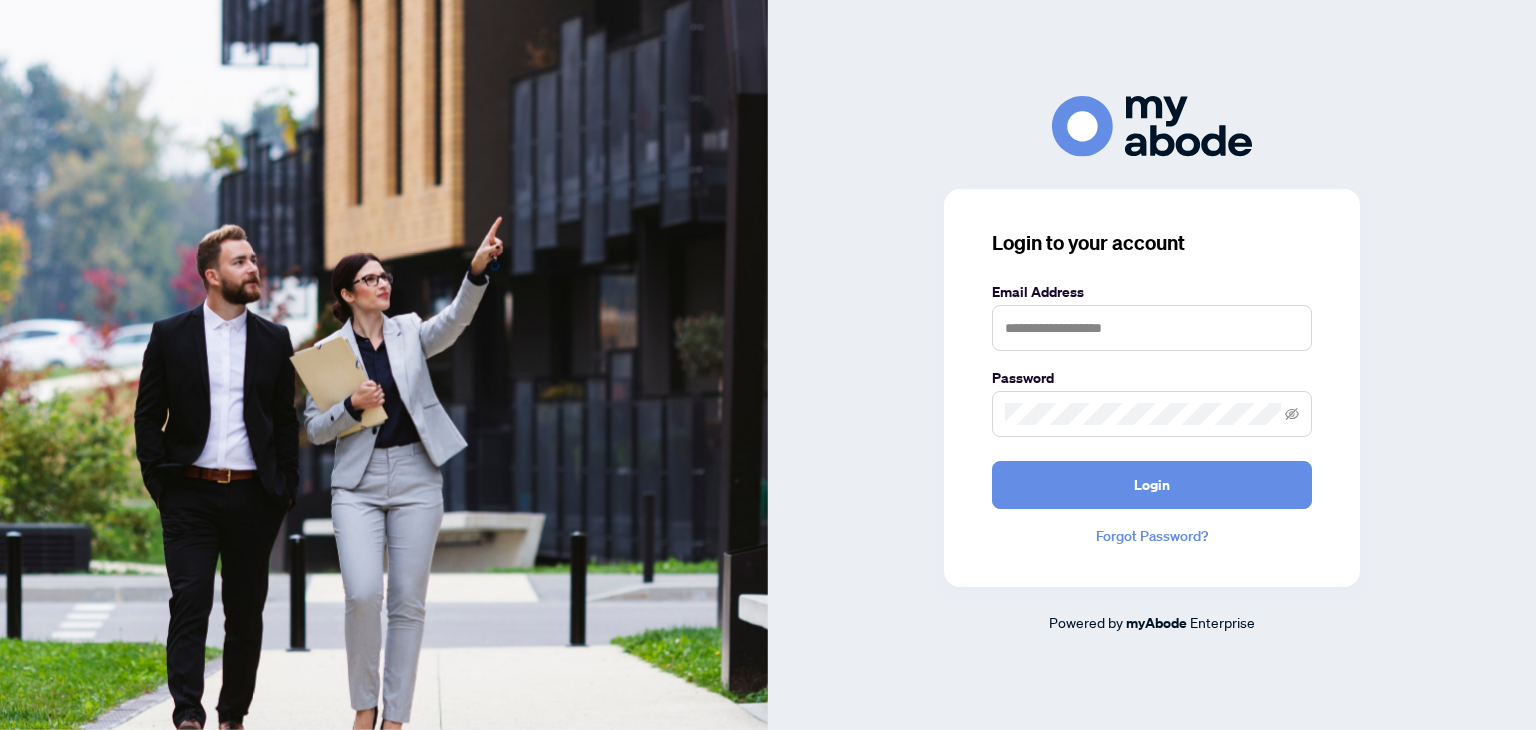 scroll, scrollTop: 0, scrollLeft: 0, axis: both 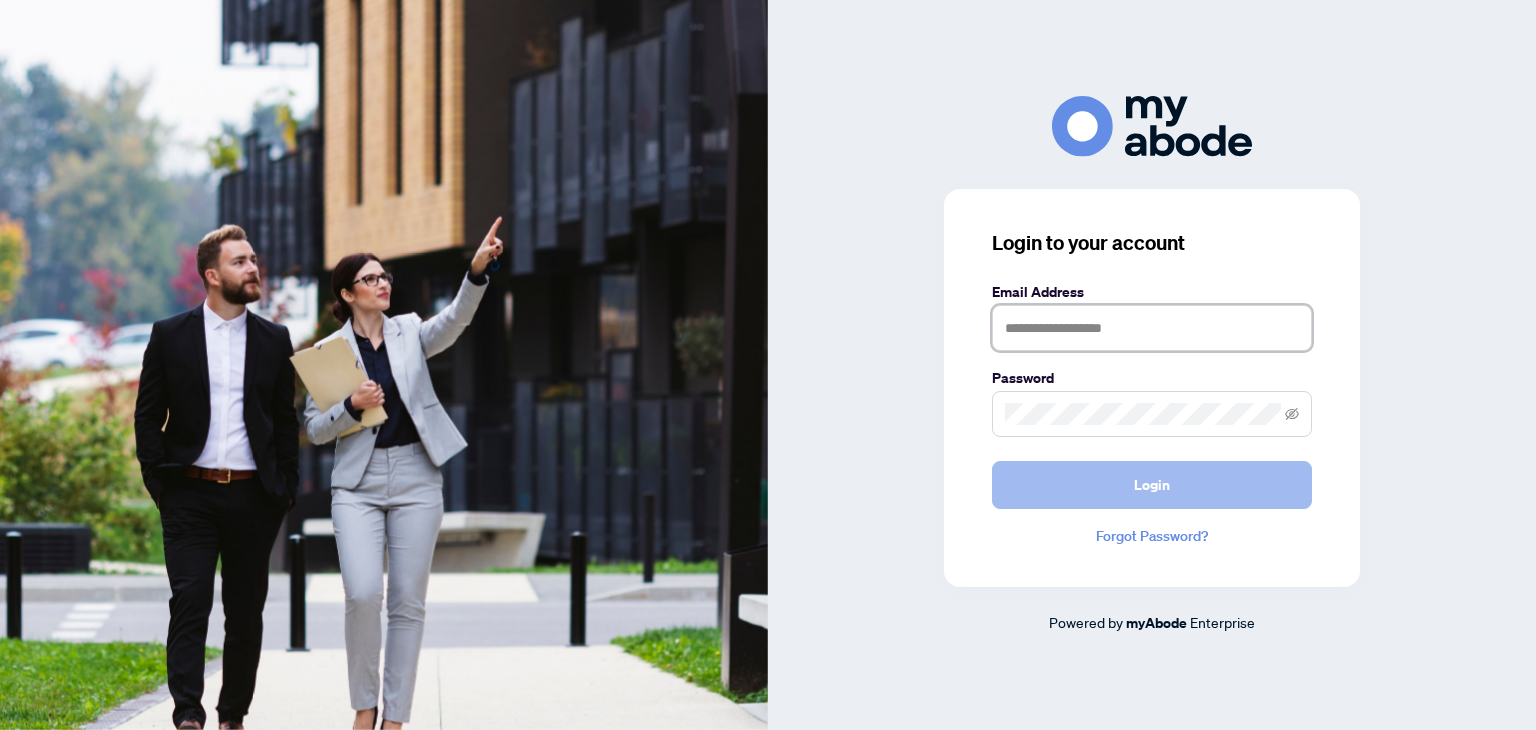 type on "**********" 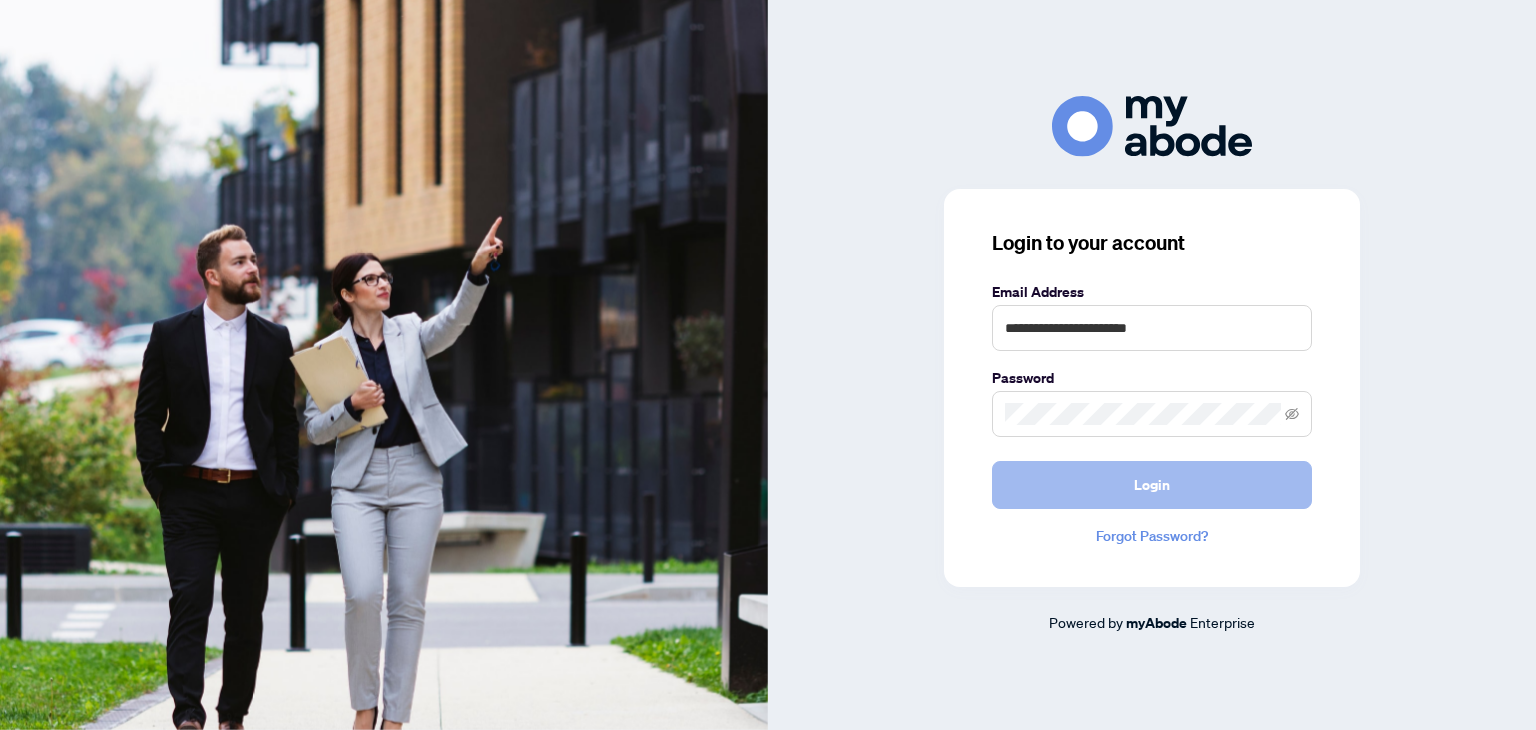 click on "Login" at bounding box center [1152, 485] 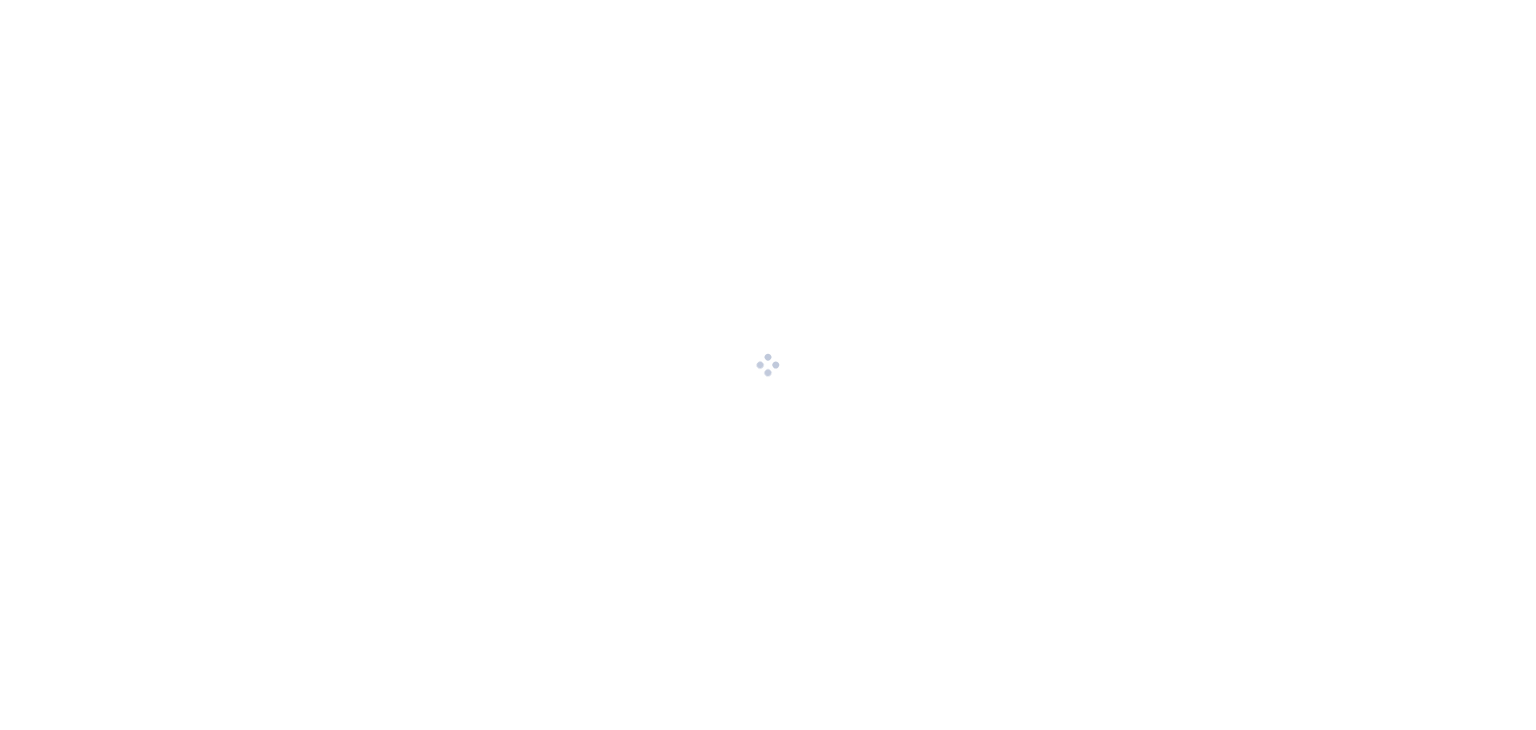 scroll, scrollTop: 0, scrollLeft: 0, axis: both 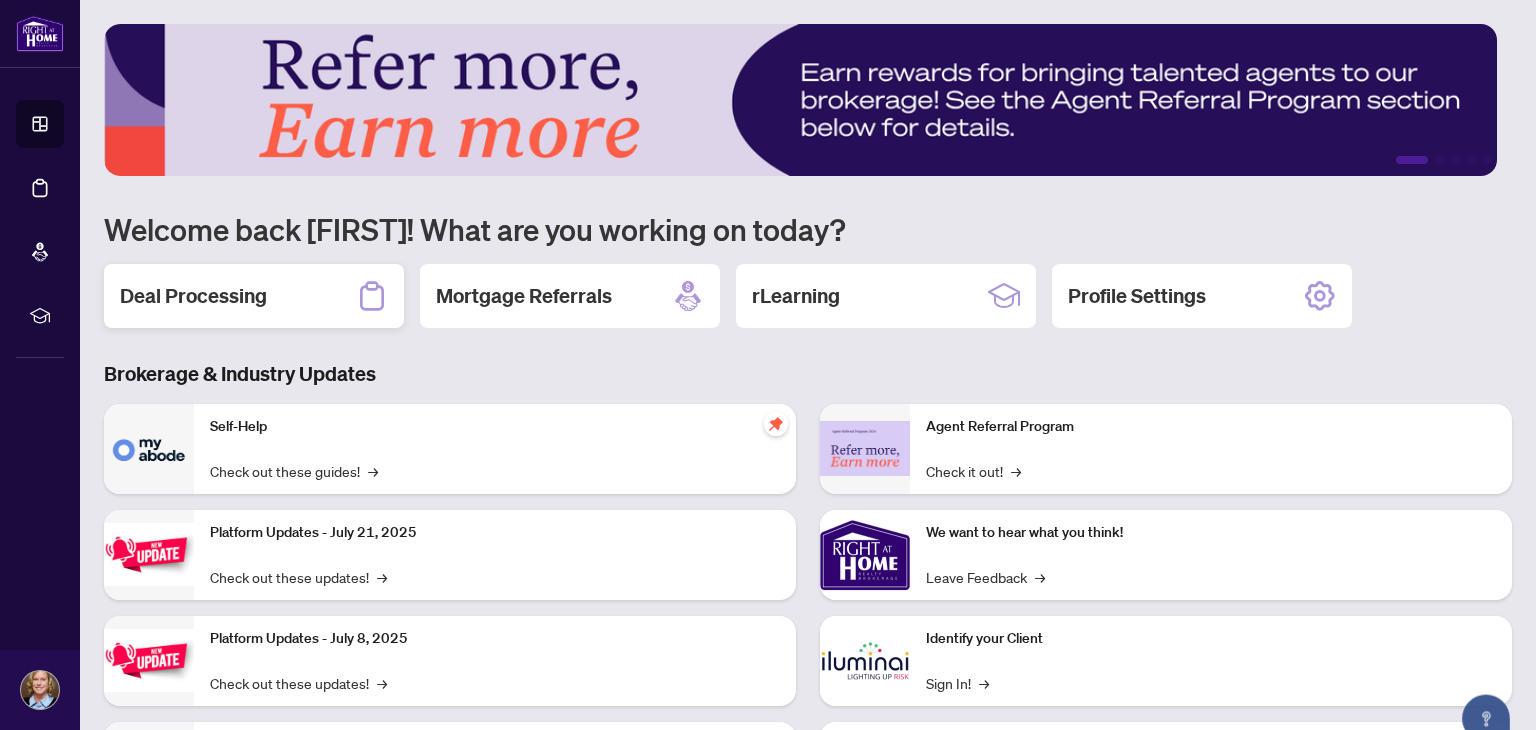 click on "Deal Processing" at bounding box center (193, 296) 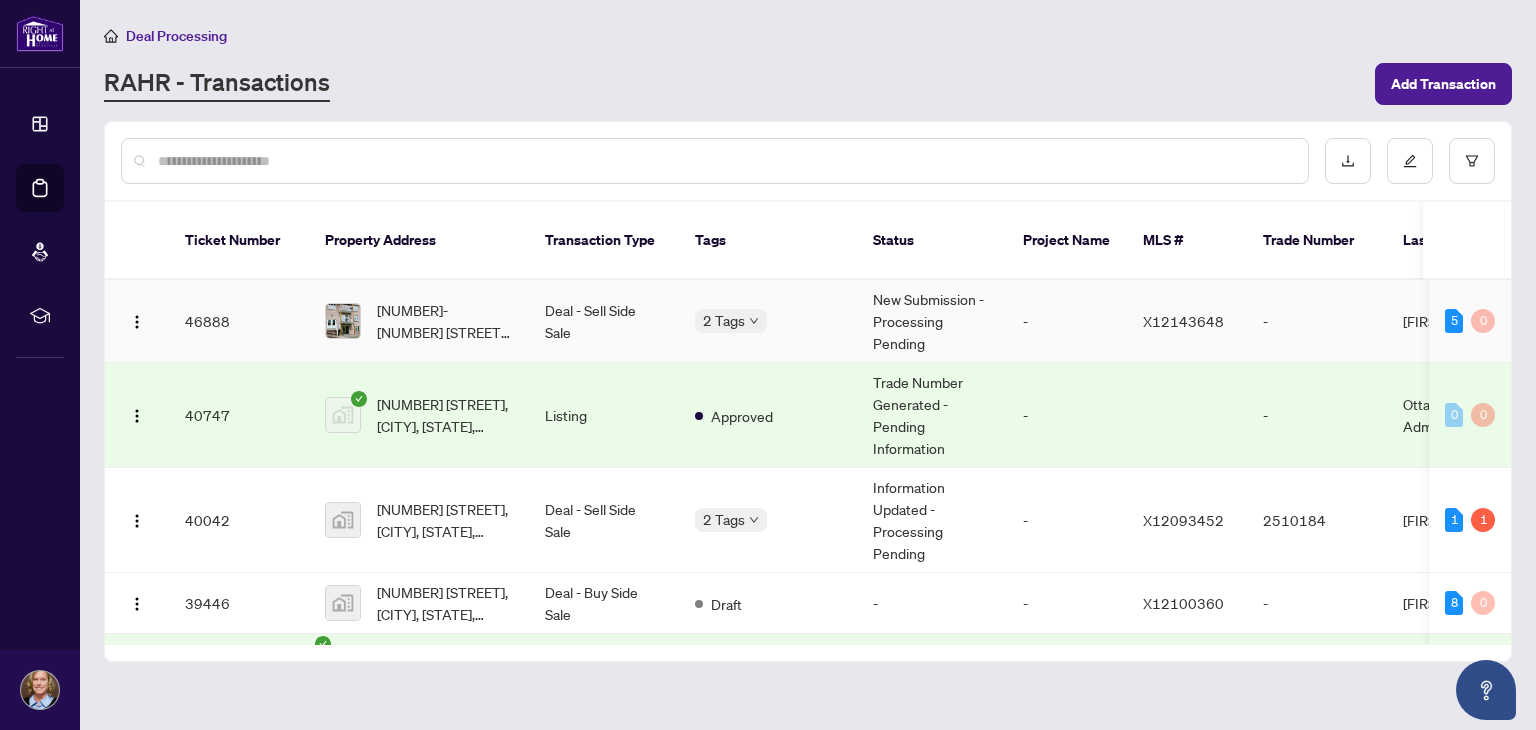click on "-" at bounding box center (1067, 321) 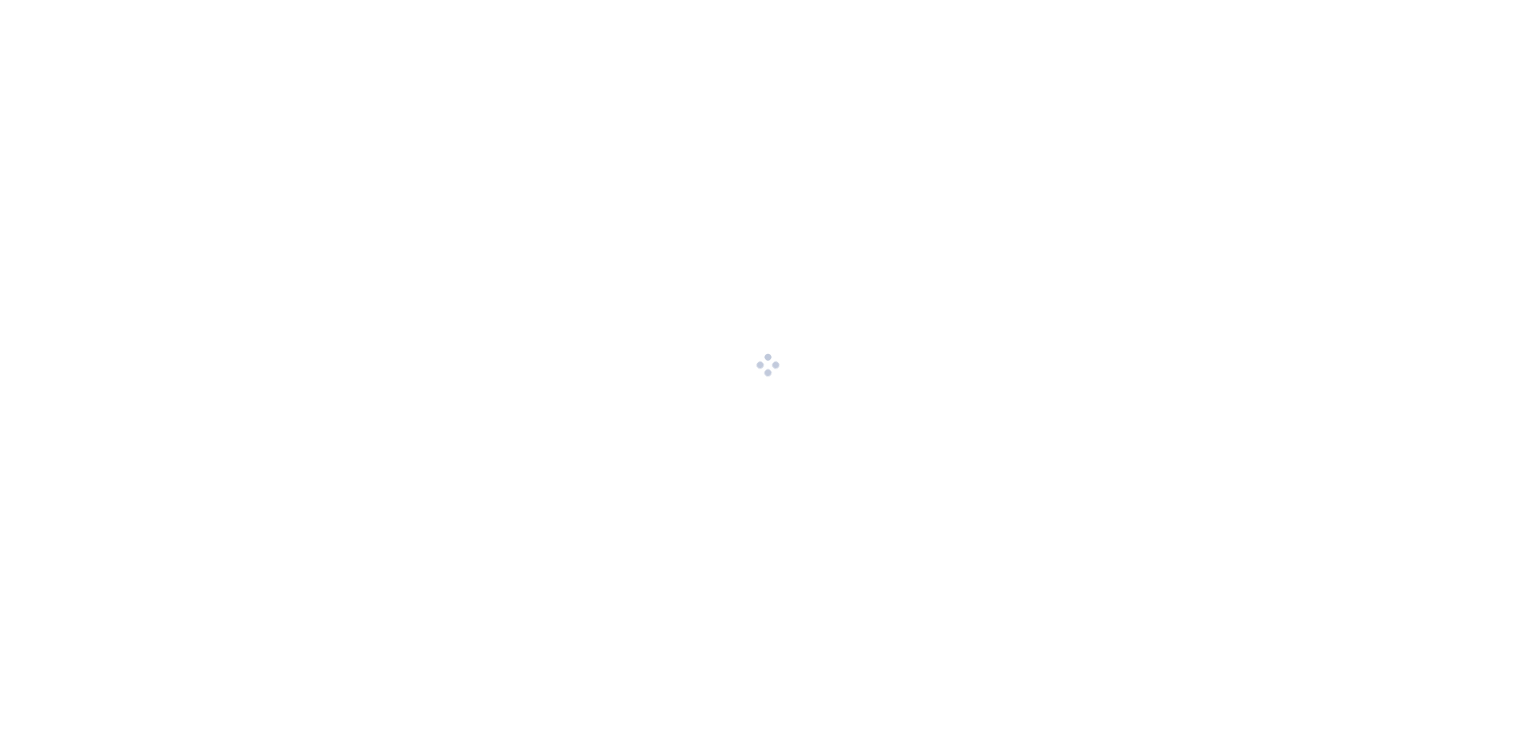 scroll, scrollTop: 0, scrollLeft: 0, axis: both 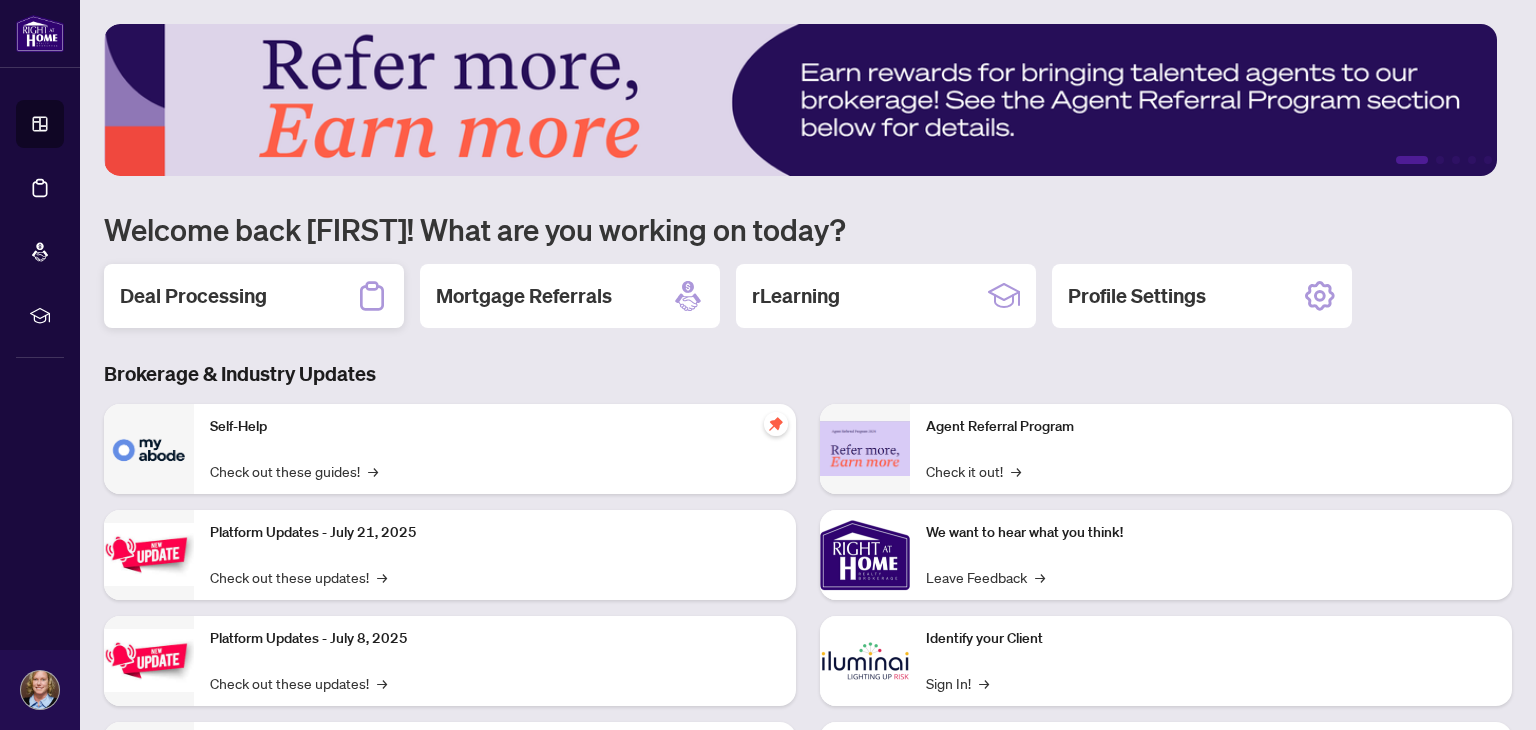click on "Deal Processing" at bounding box center [193, 296] 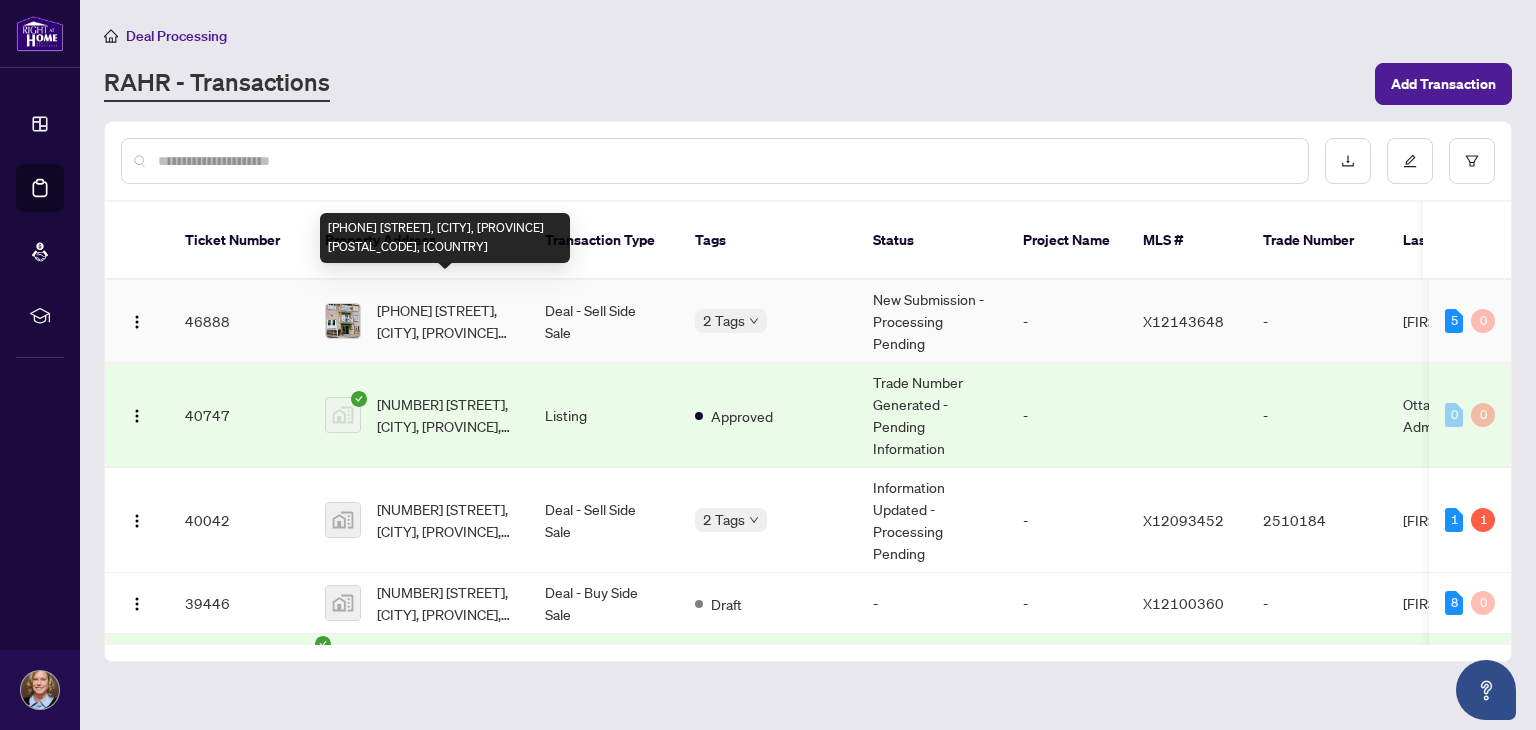 click on "[PHONE] [STREET], [CITY], [PROVINCE] [POSTAL_CODE], [COUNTRY]" at bounding box center [445, 321] 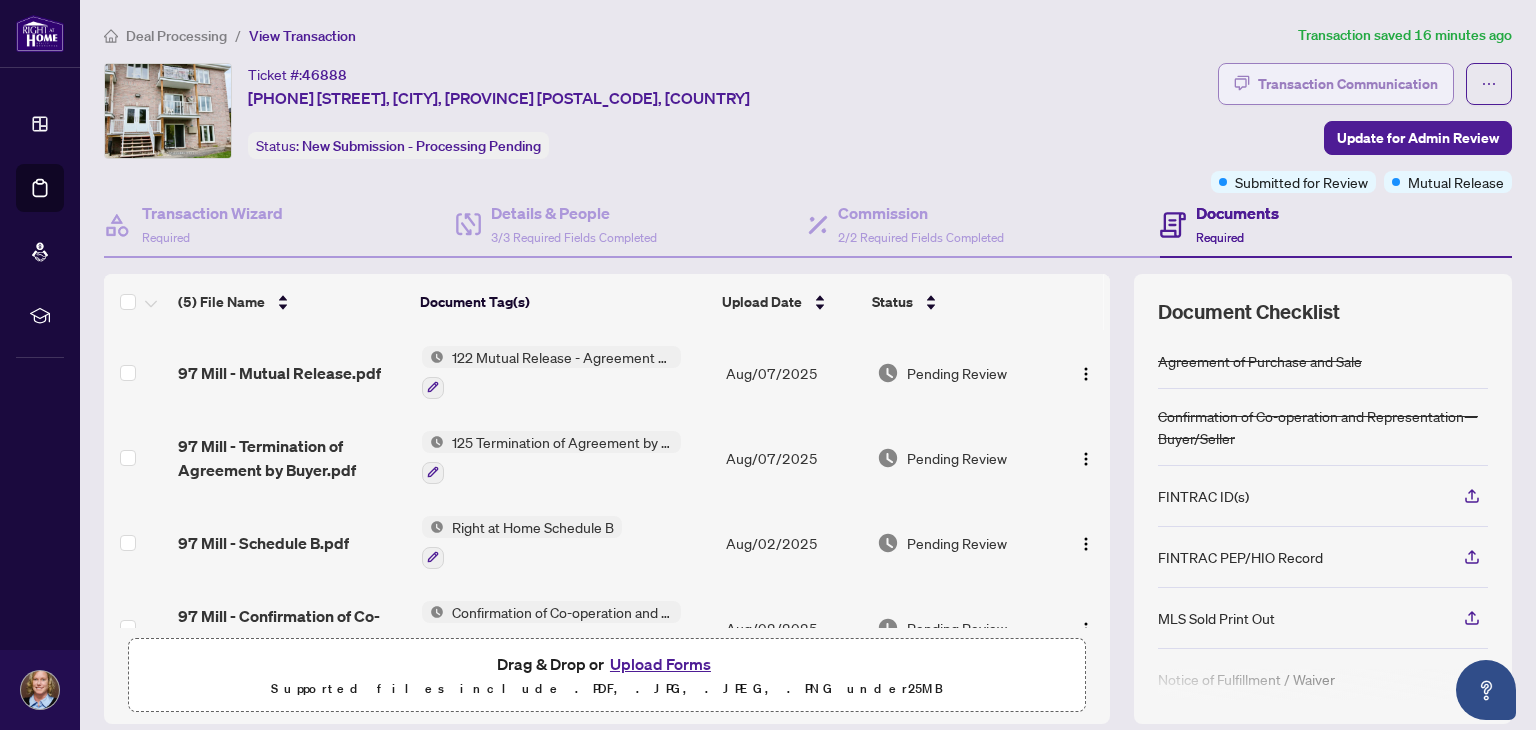 click on "Transaction Communication" at bounding box center (1348, 84) 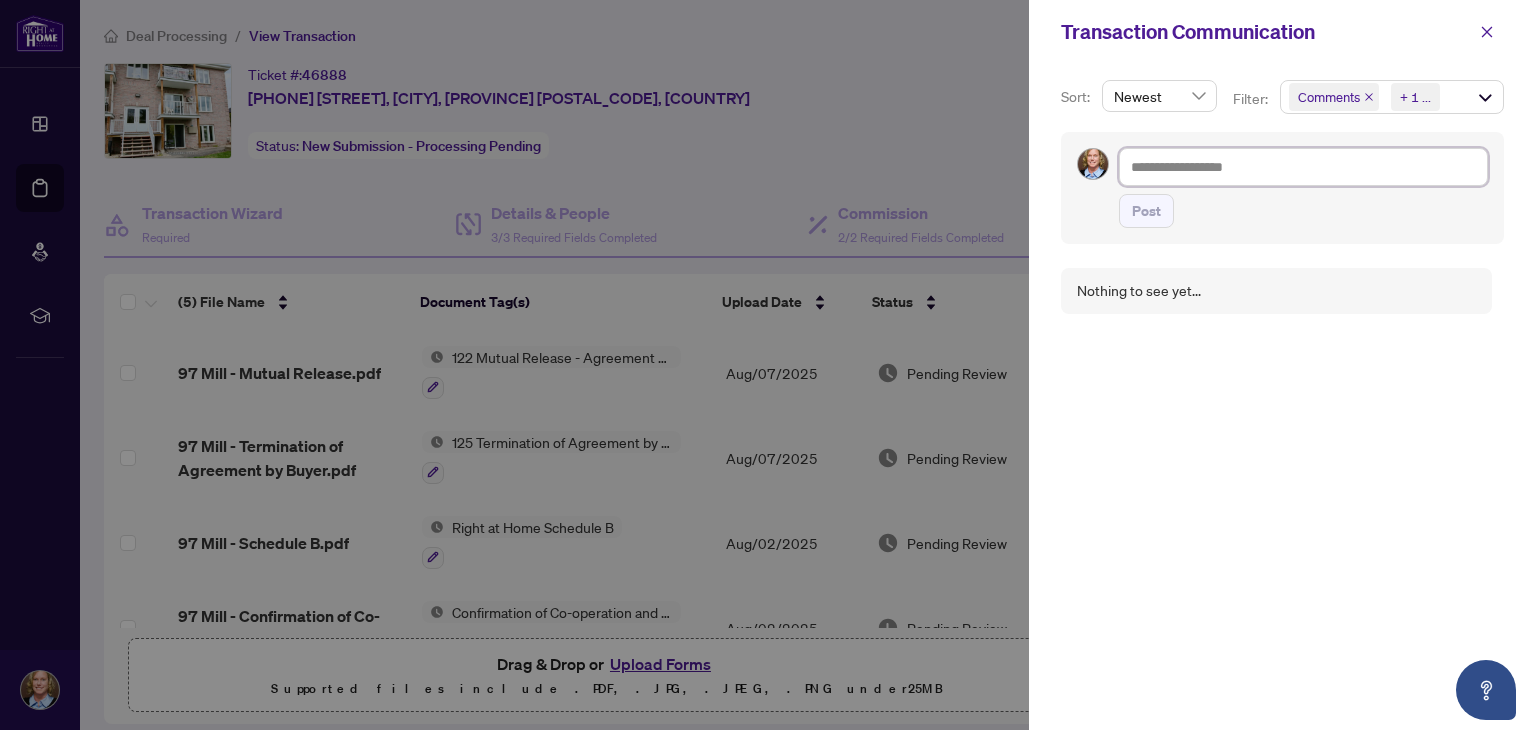click at bounding box center [1303, 167] 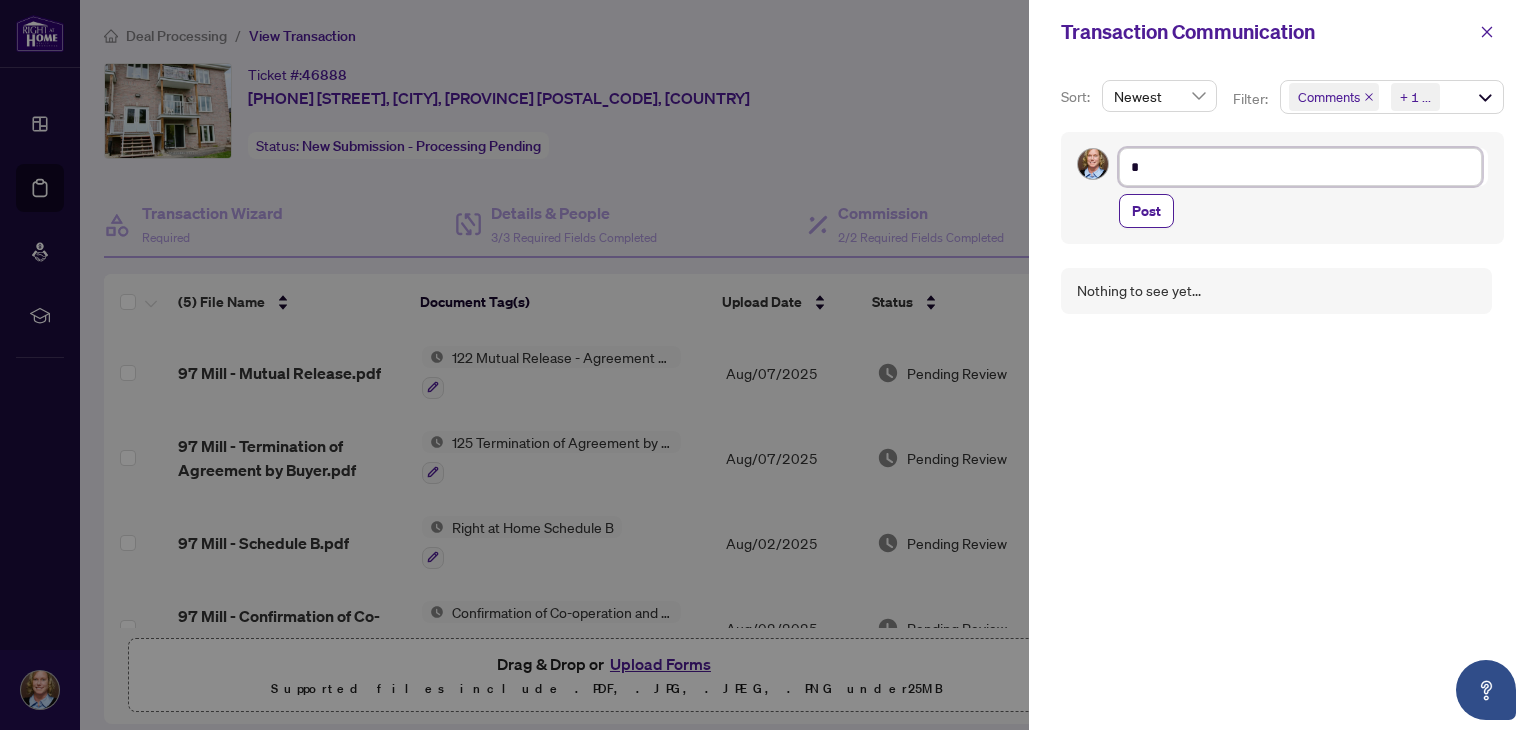type on "*" 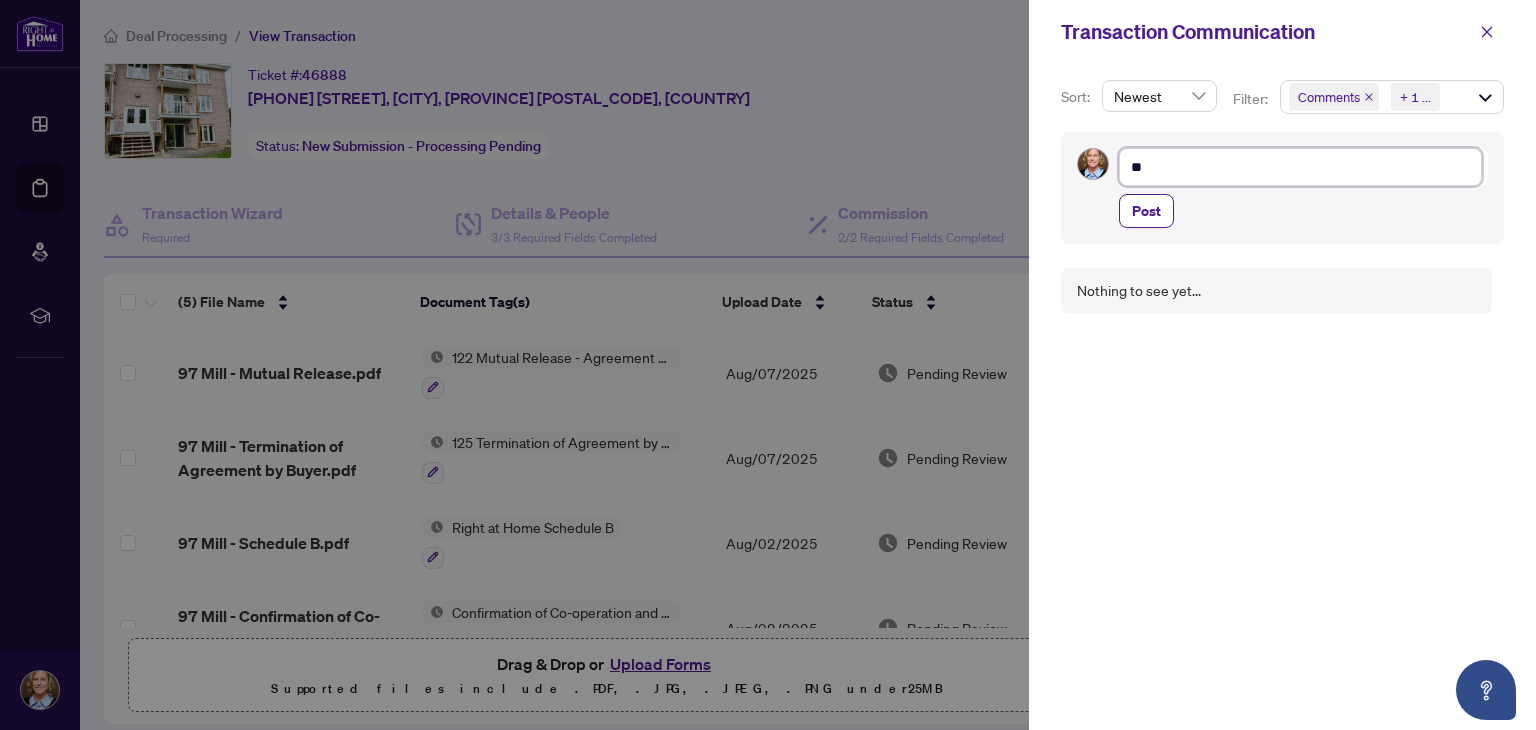 type on "***" 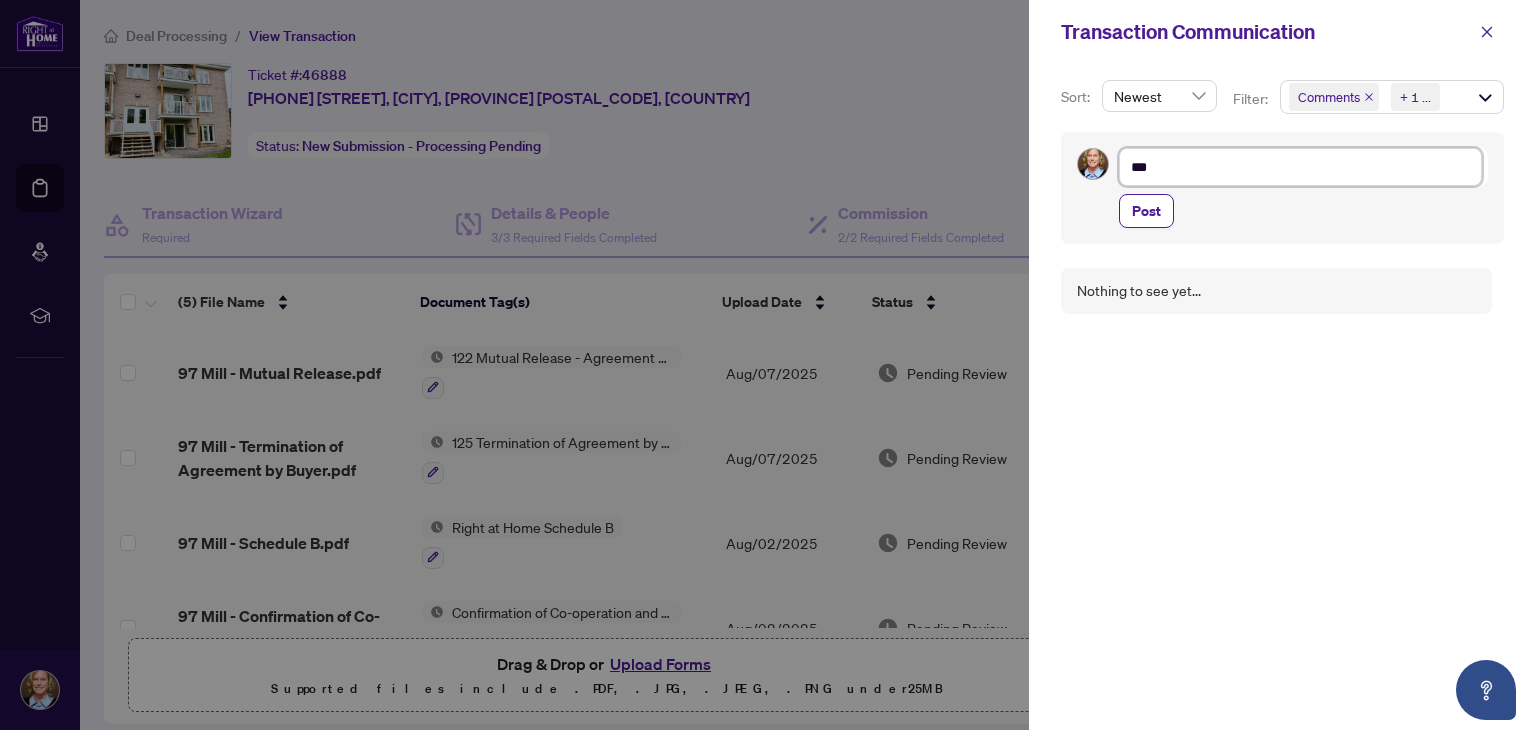 type on "****" 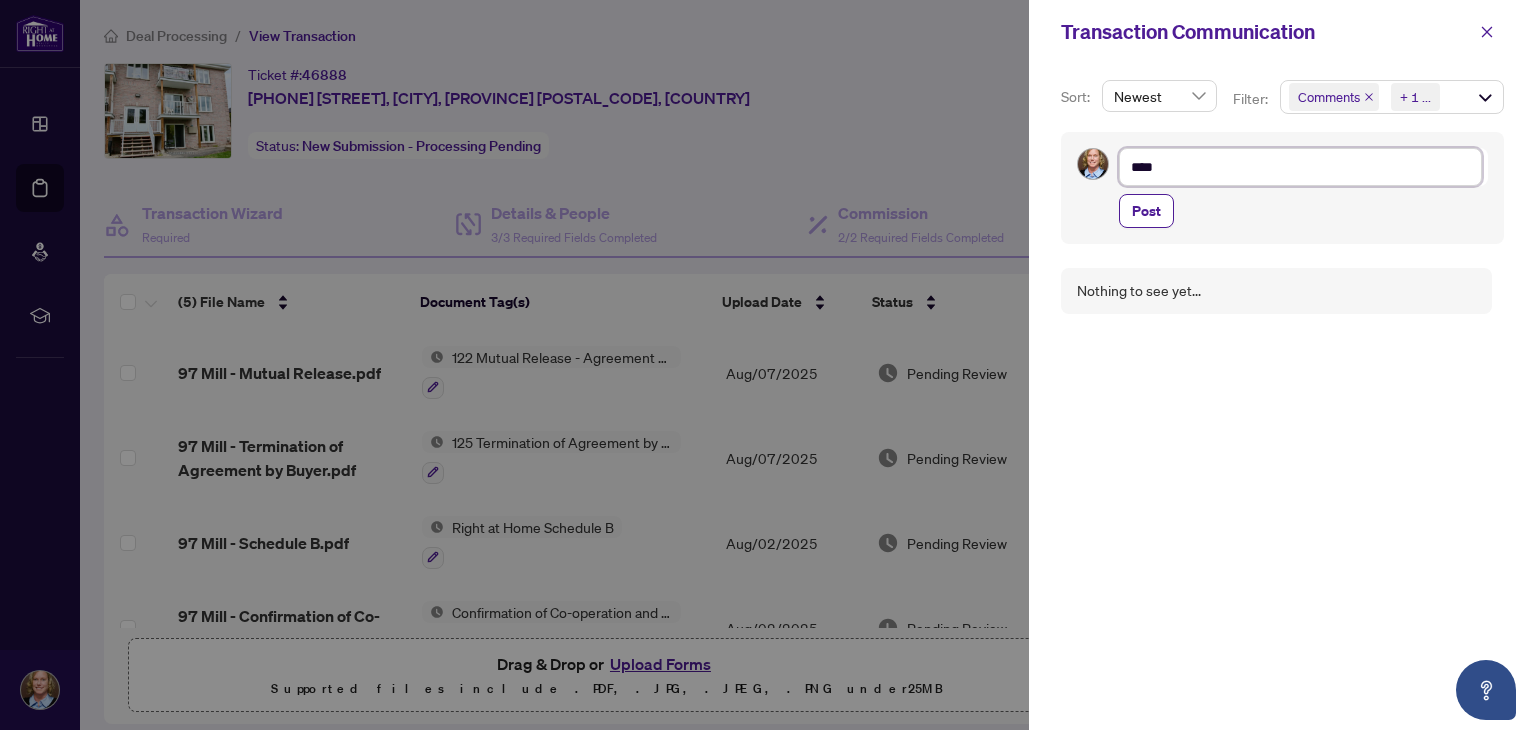 type on "*****" 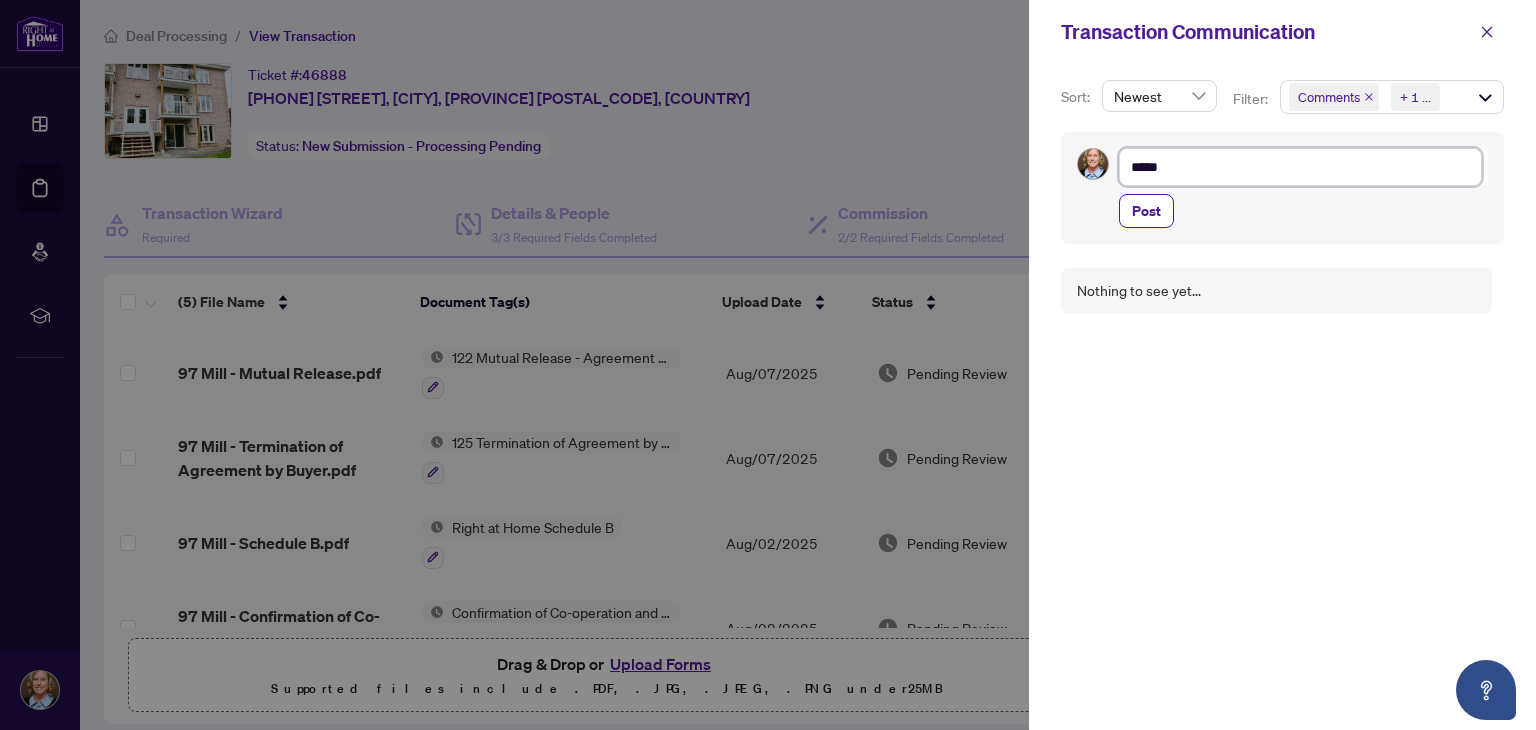 type on "******" 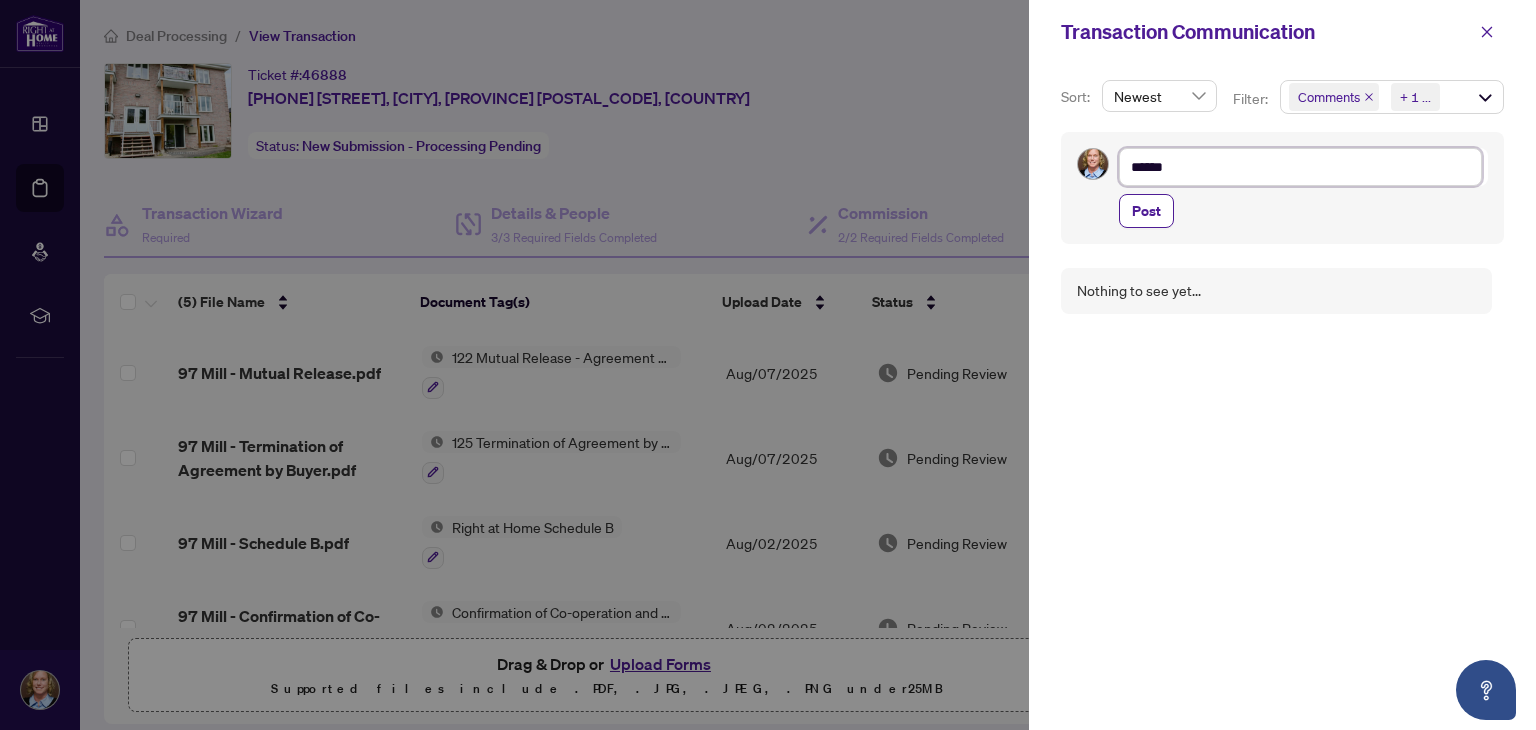type on "******" 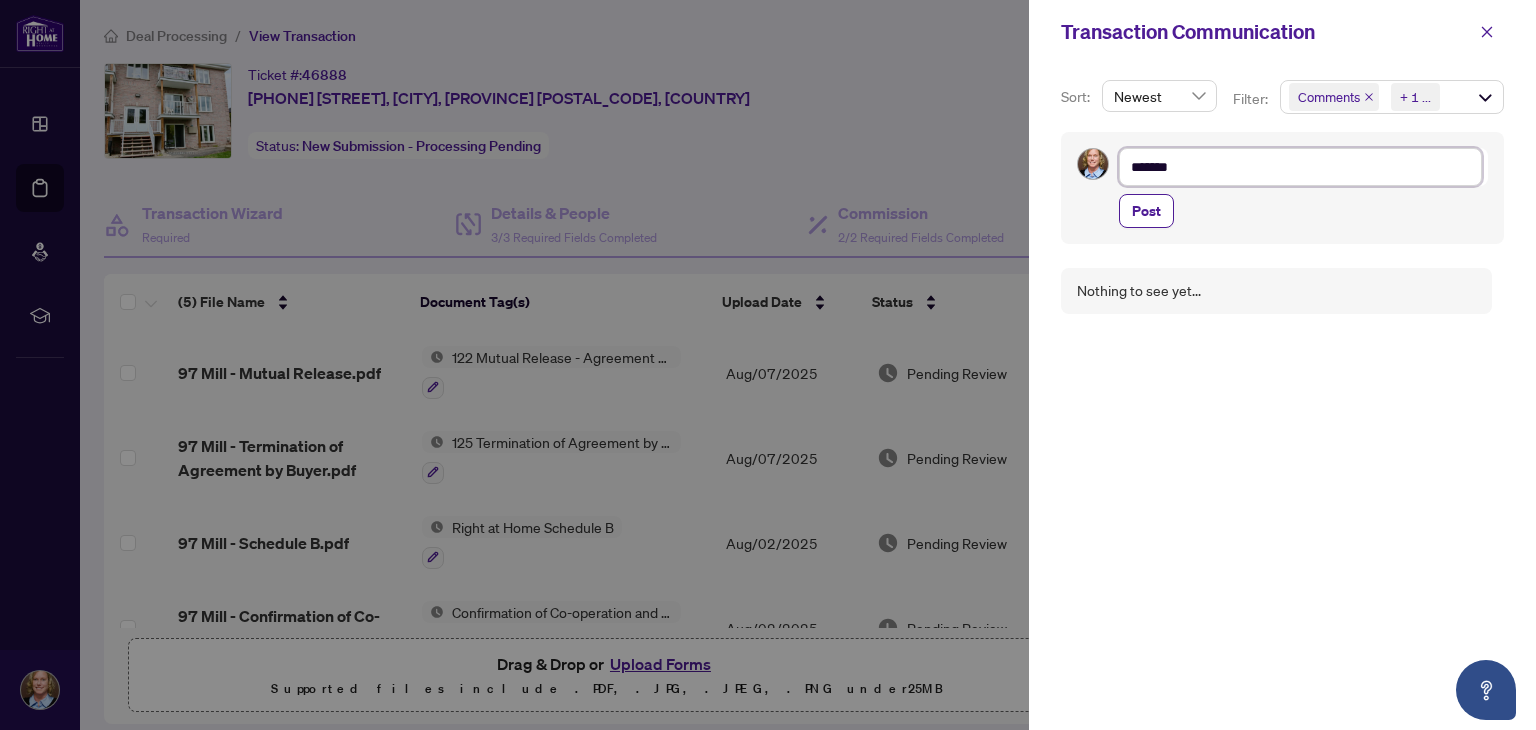 type on "********" 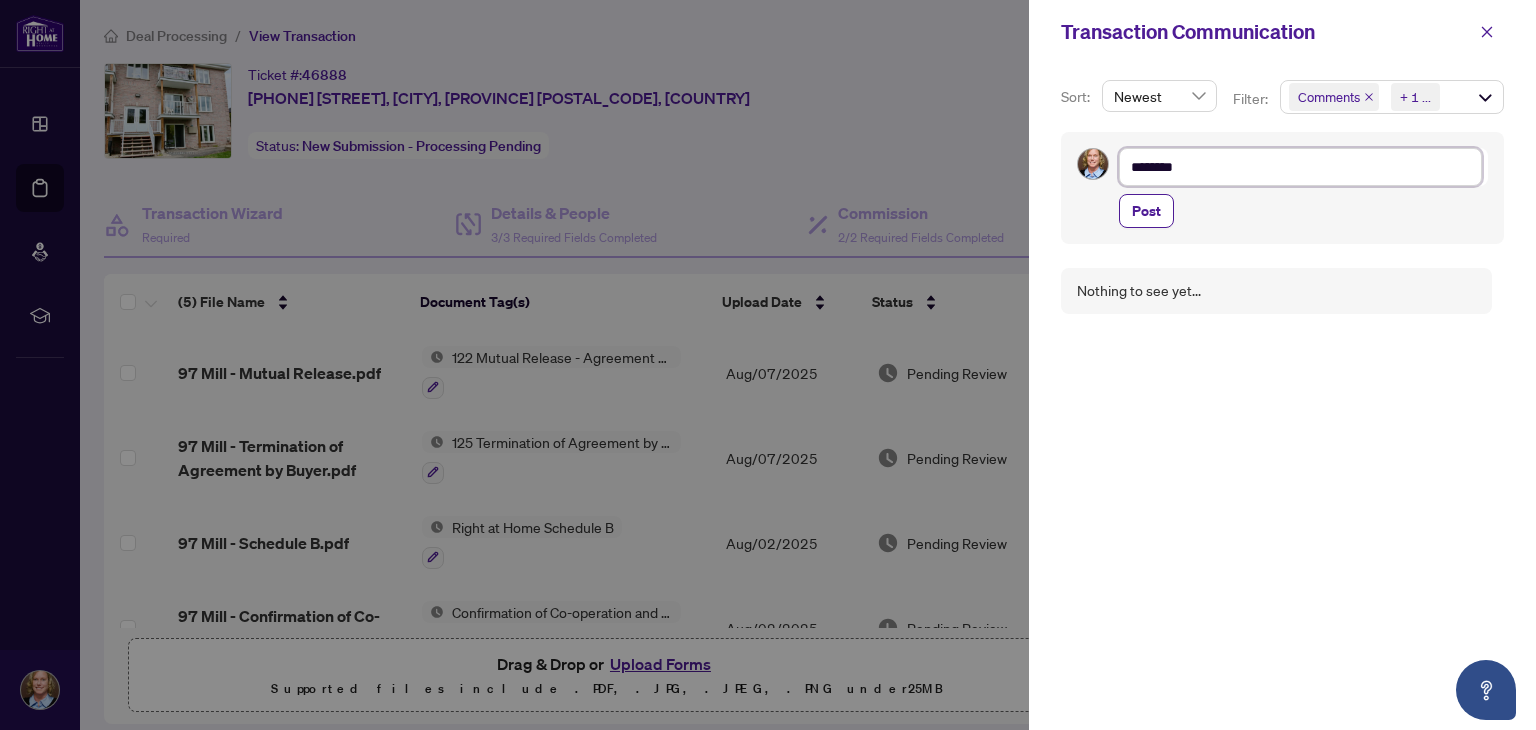type on "*********" 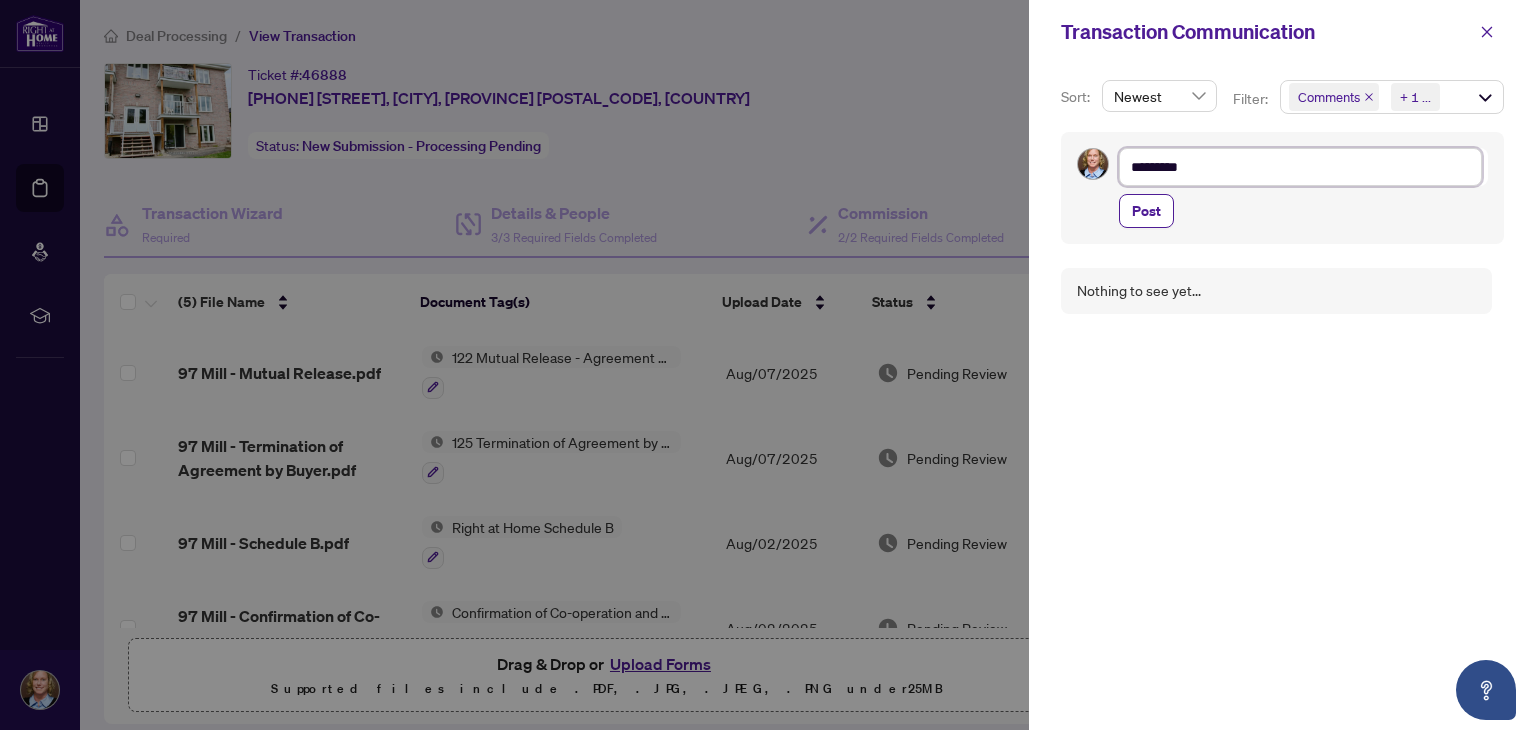 type on "**********" 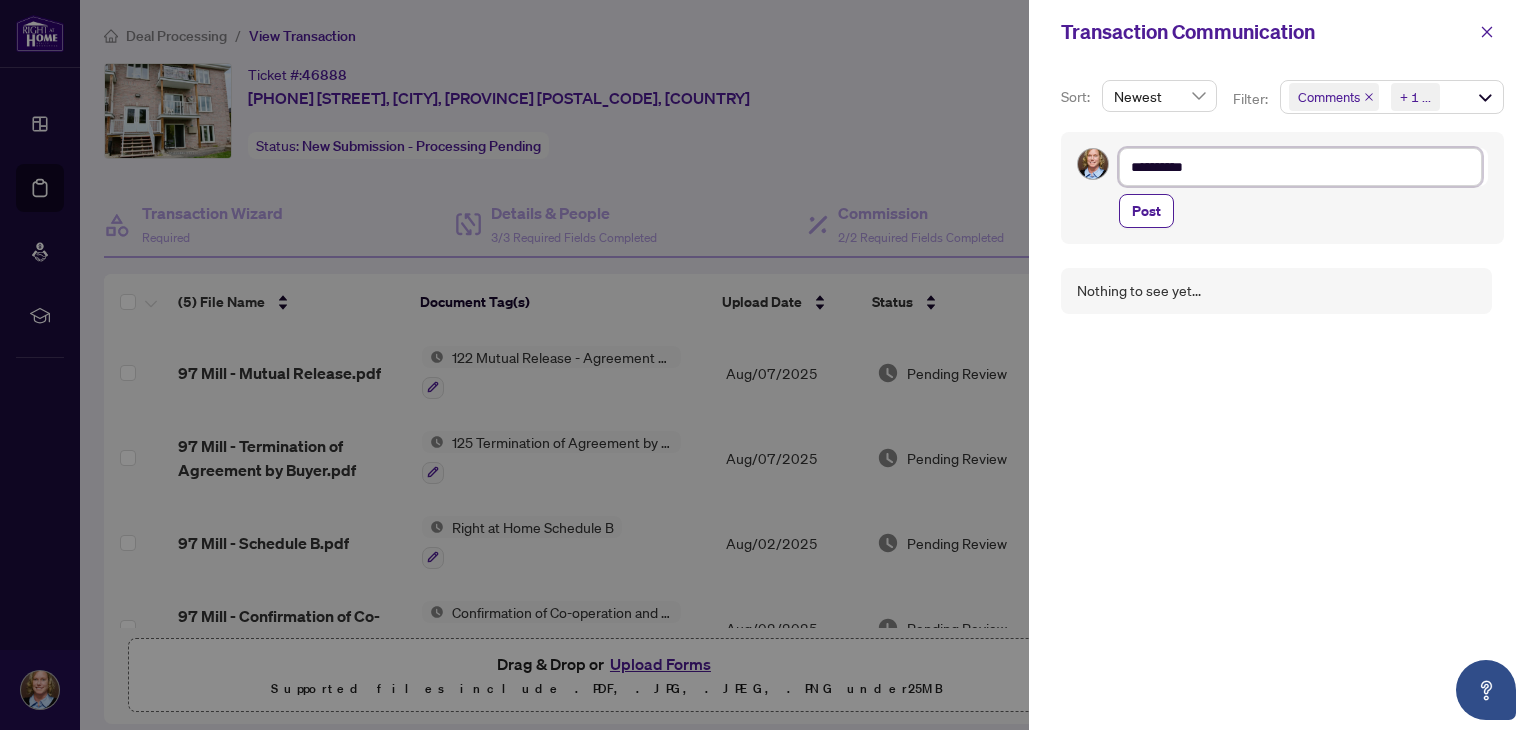 type on "**********" 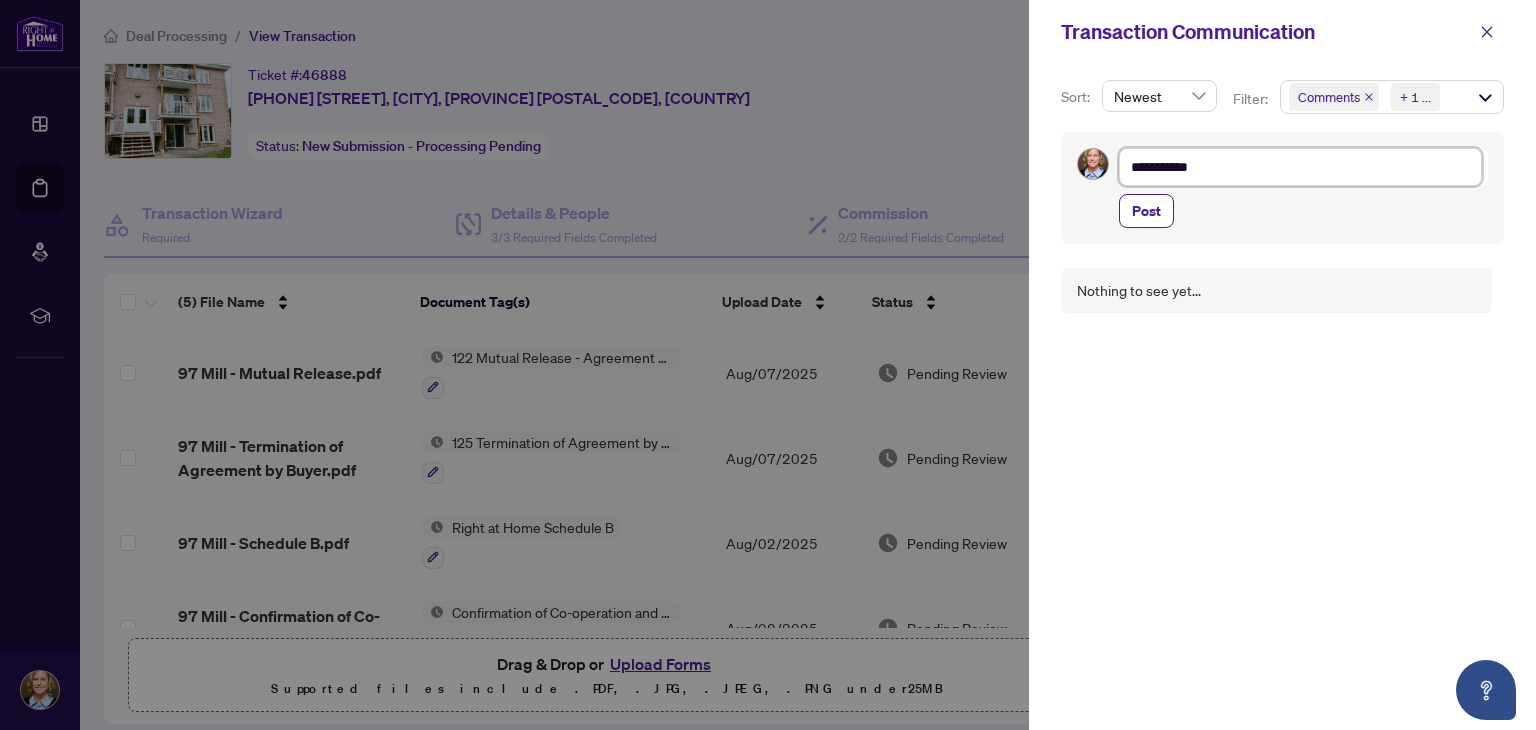 type on "**********" 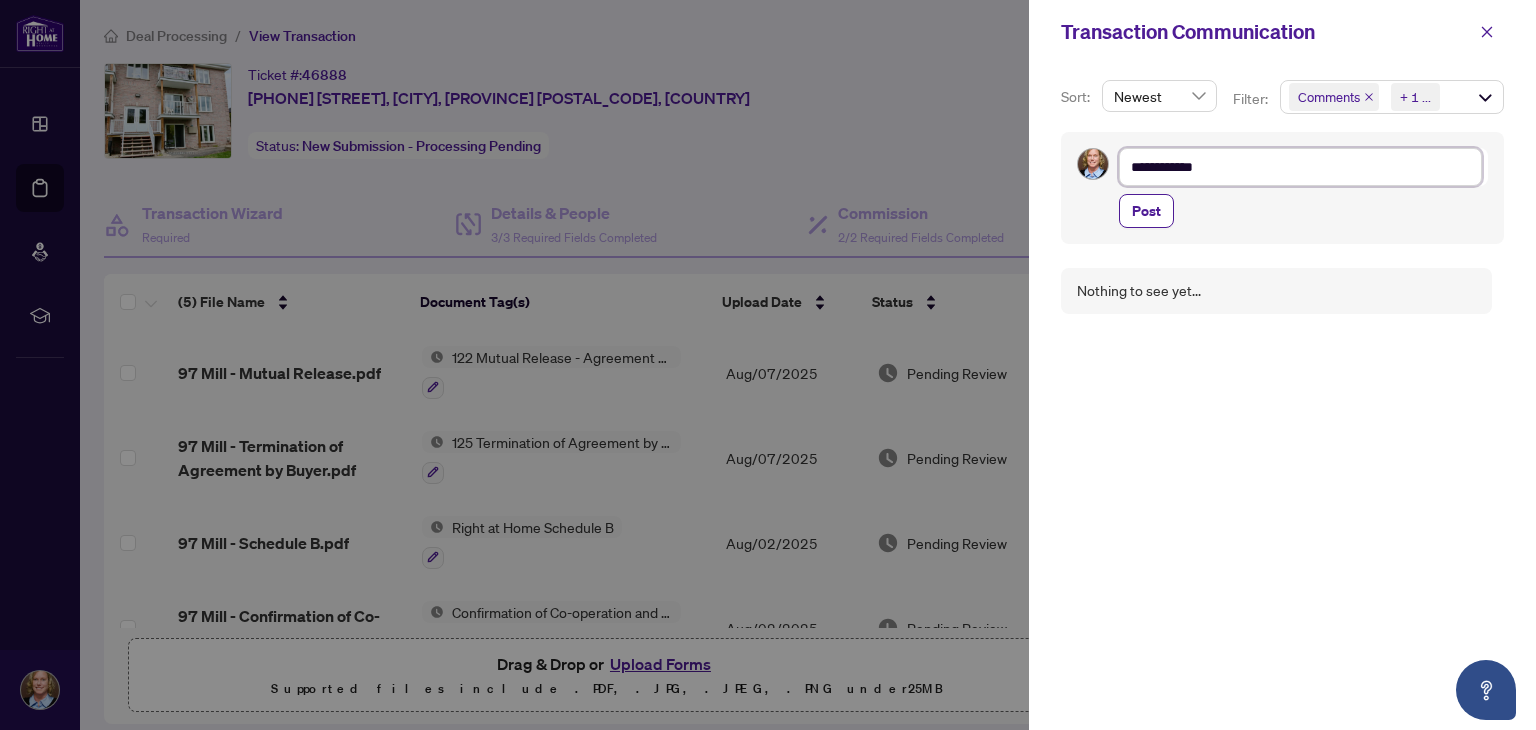 type on "**********" 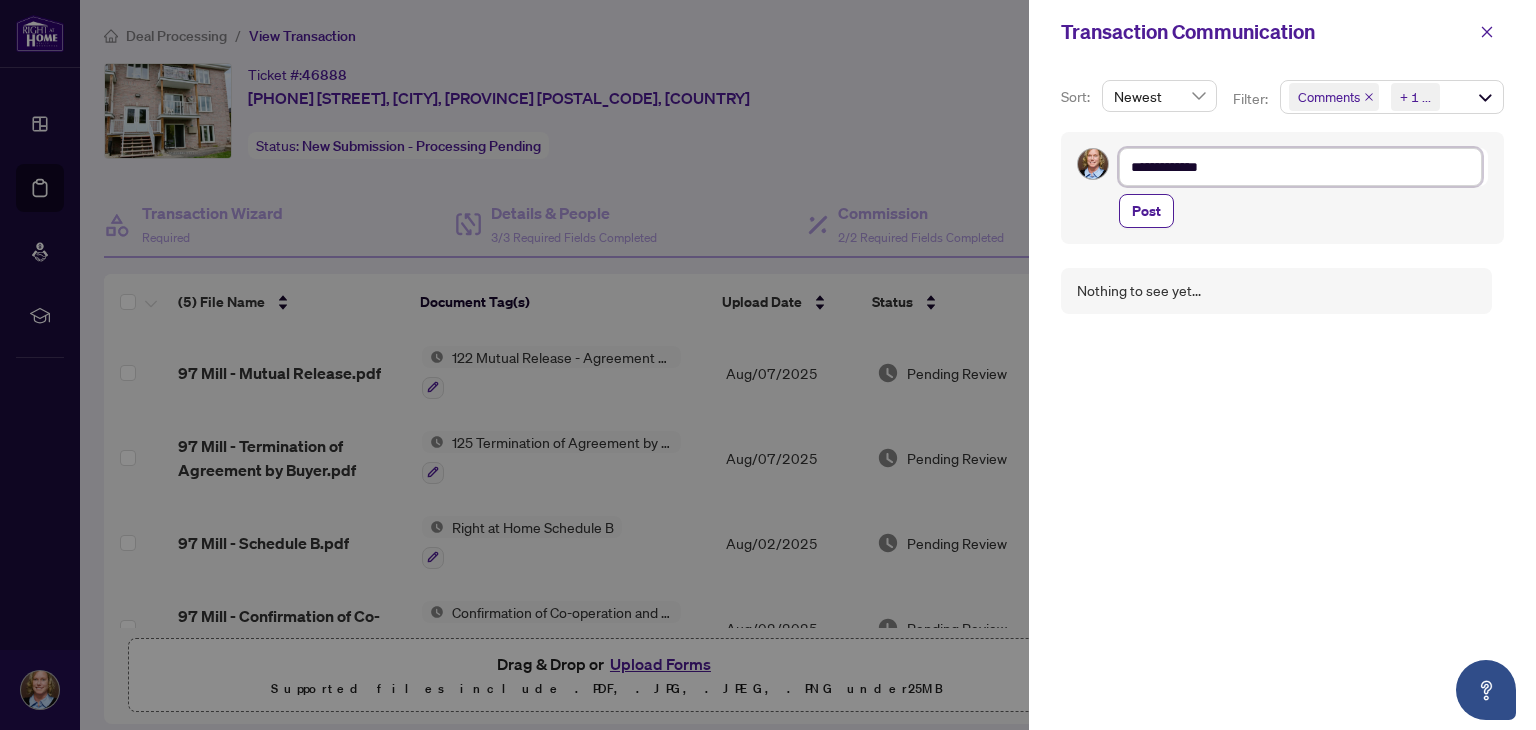 type on "**********" 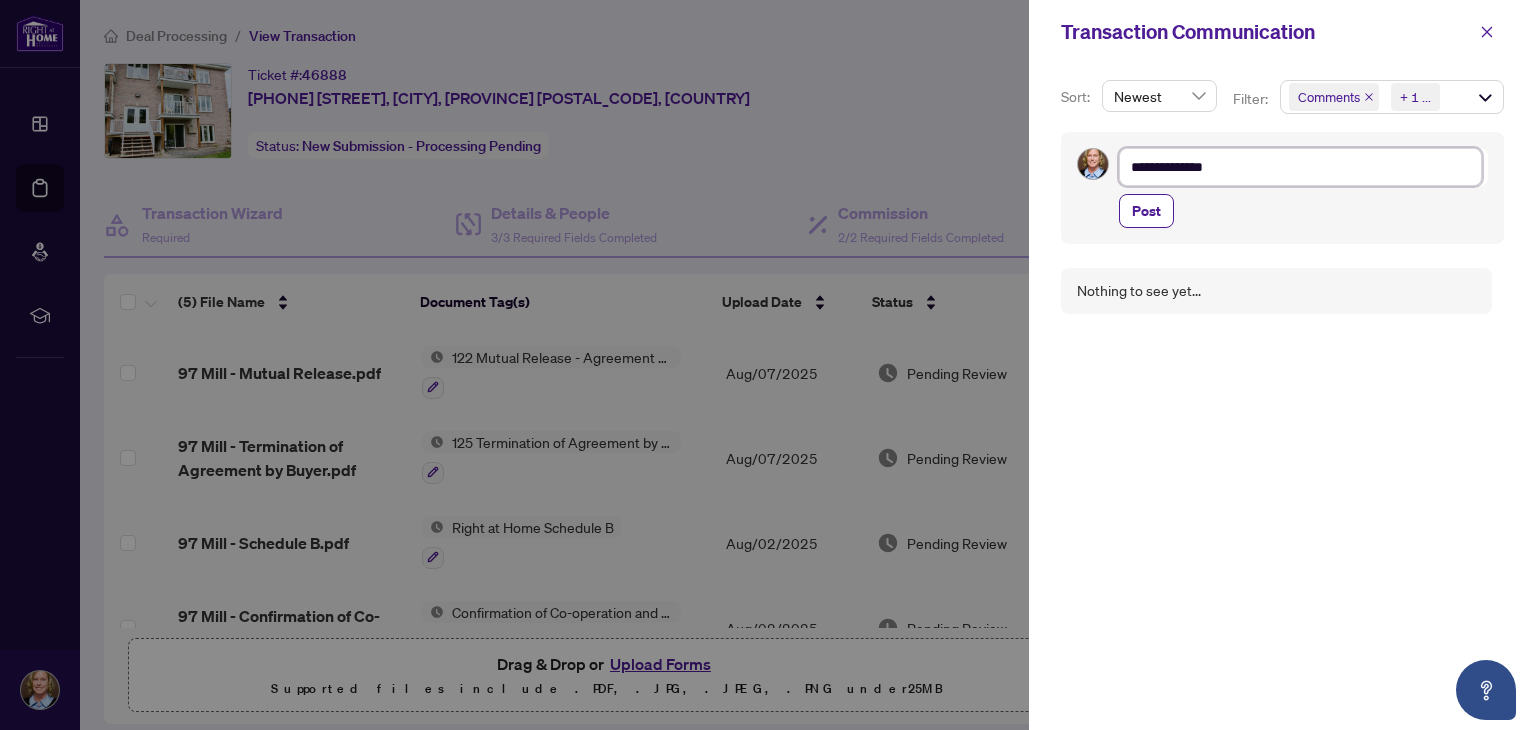 type on "**********" 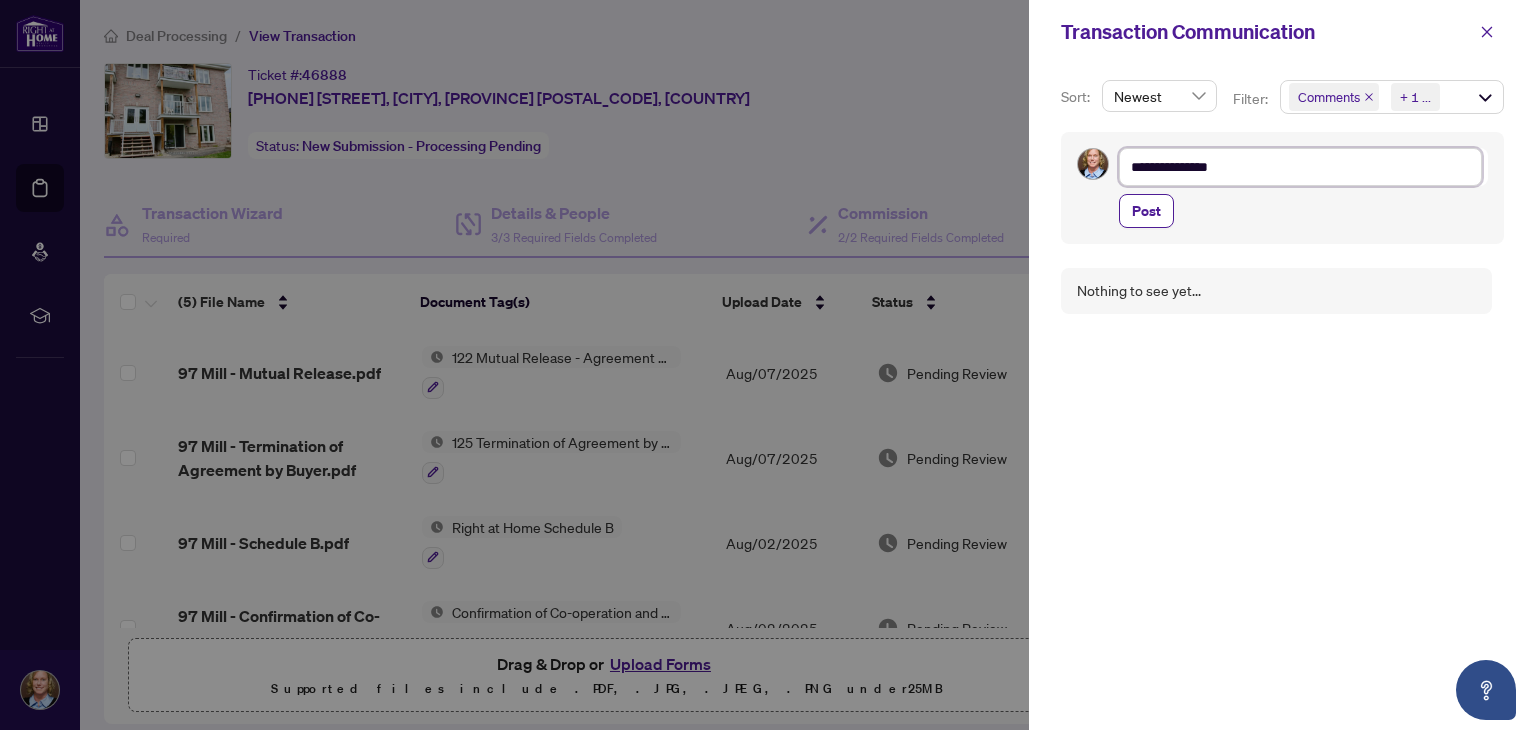 type on "**********" 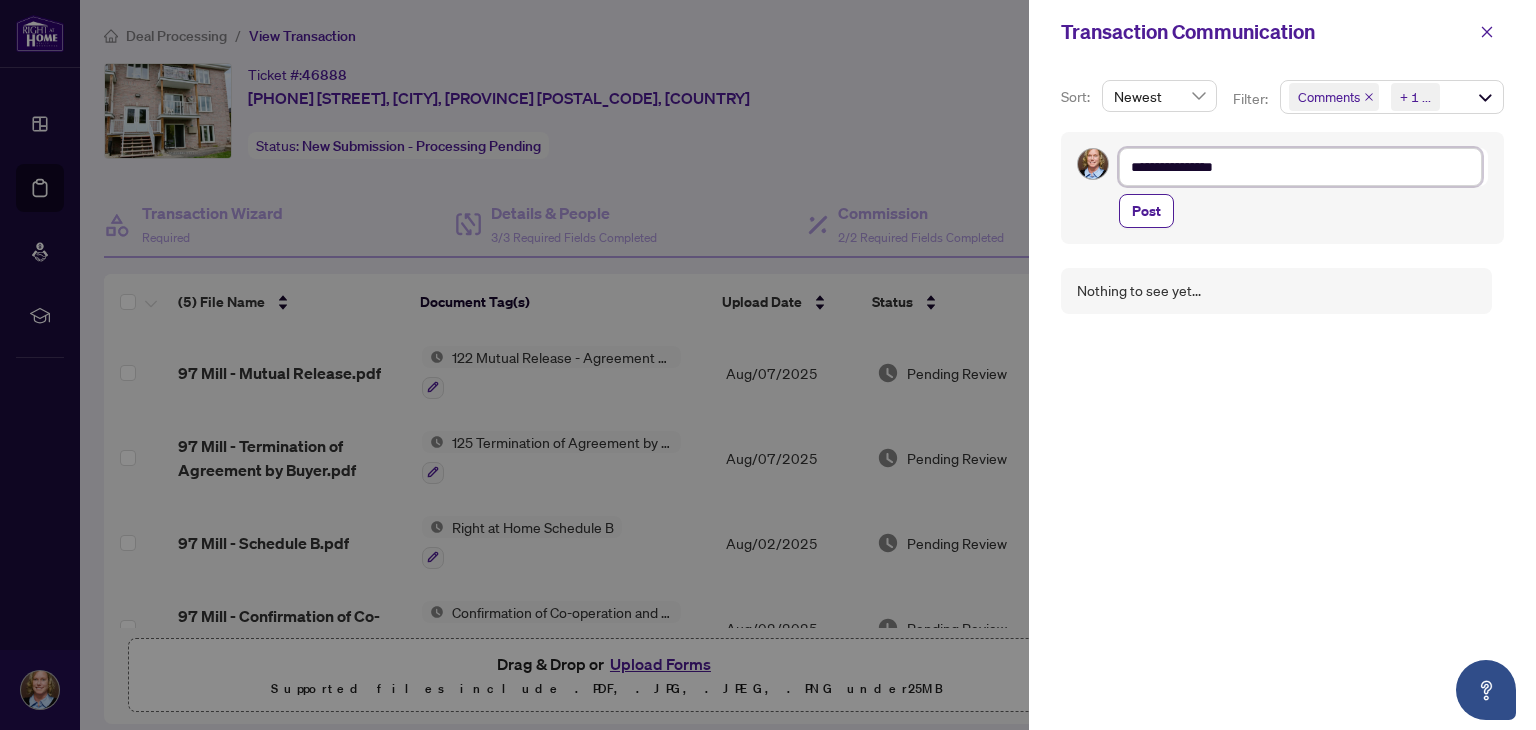 type on "**********" 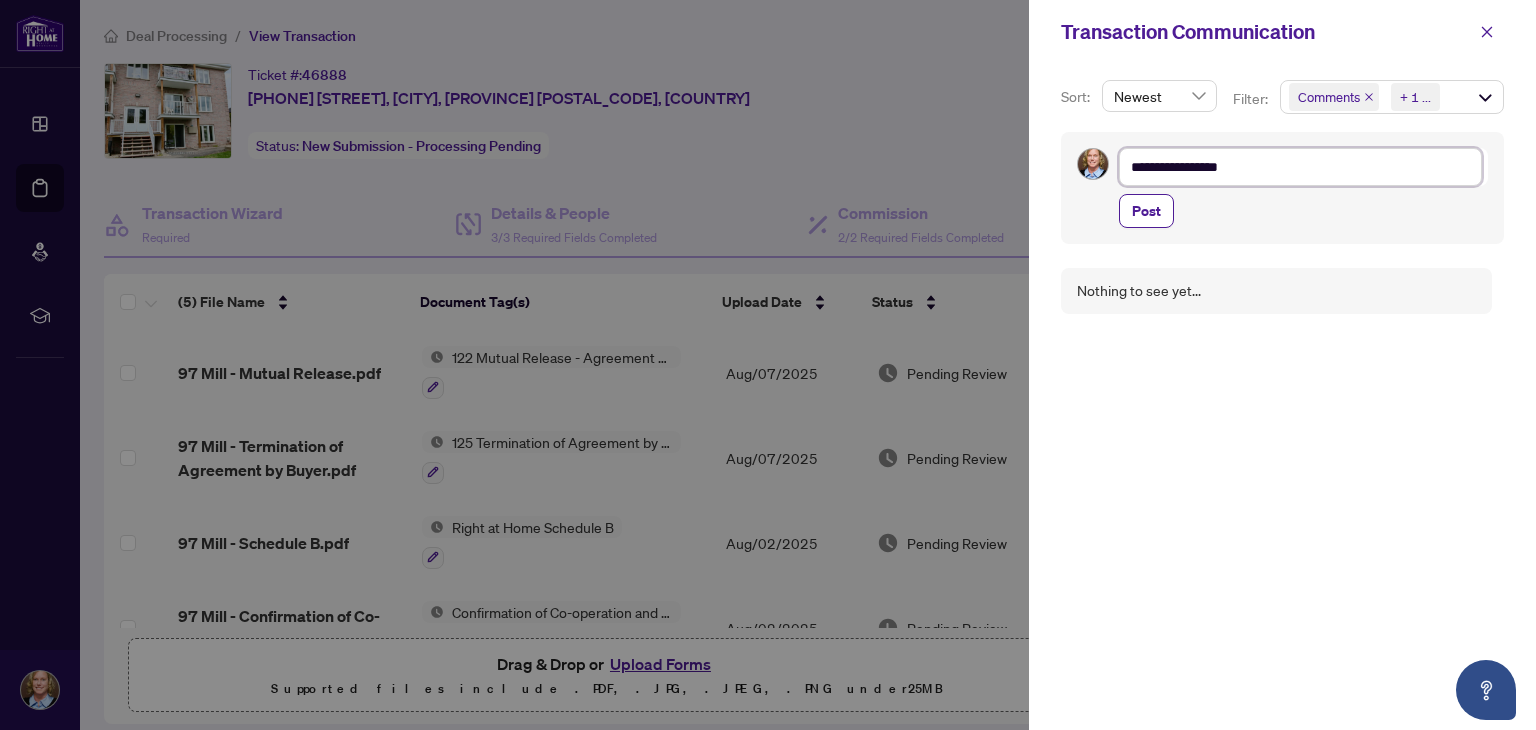 type on "**********" 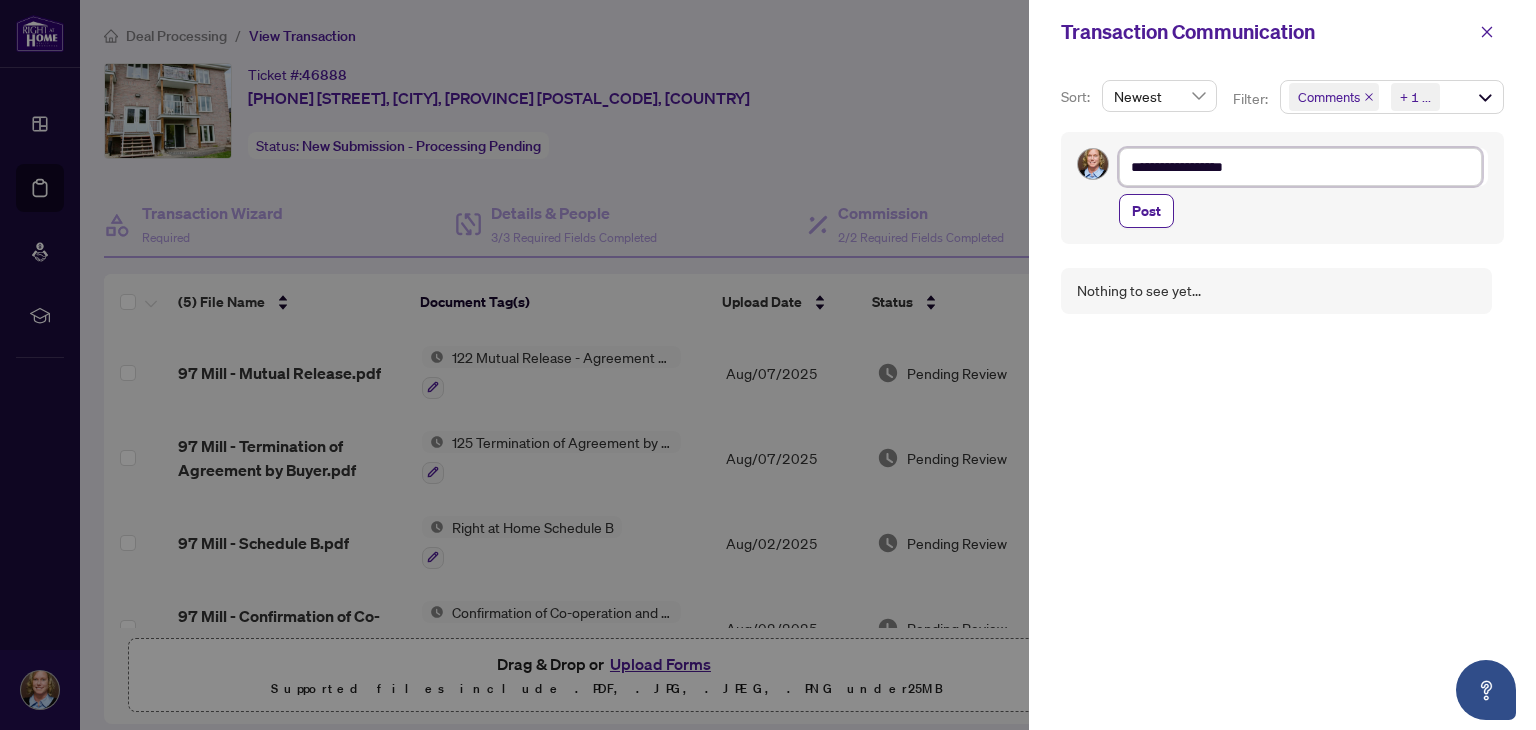 type on "**********" 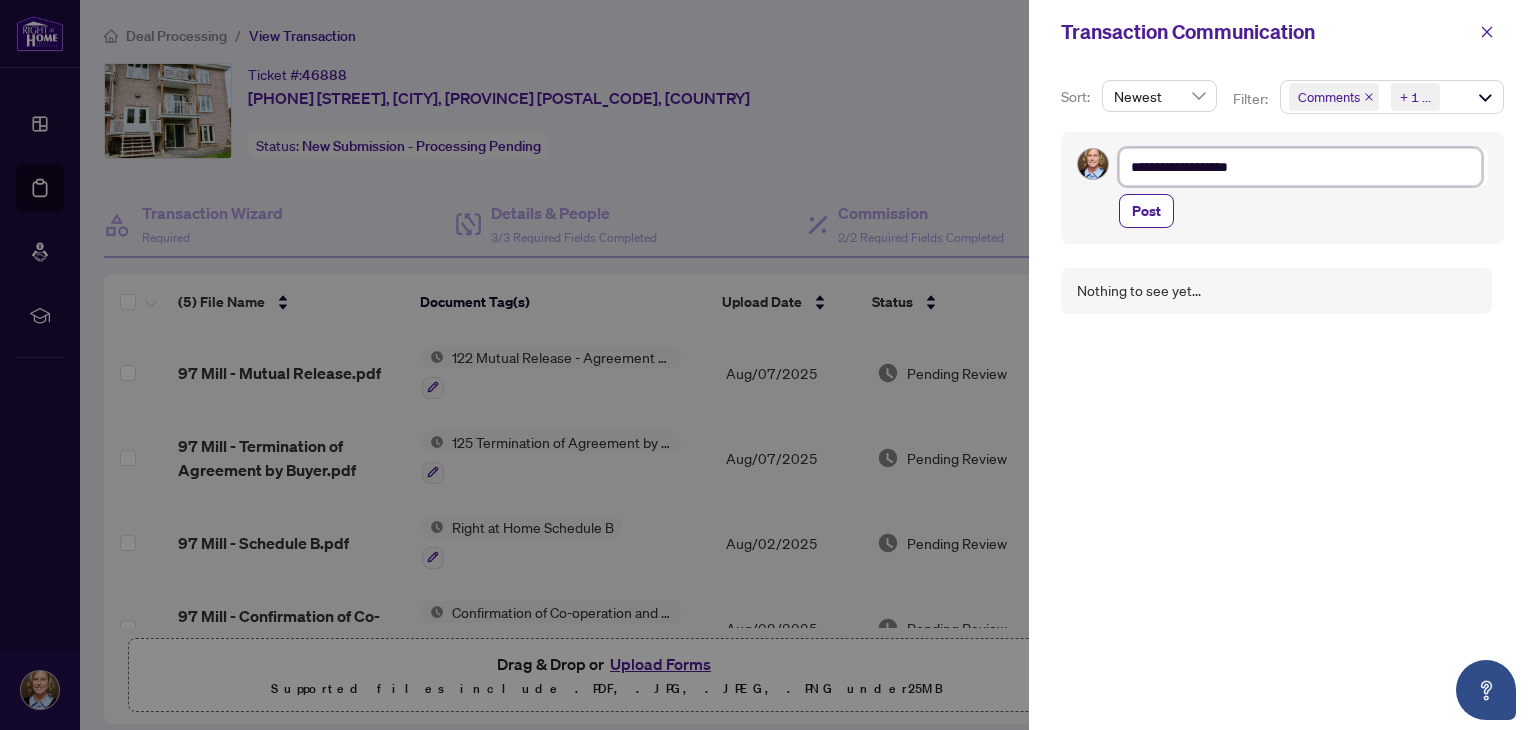 type on "**********" 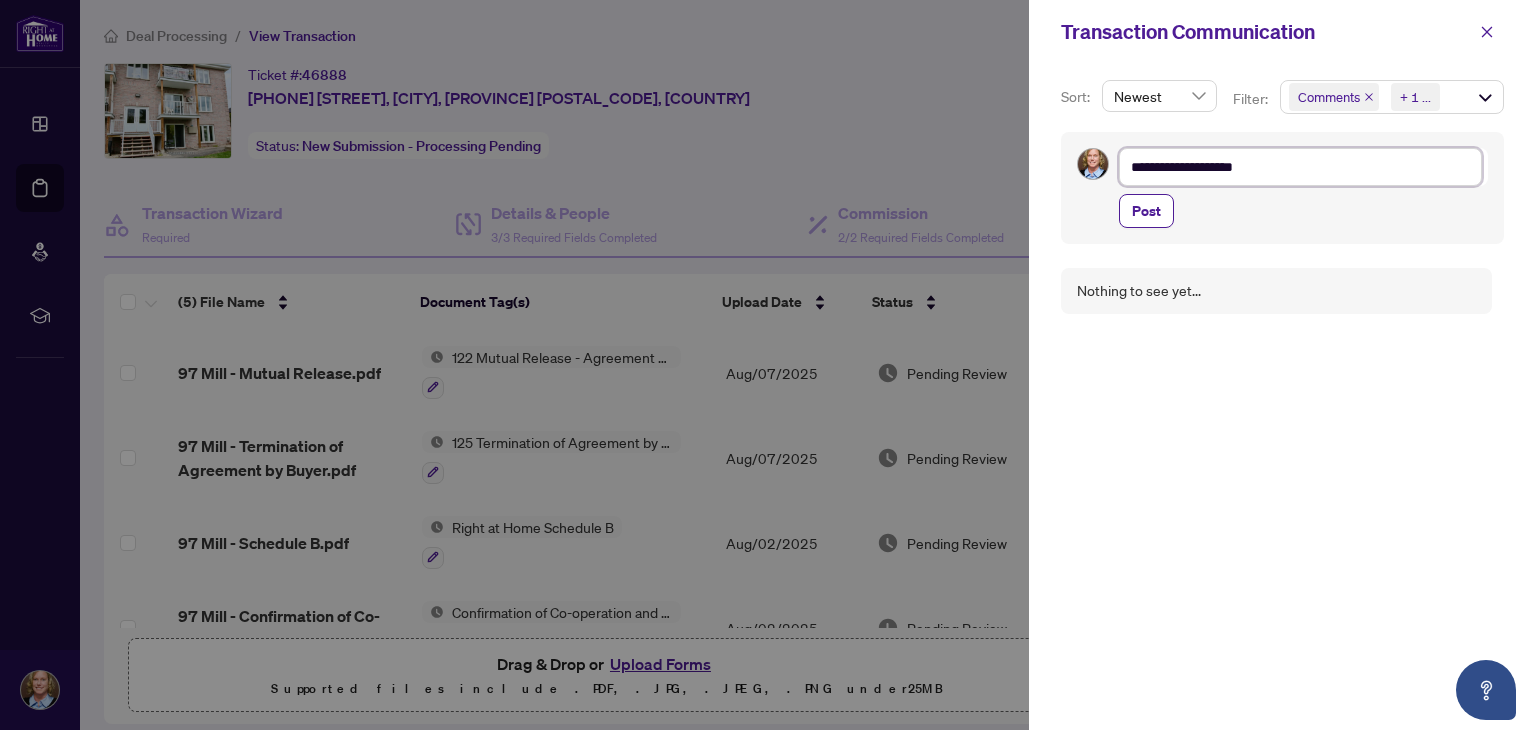 type on "**********" 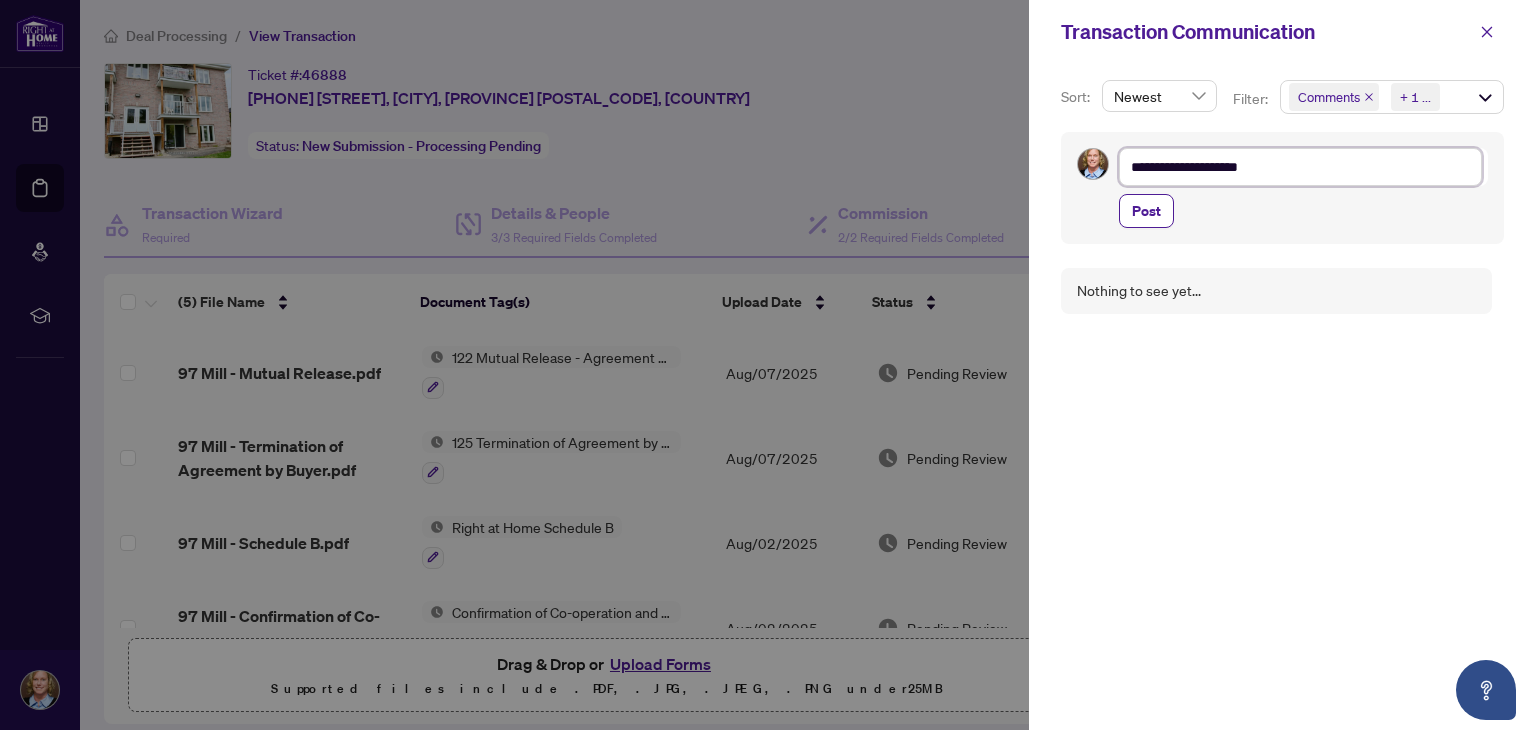 type on "**********" 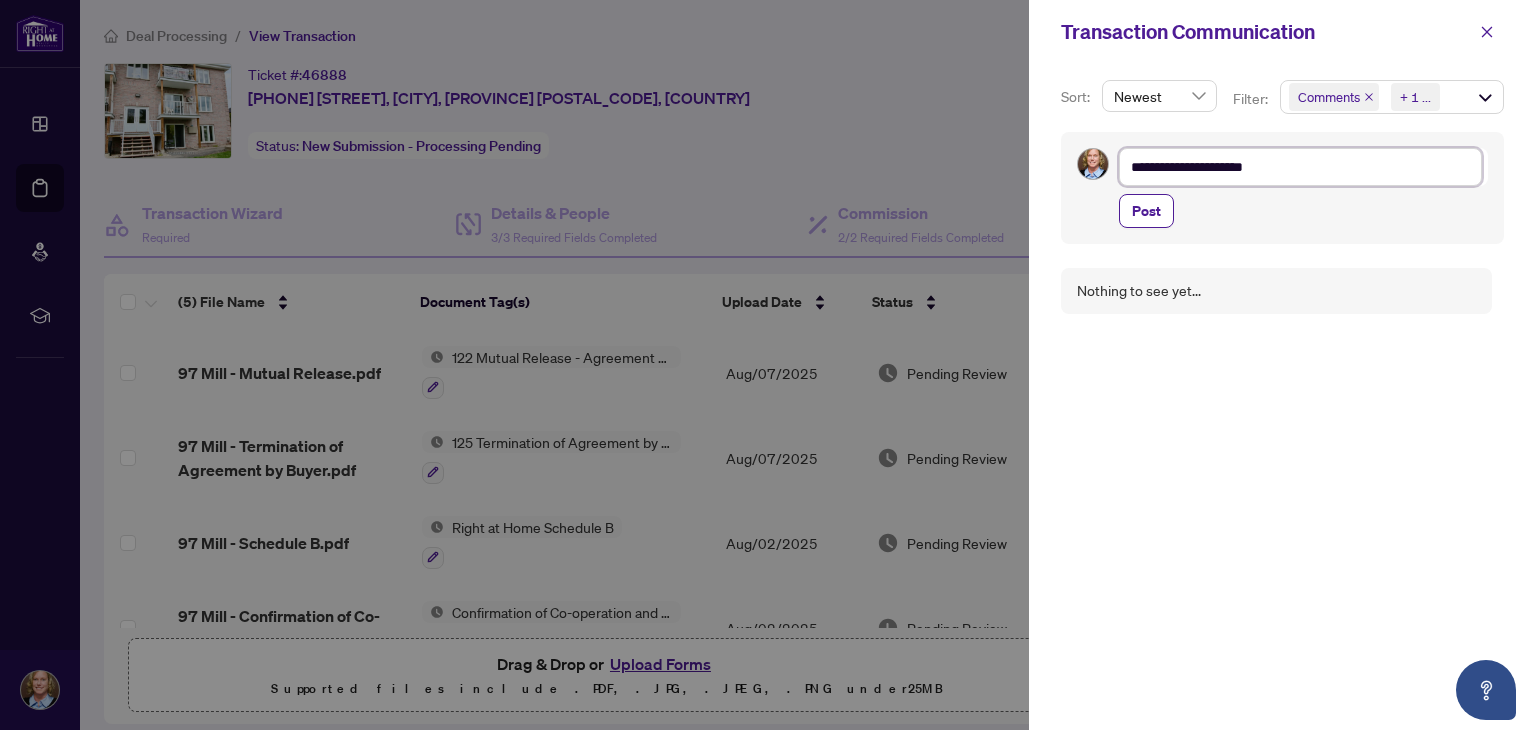 type on "**********" 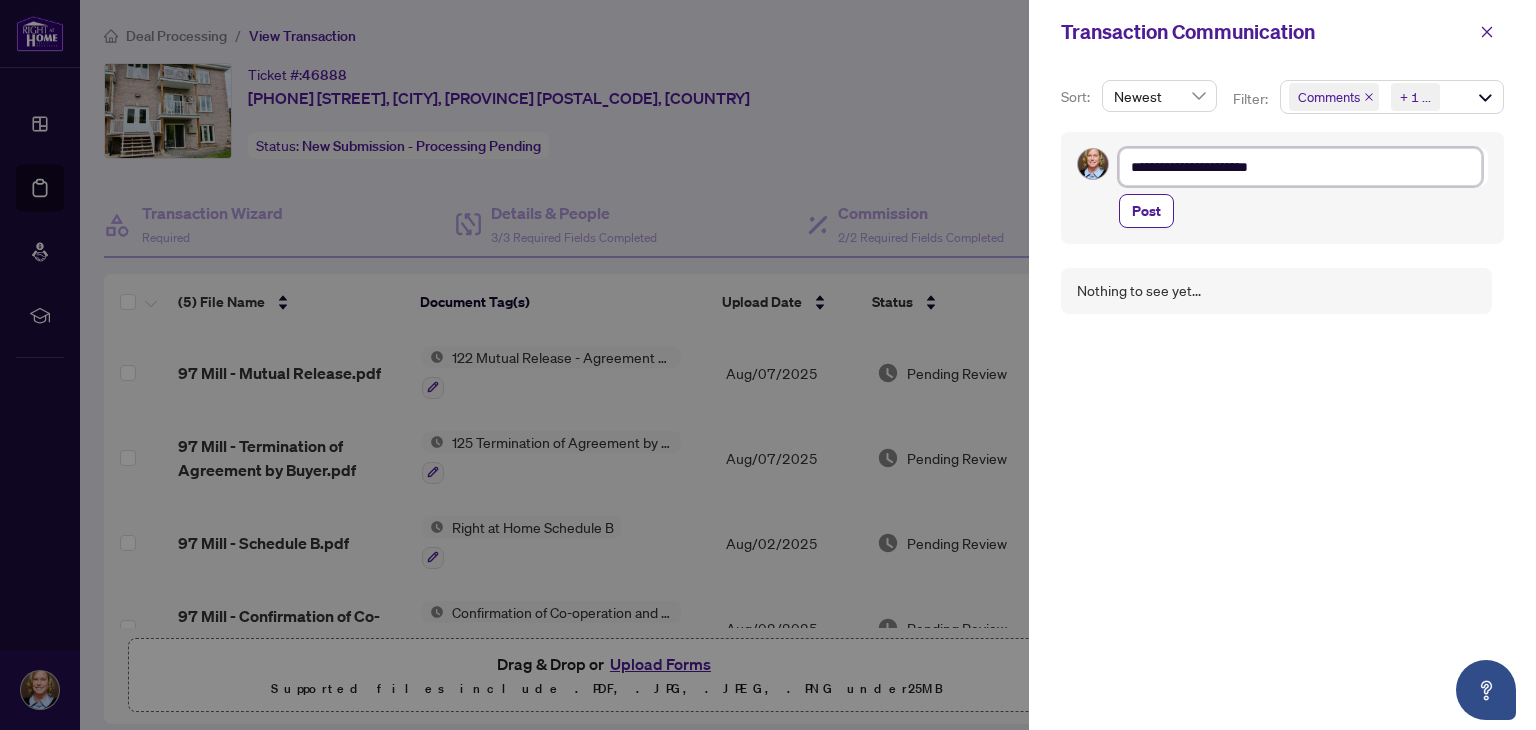 type on "**********" 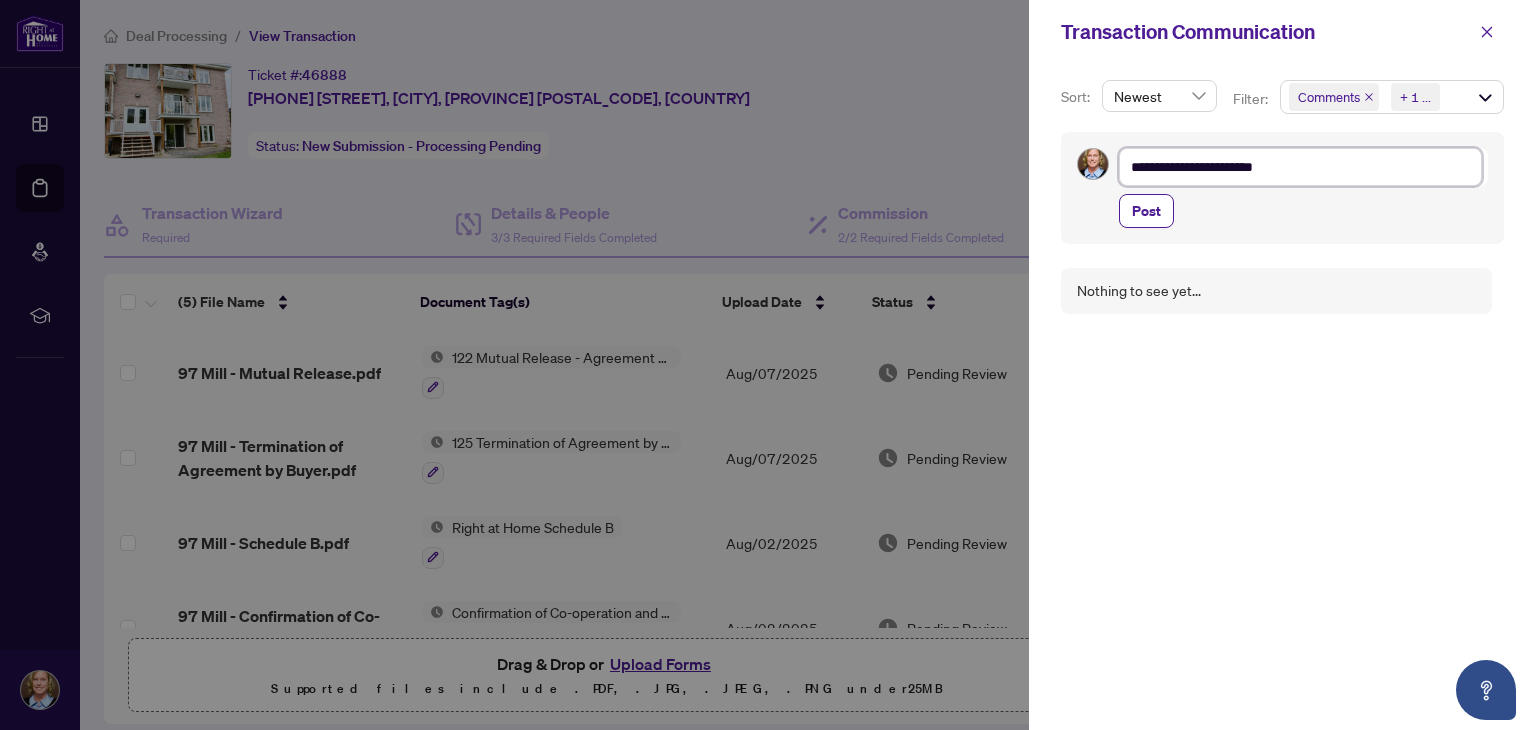 type on "**********" 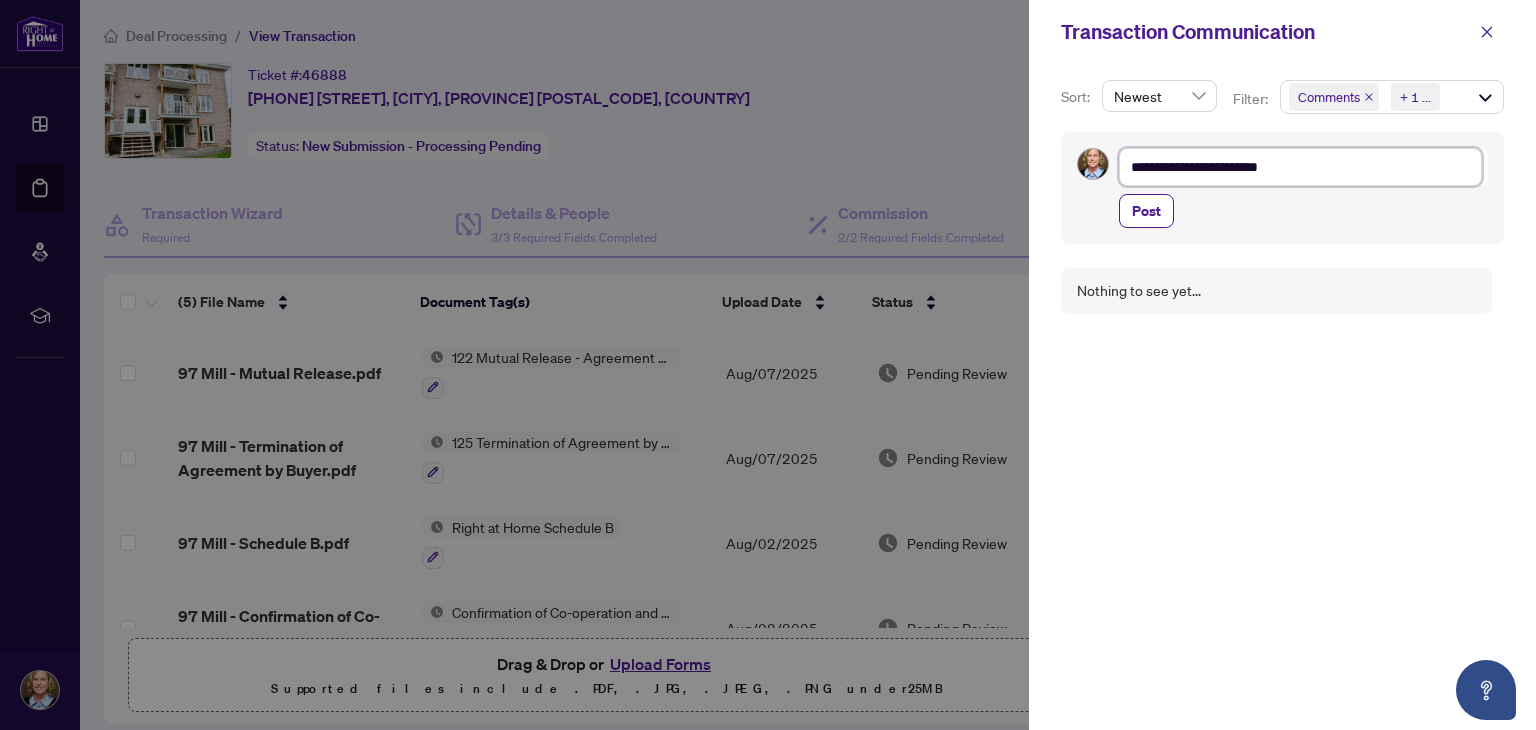 type on "**********" 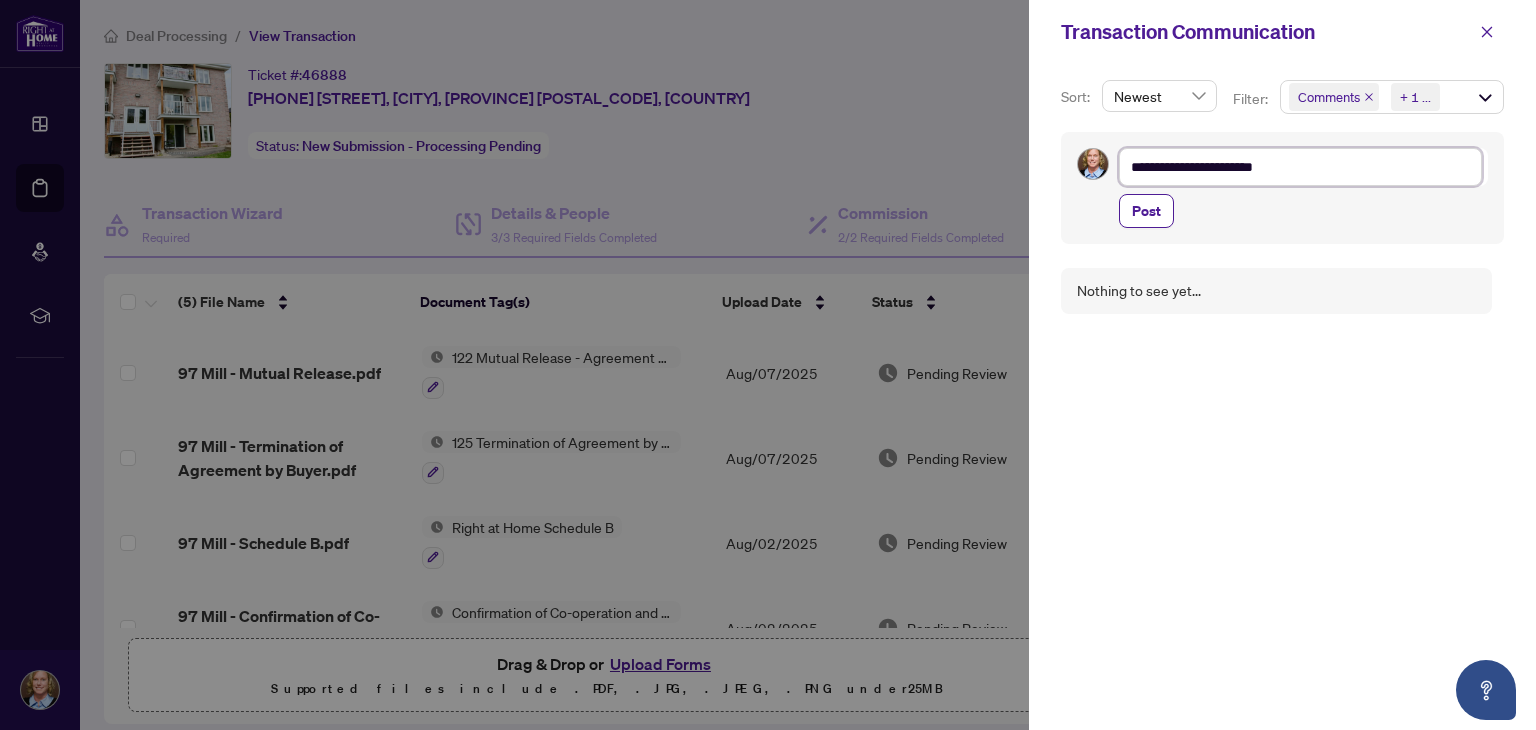 type on "**********" 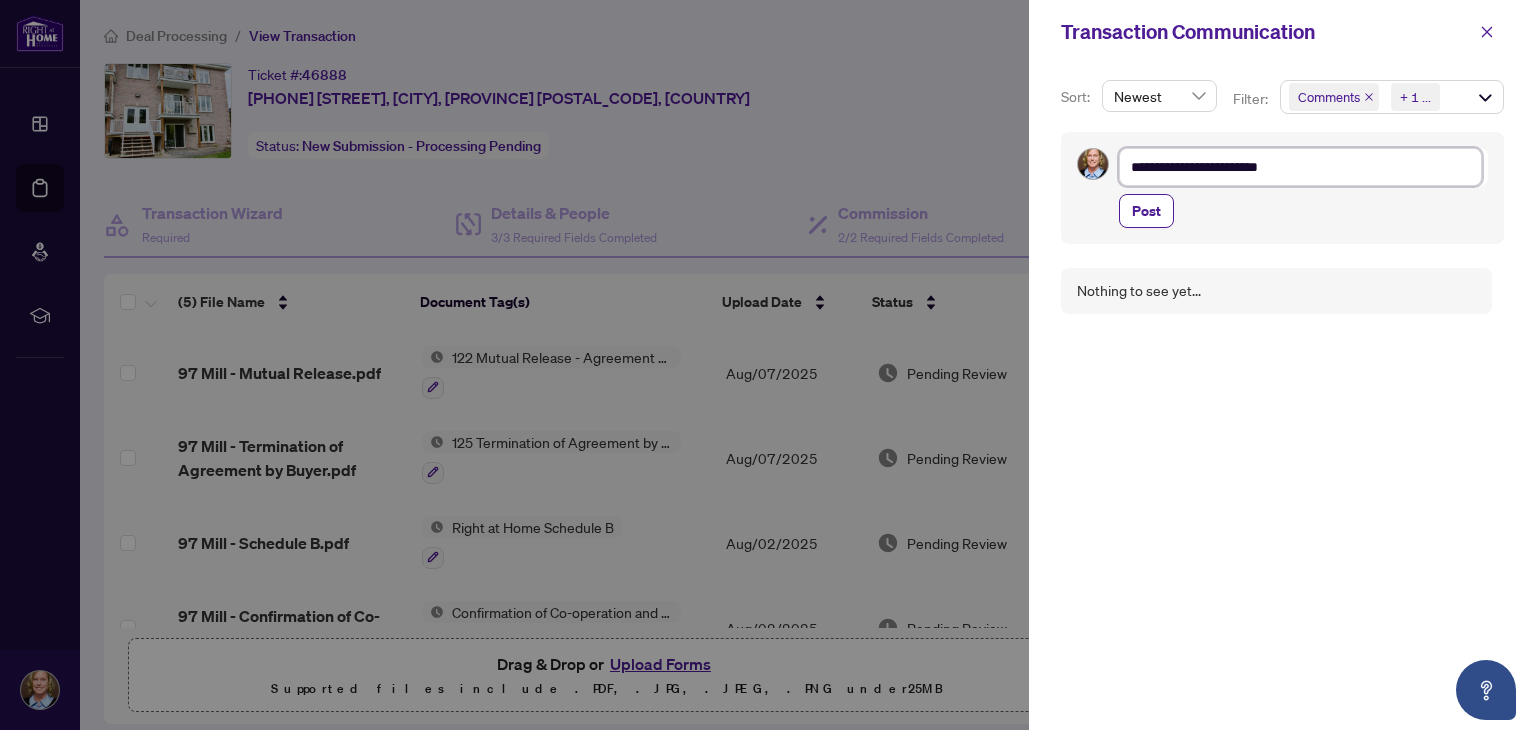 type on "**********" 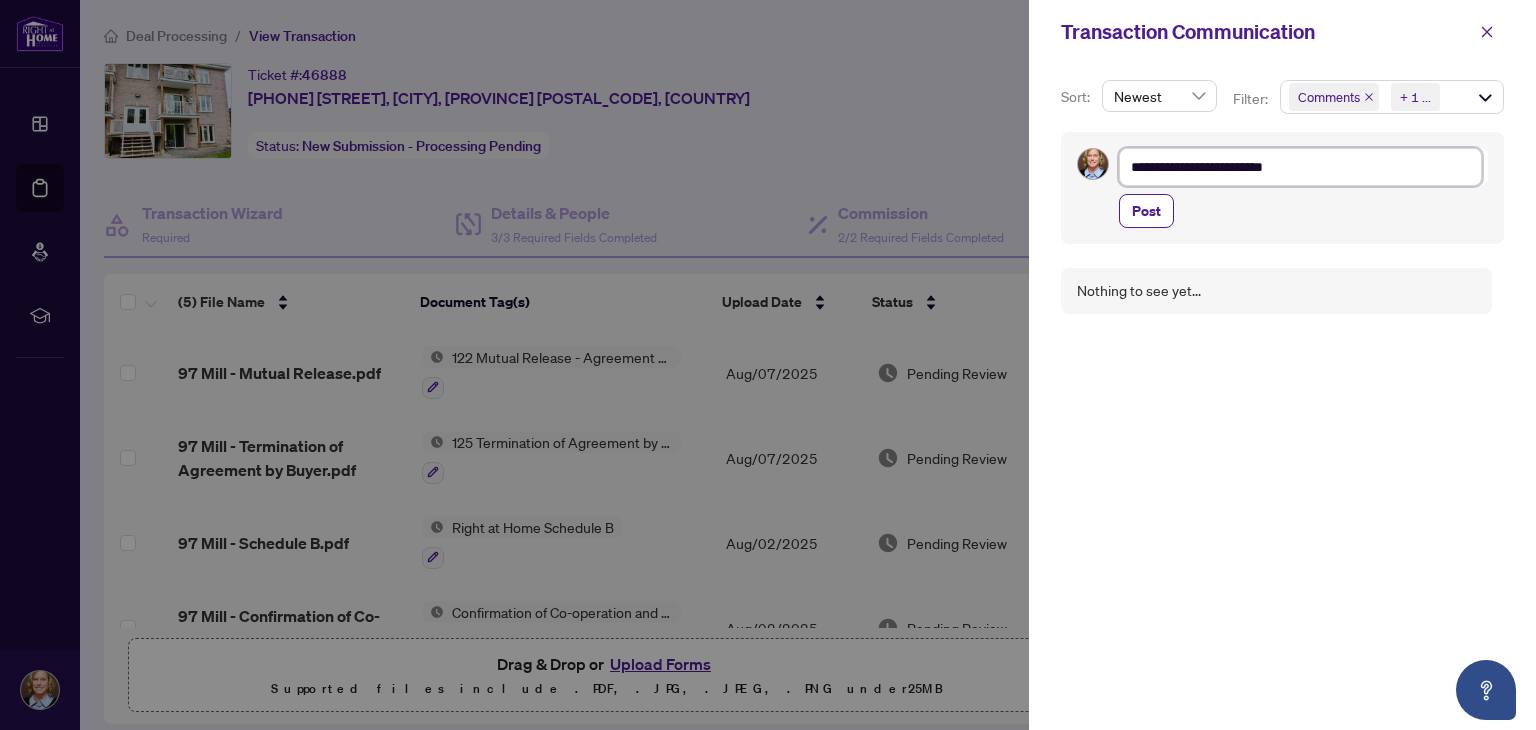 type on "**********" 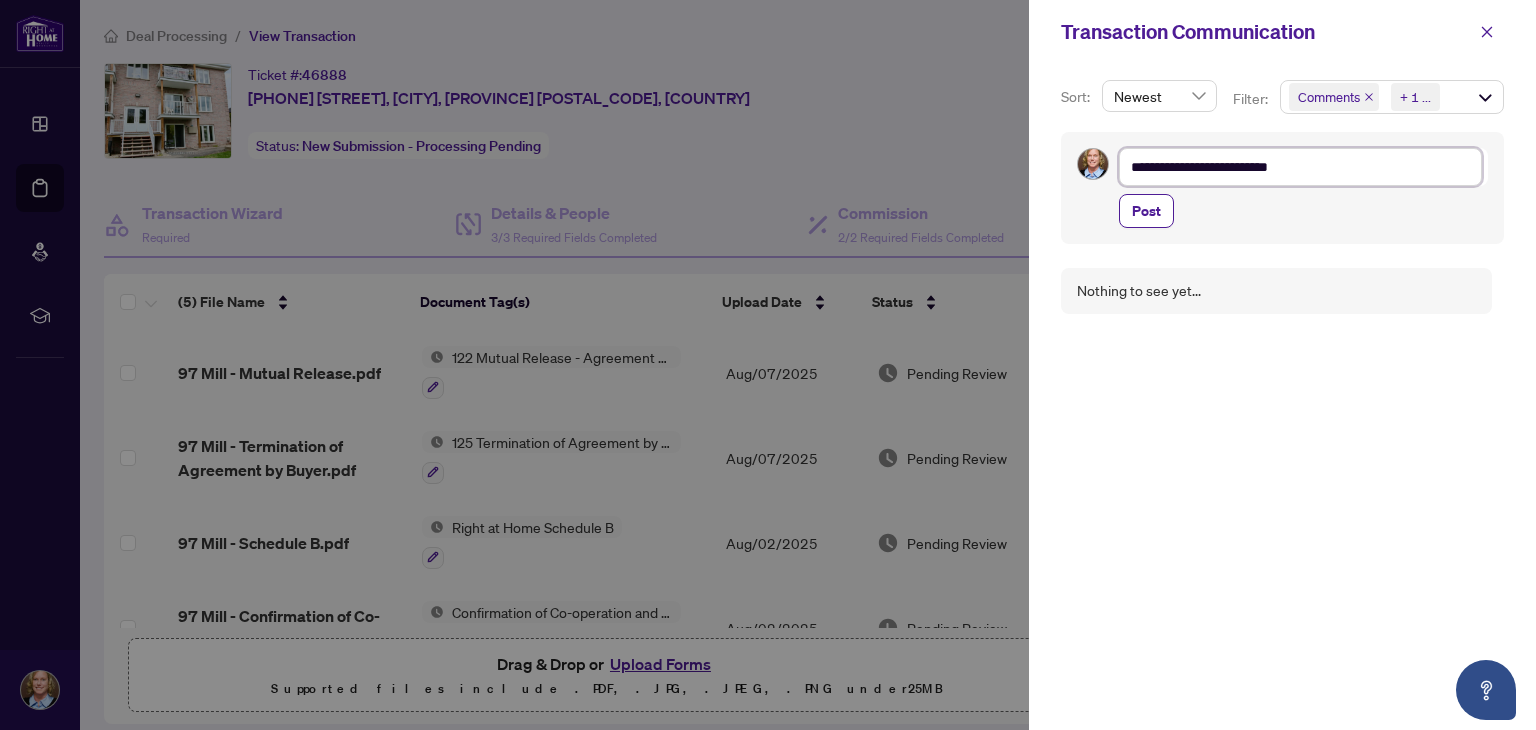 type on "**********" 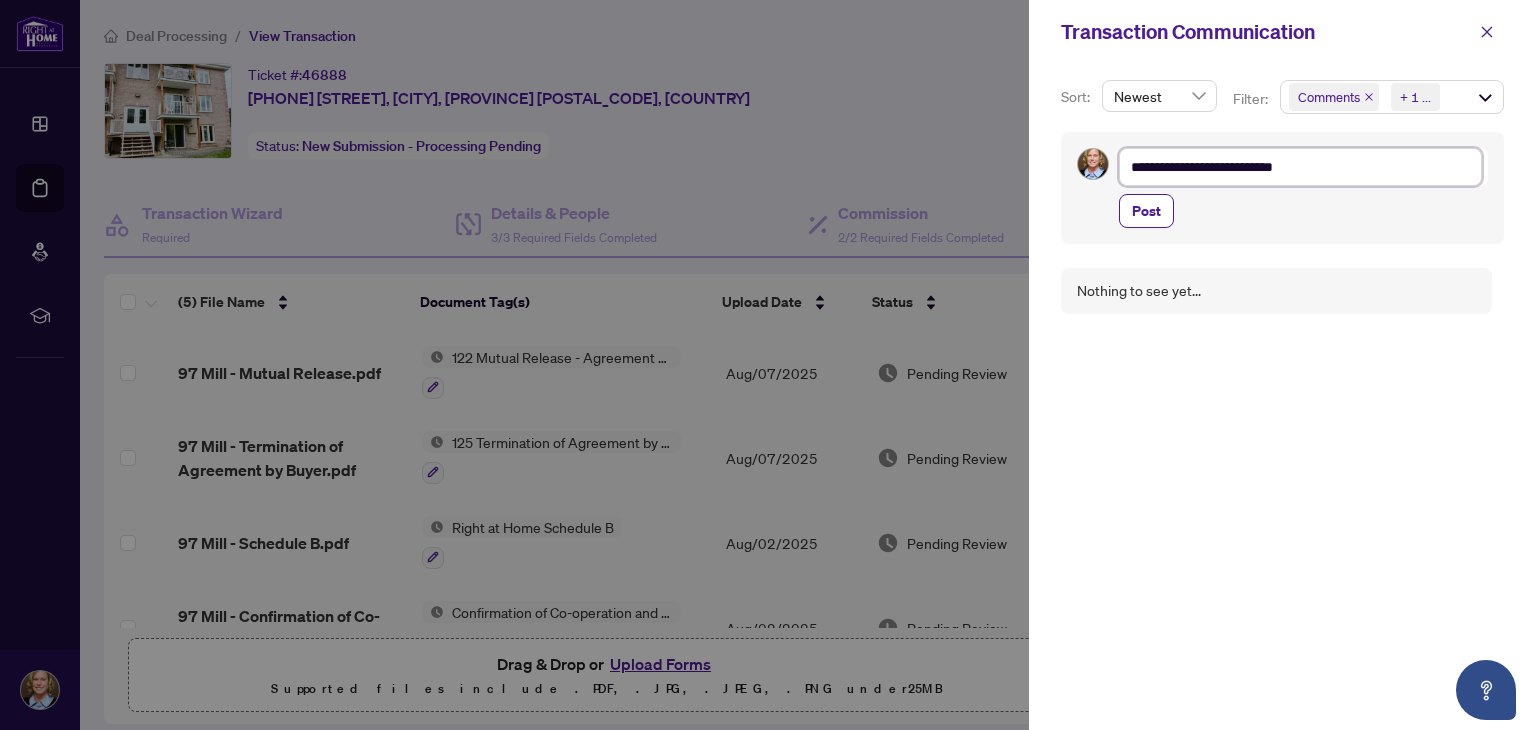 type on "**********" 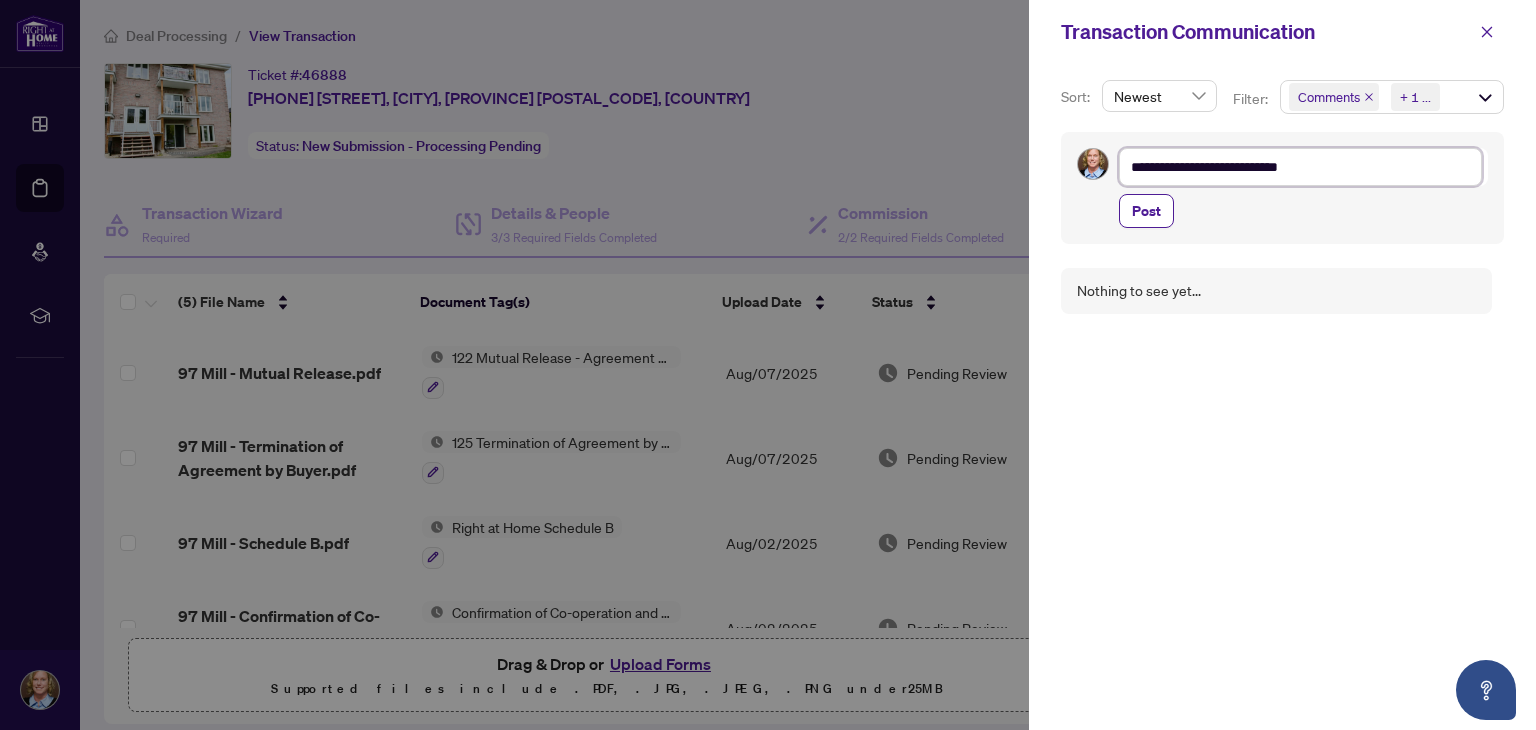 type on "**********" 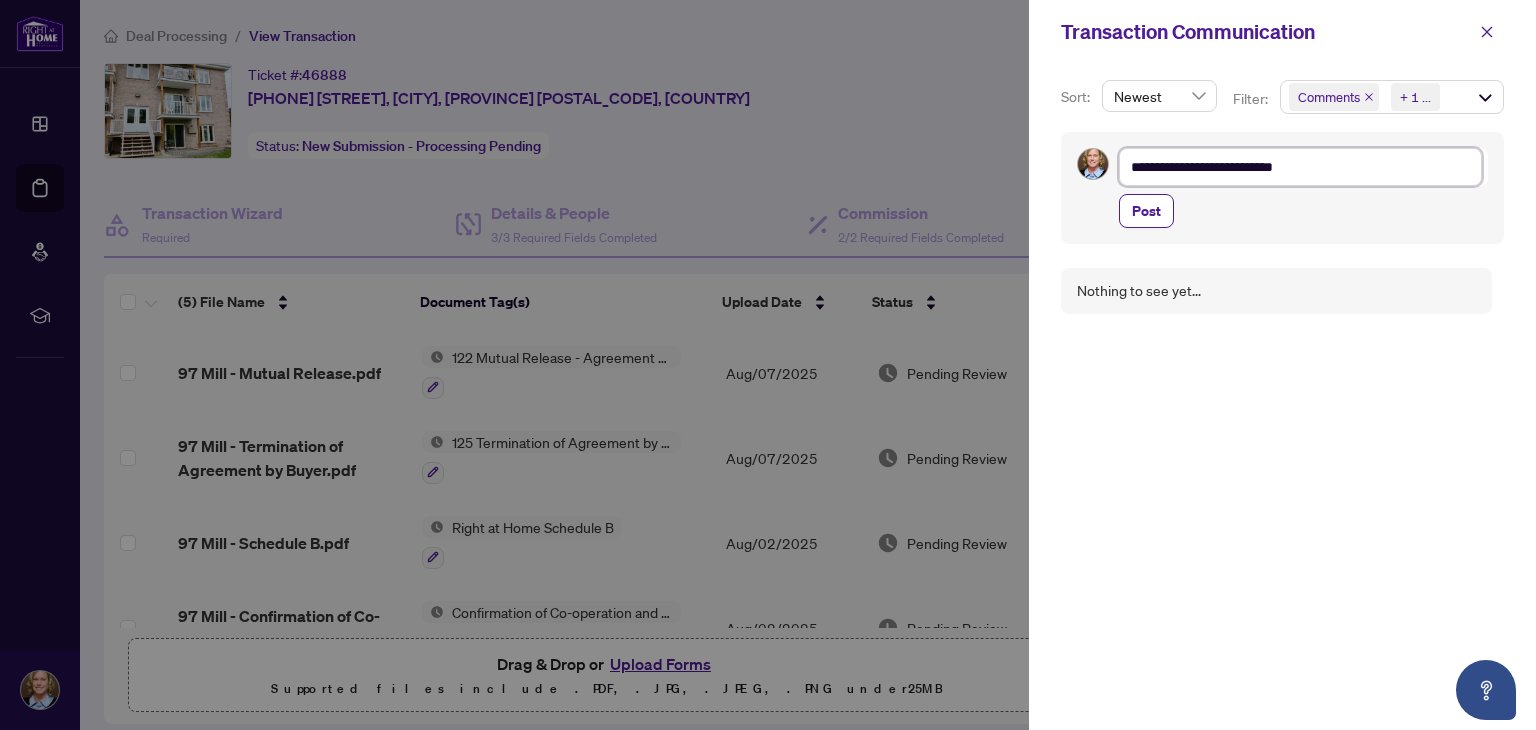 type on "**********" 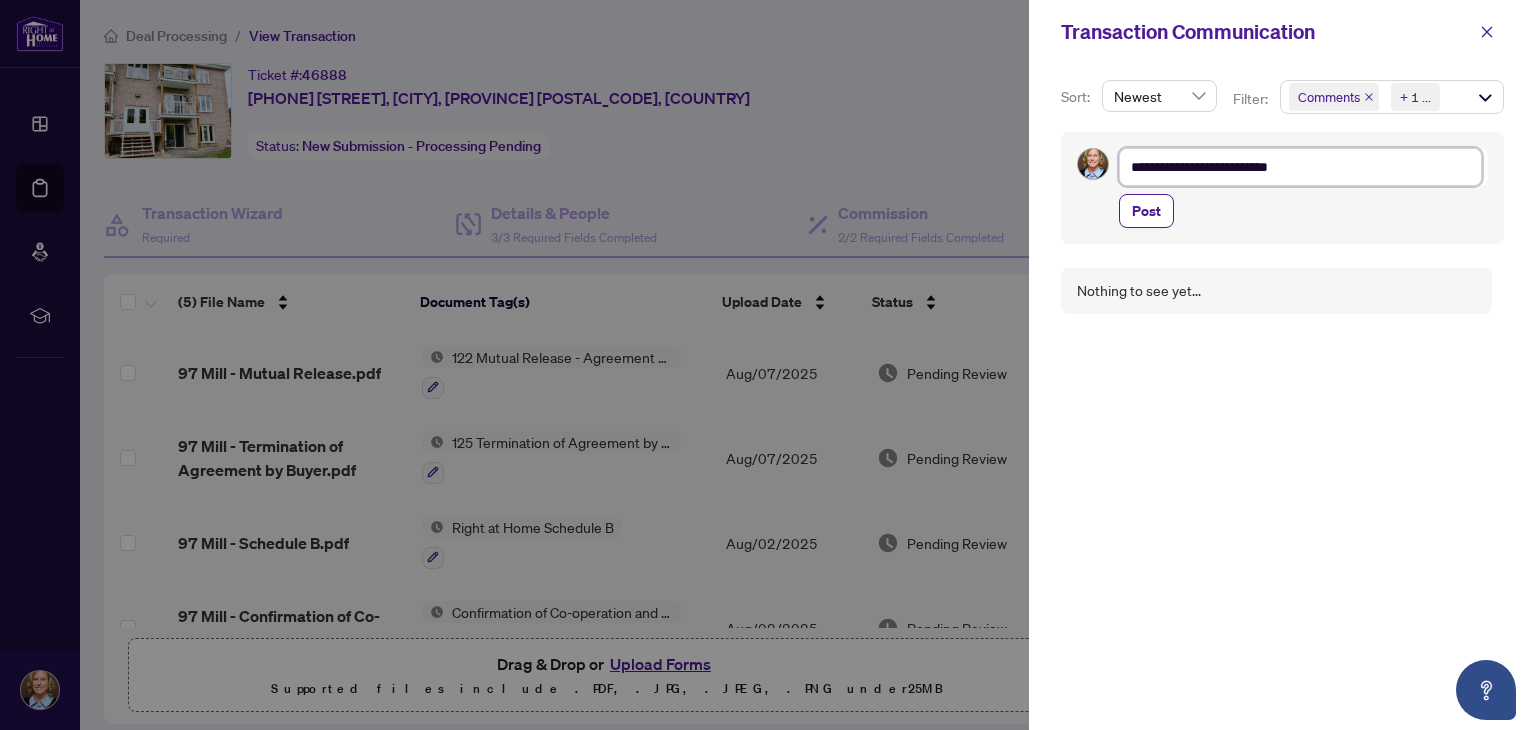 type on "**********" 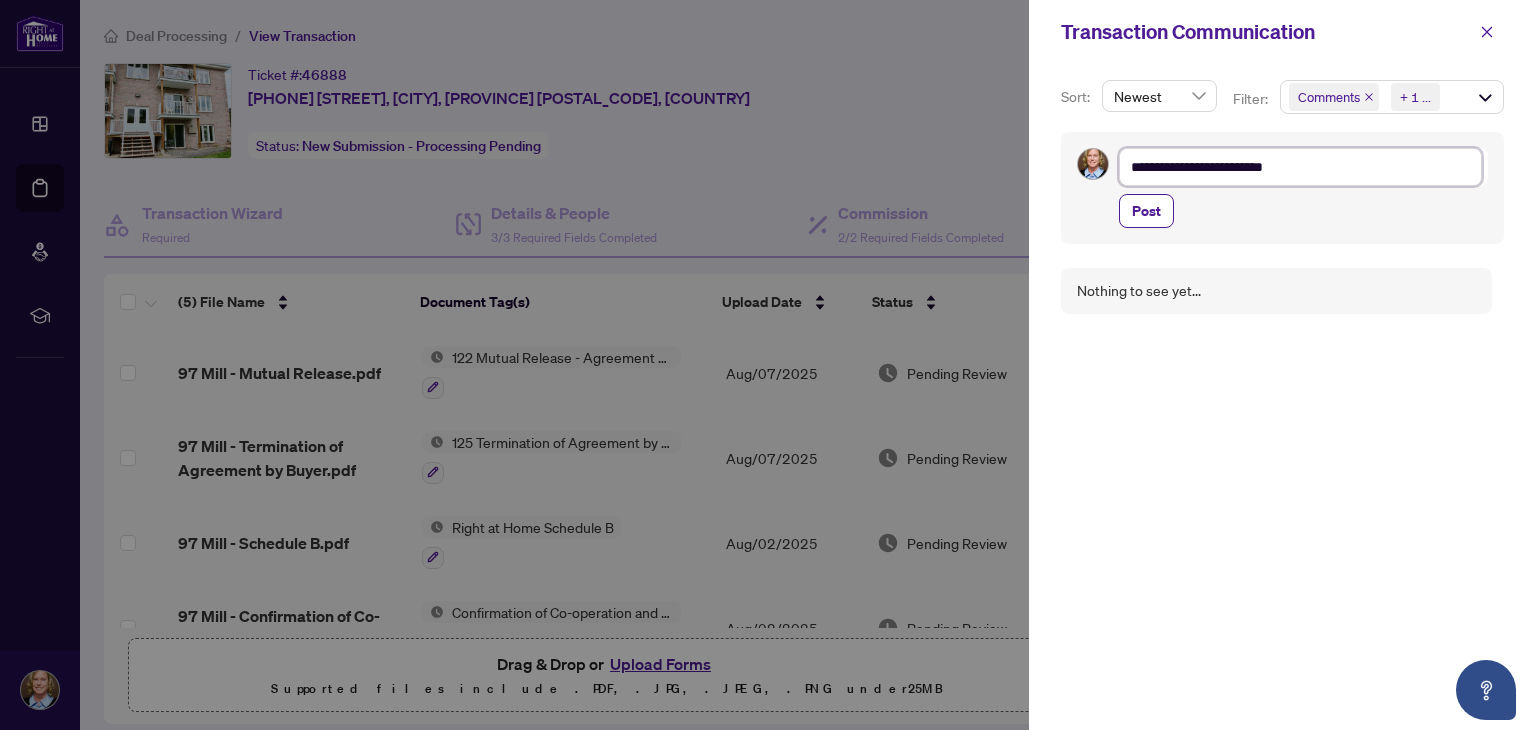 type on "**********" 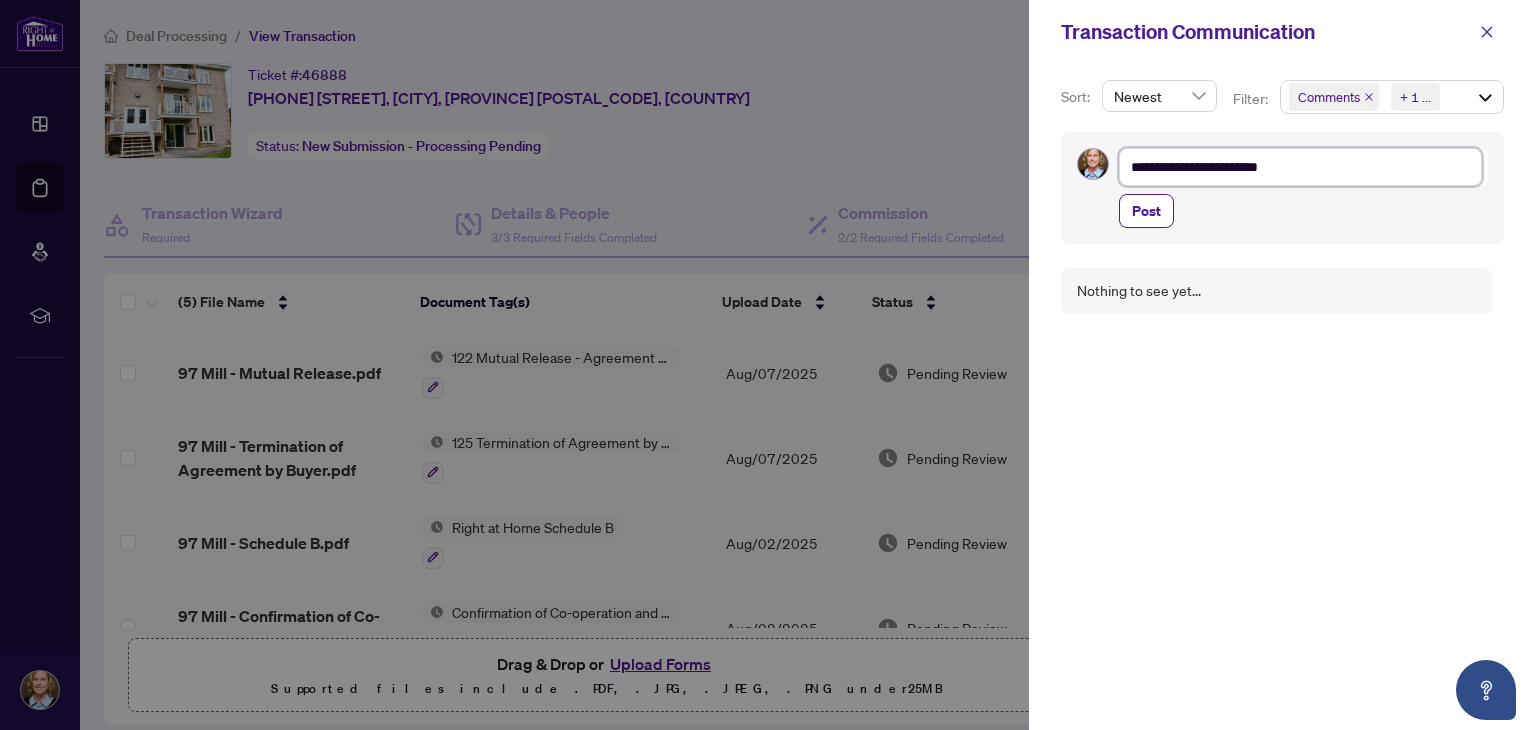 type on "**********" 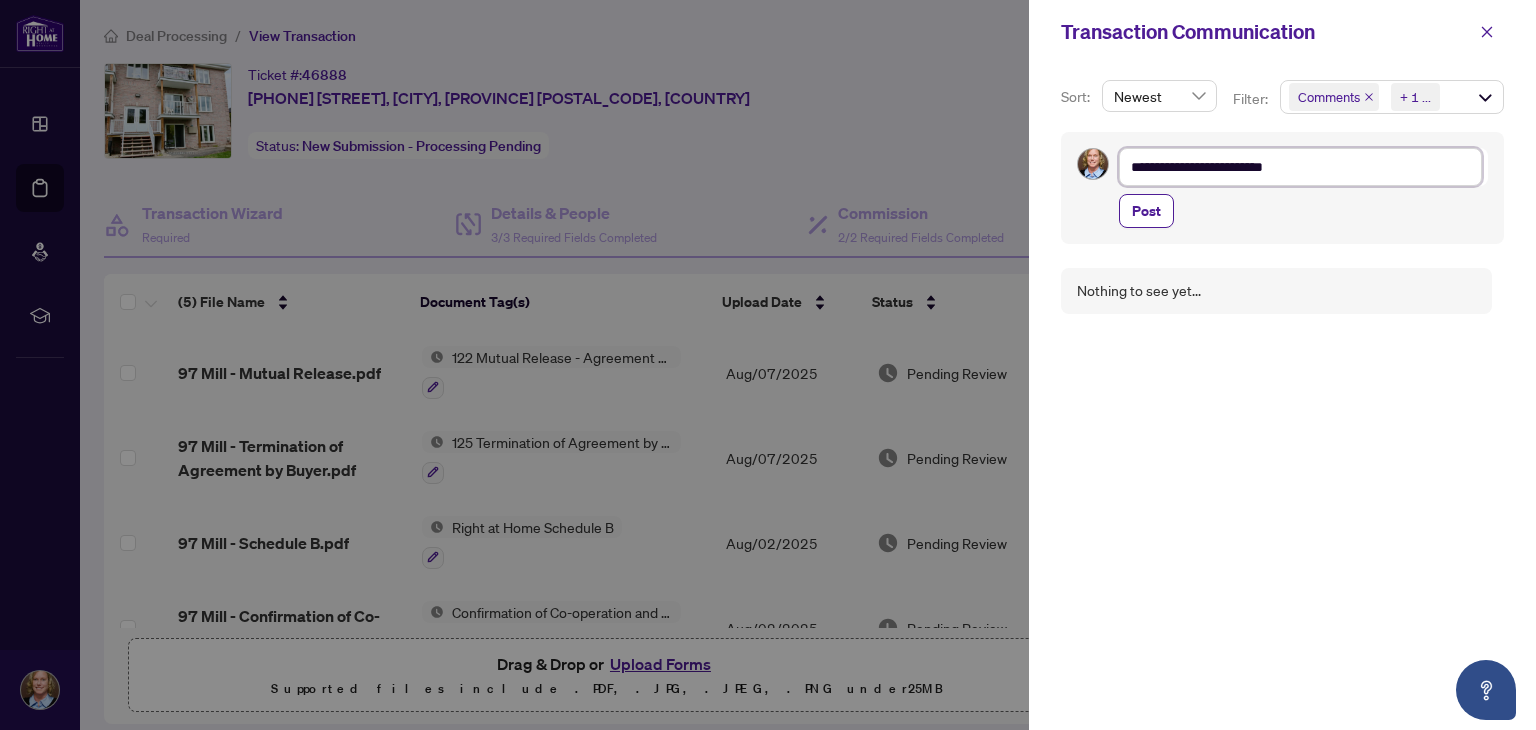 type on "**********" 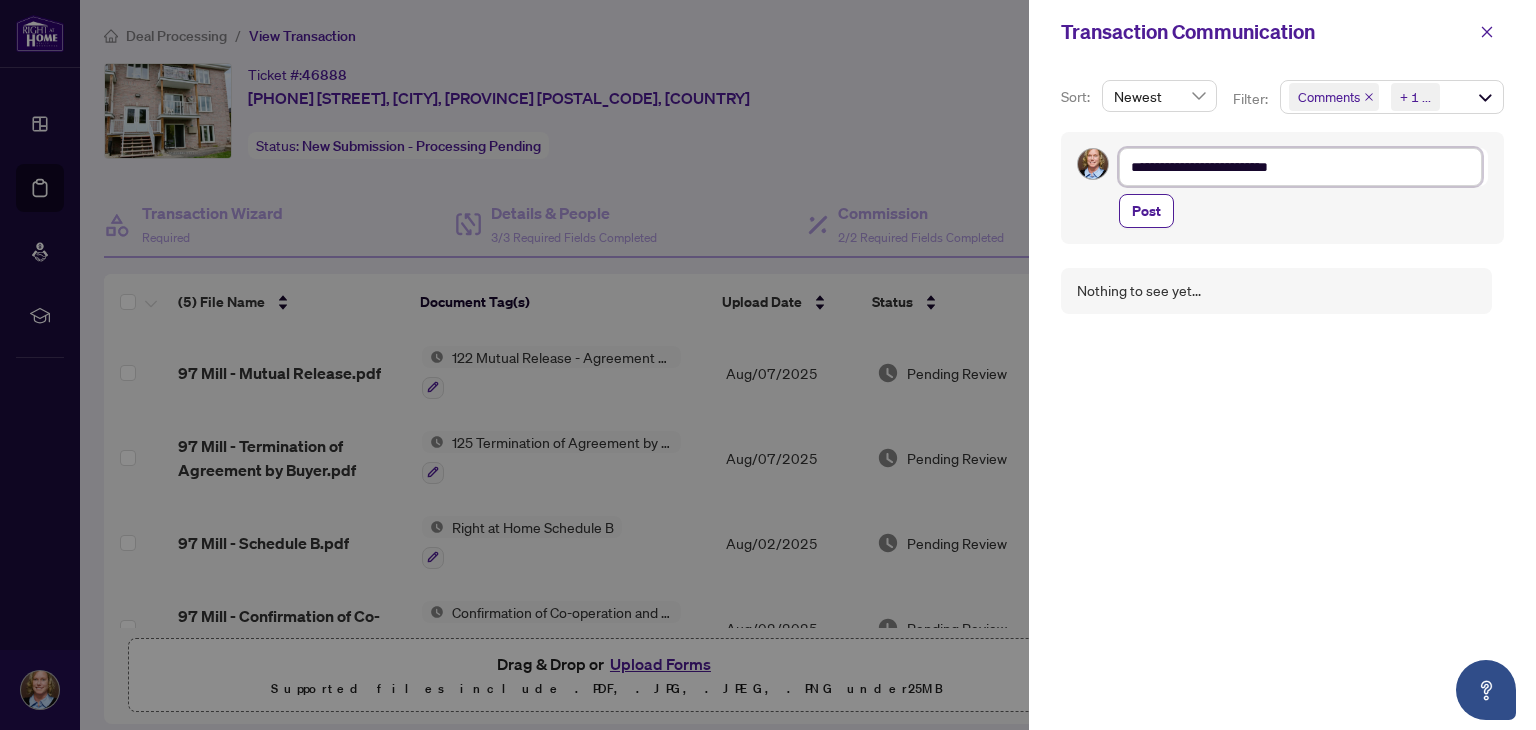 type on "**********" 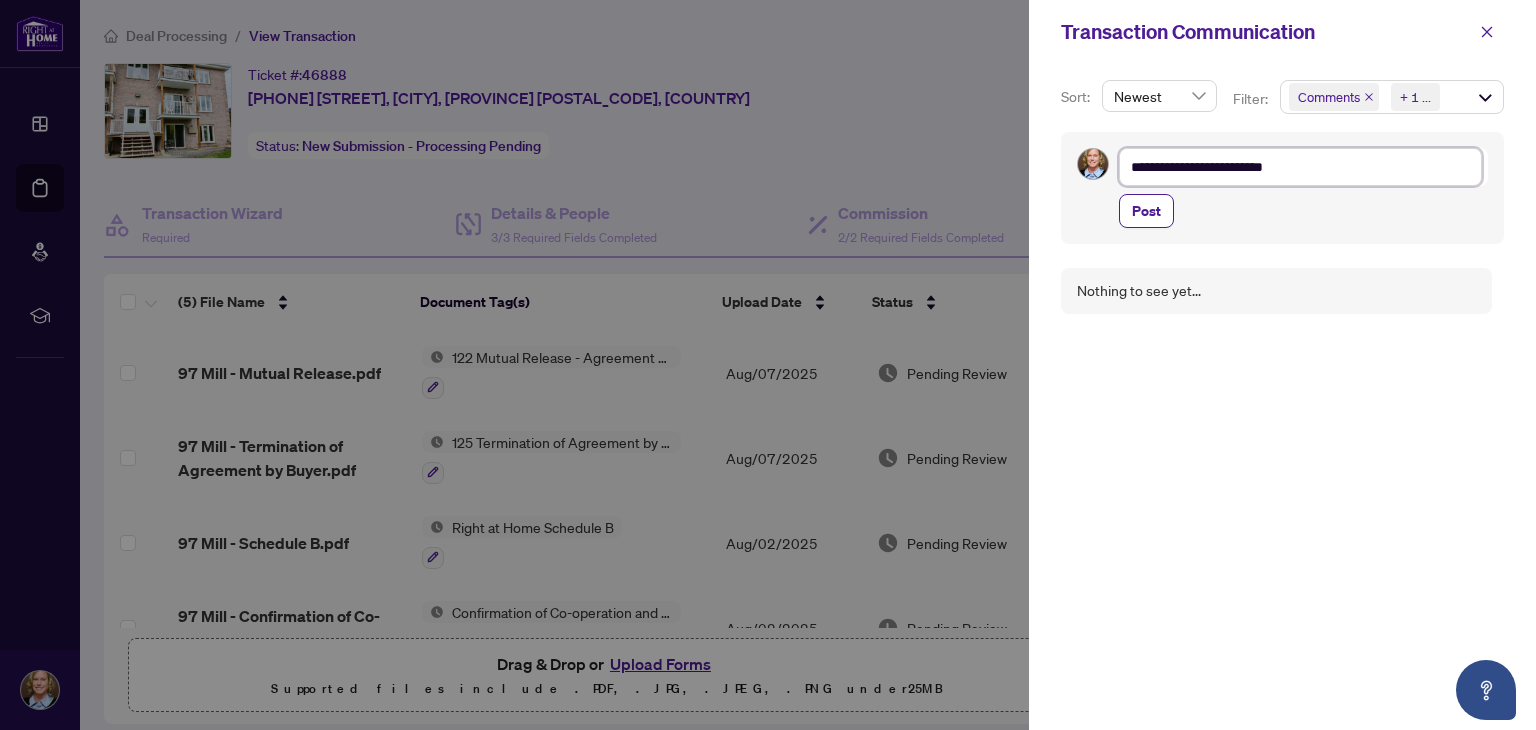 type on "**********" 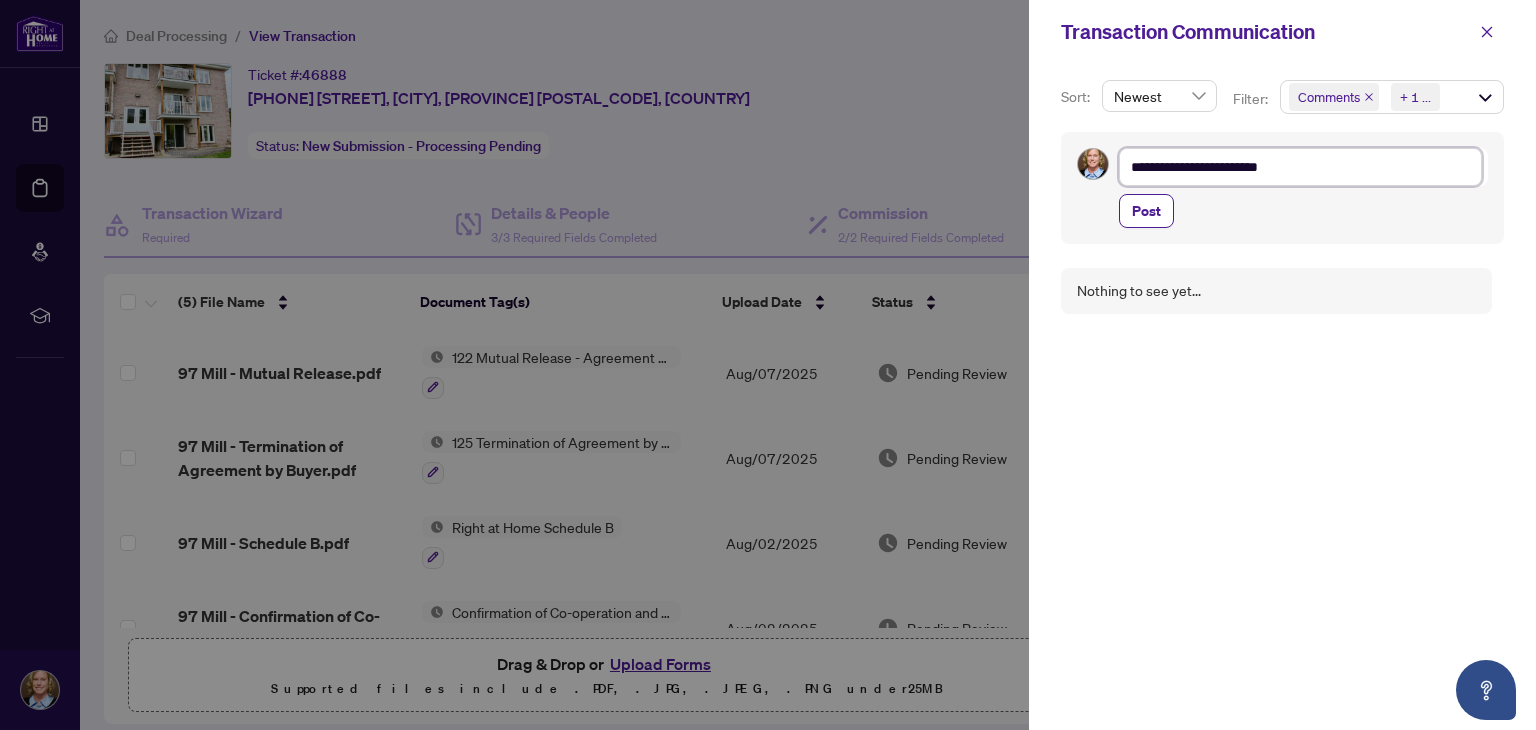 type on "**********" 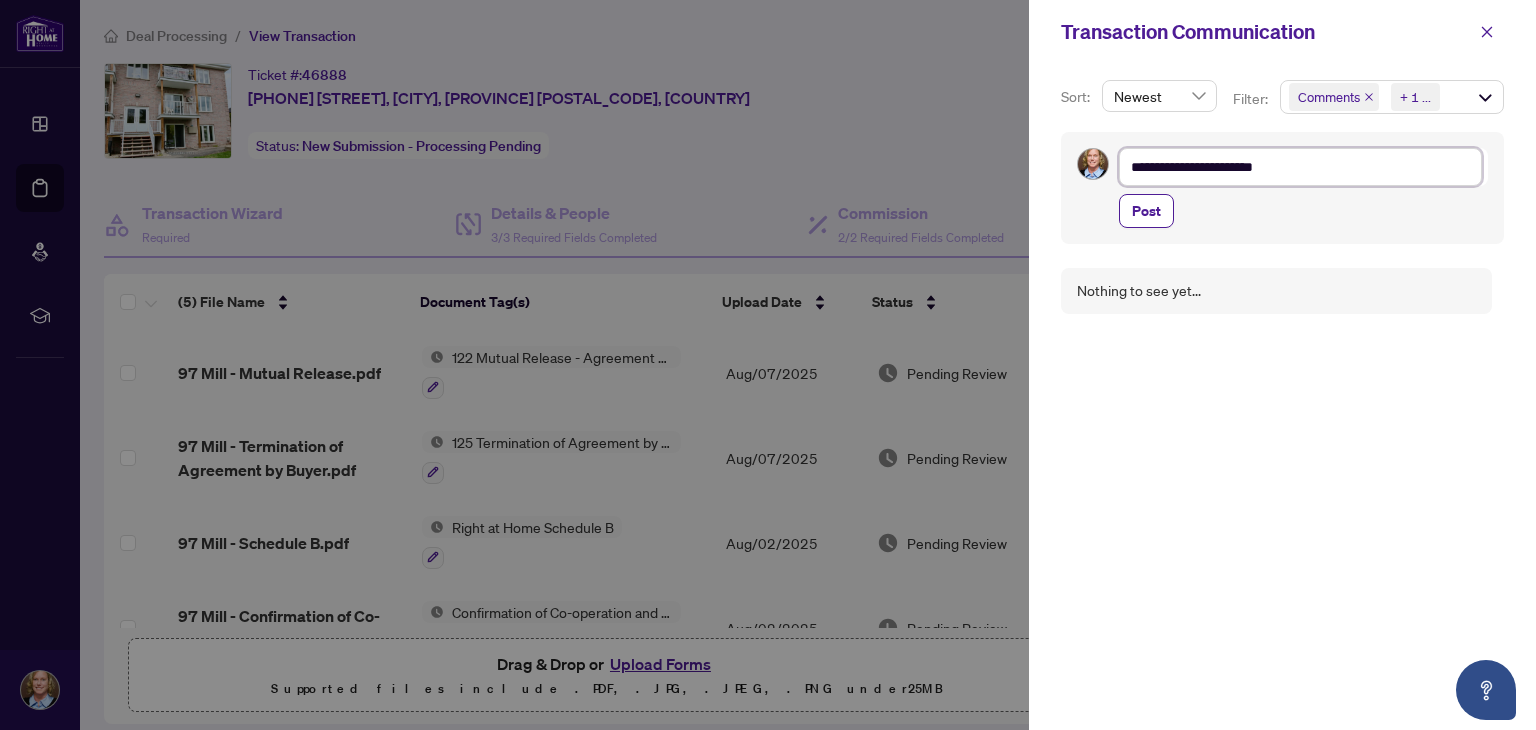 type on "**********" 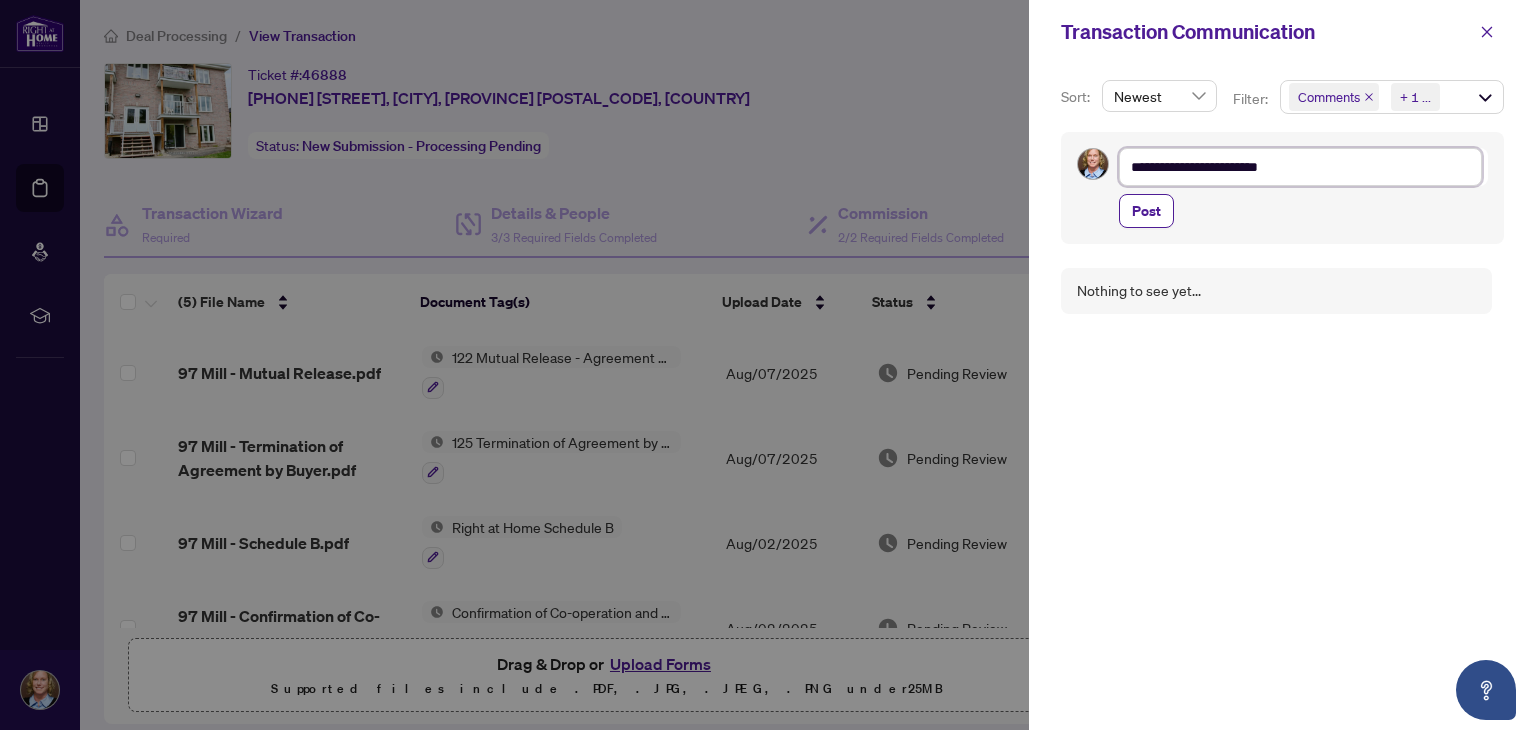 type on "**********" 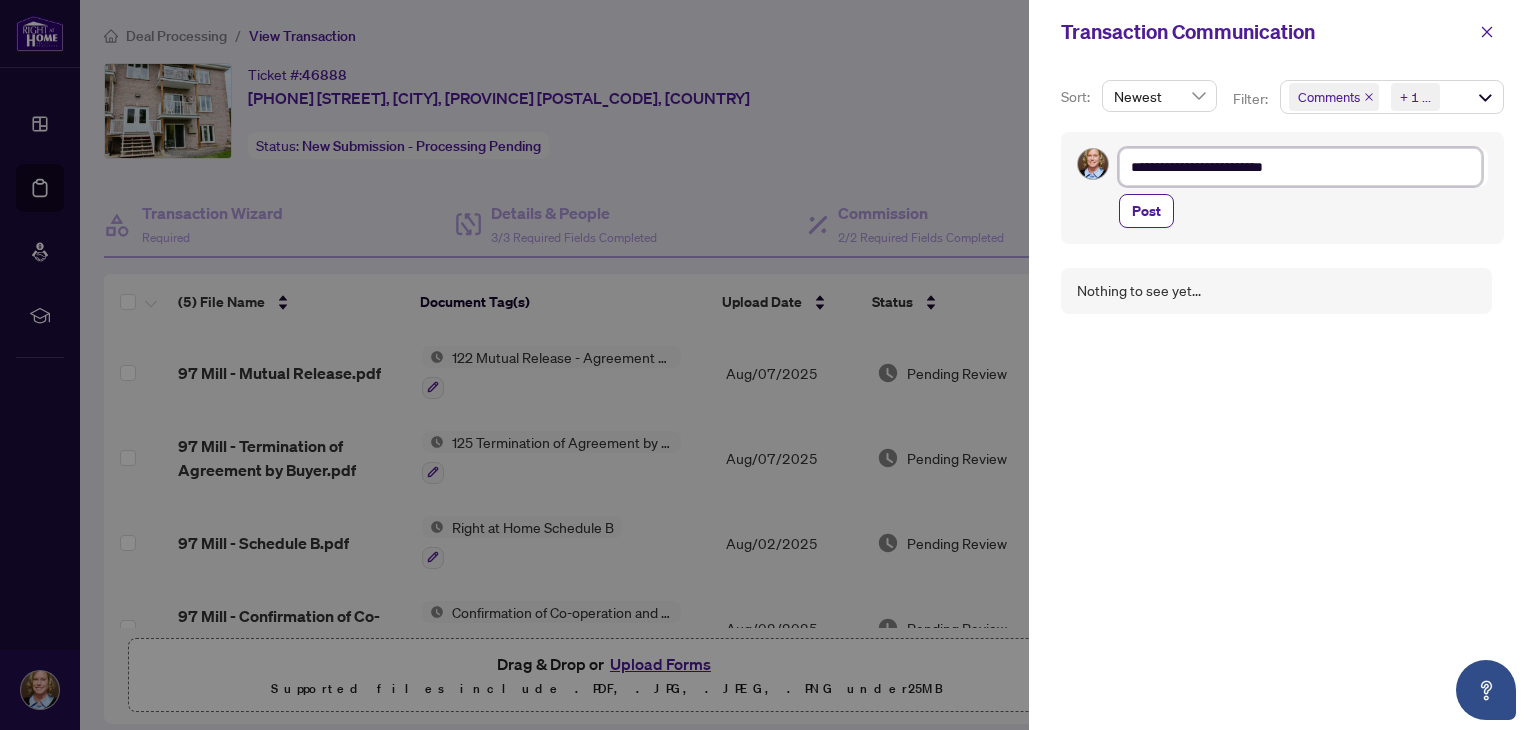 type on "**********" 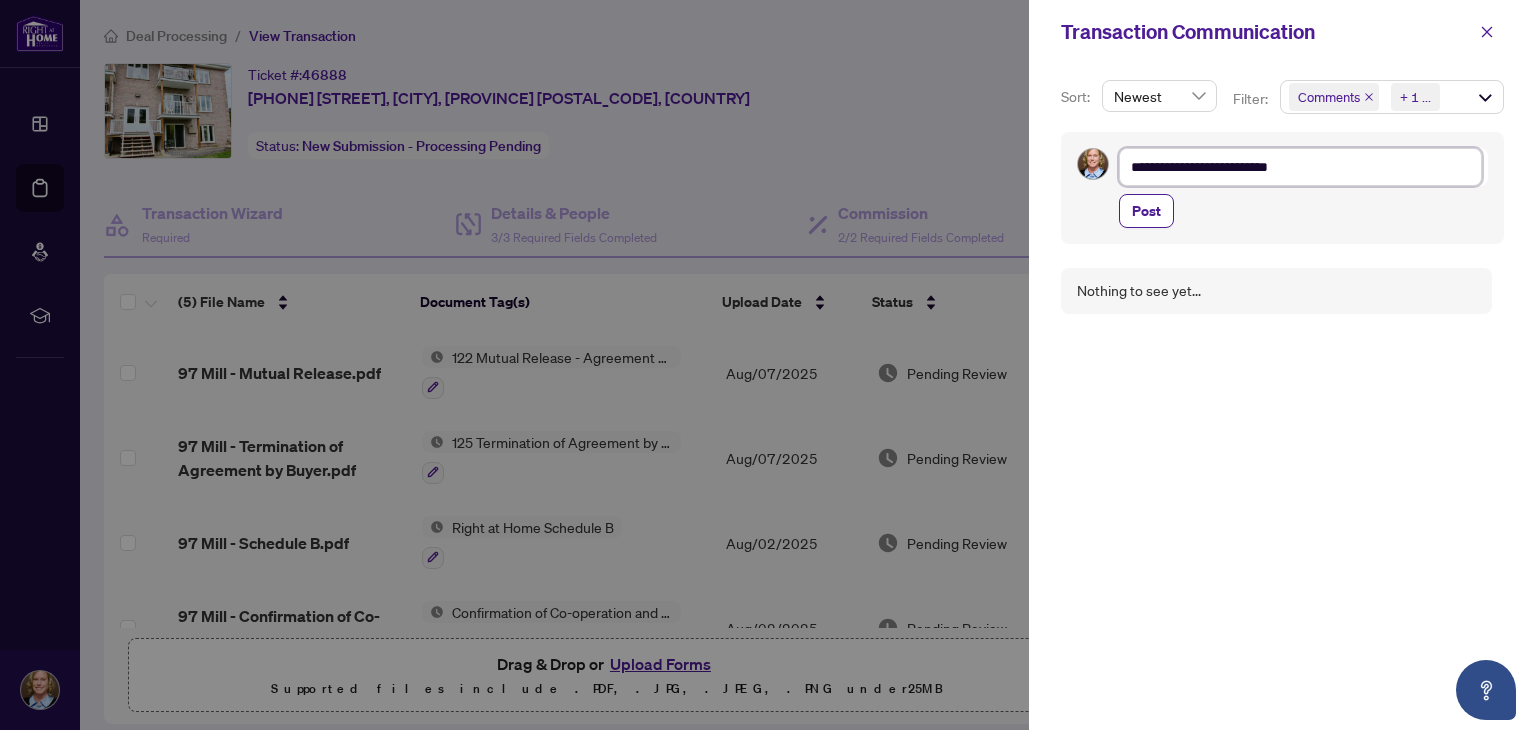type on "**********" 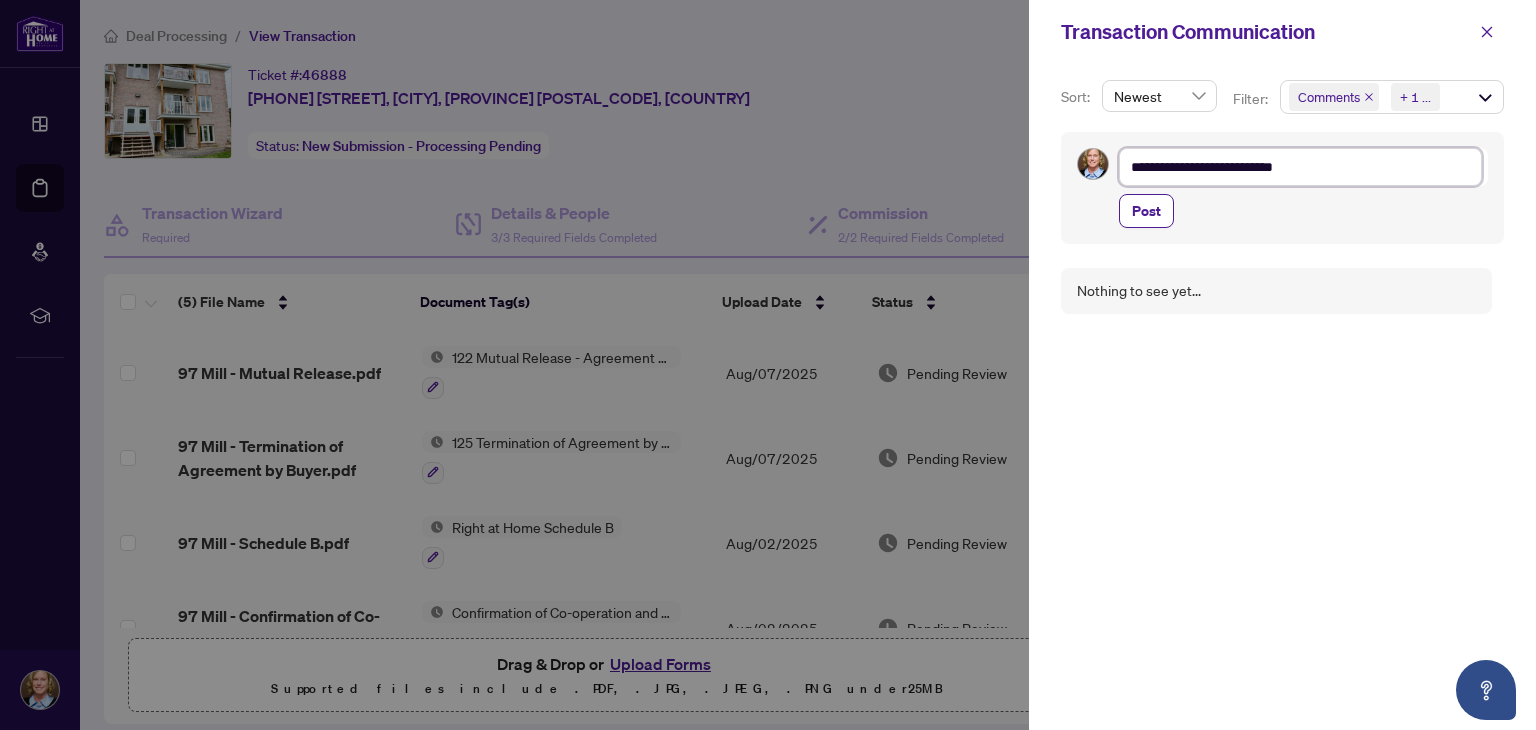 type on "**********" 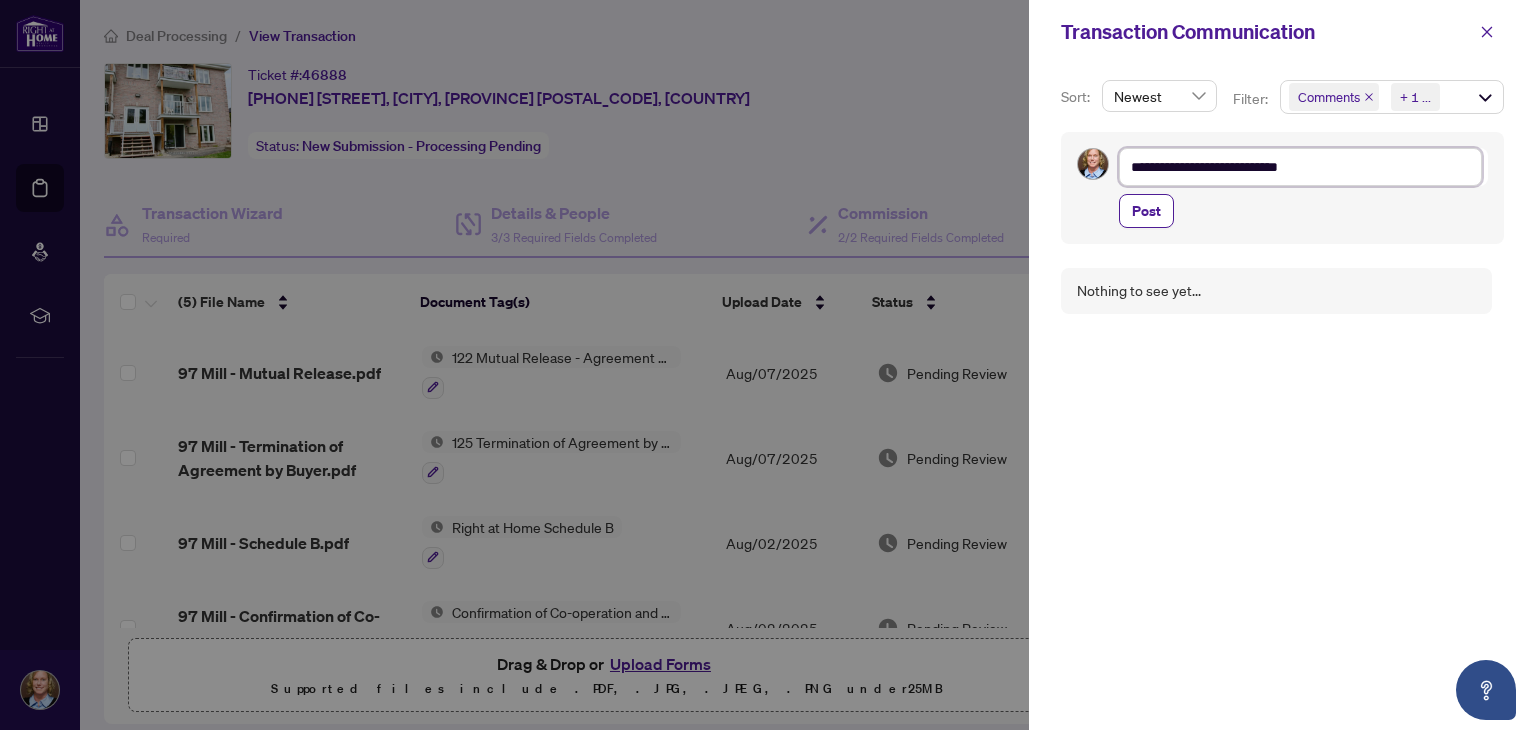 type on "**********" 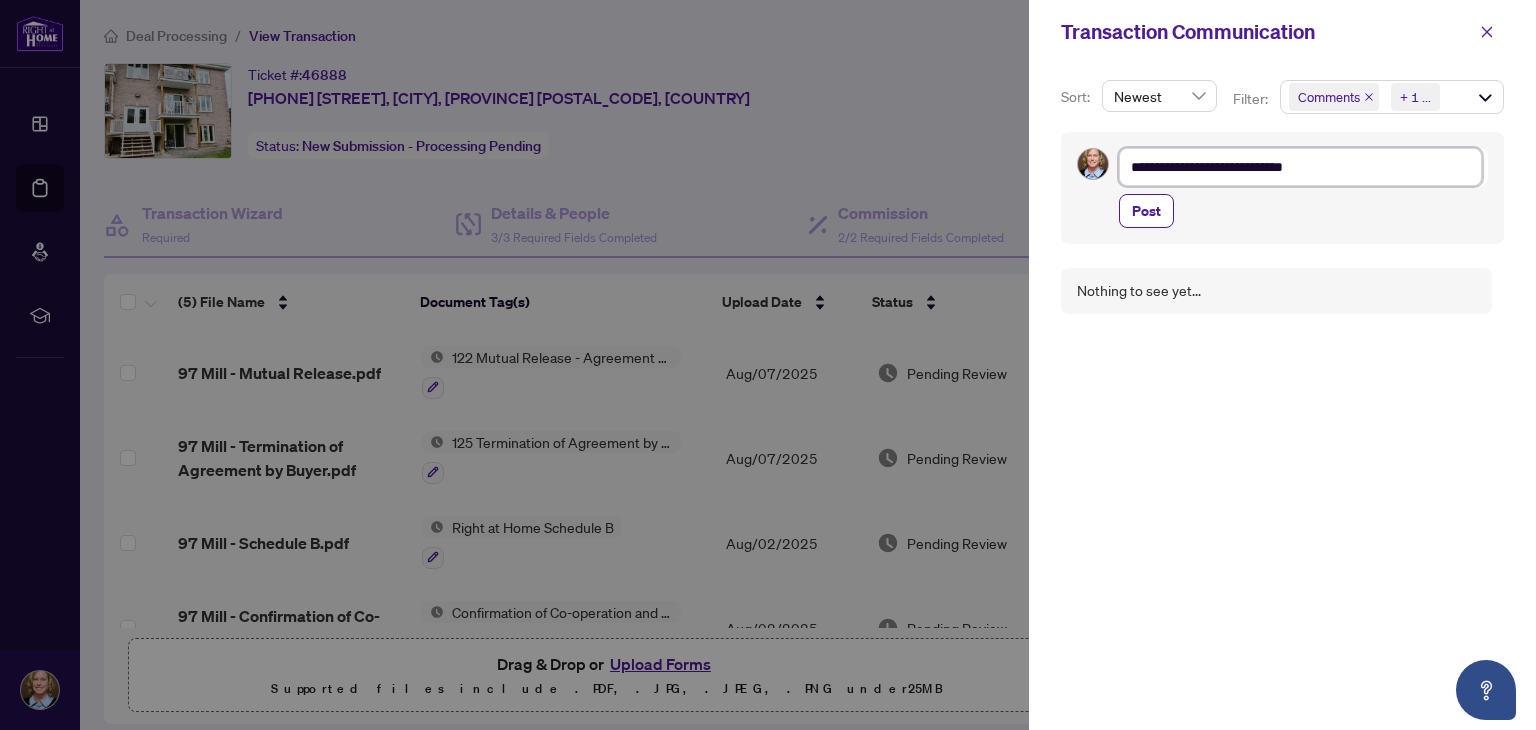 type on "**********" 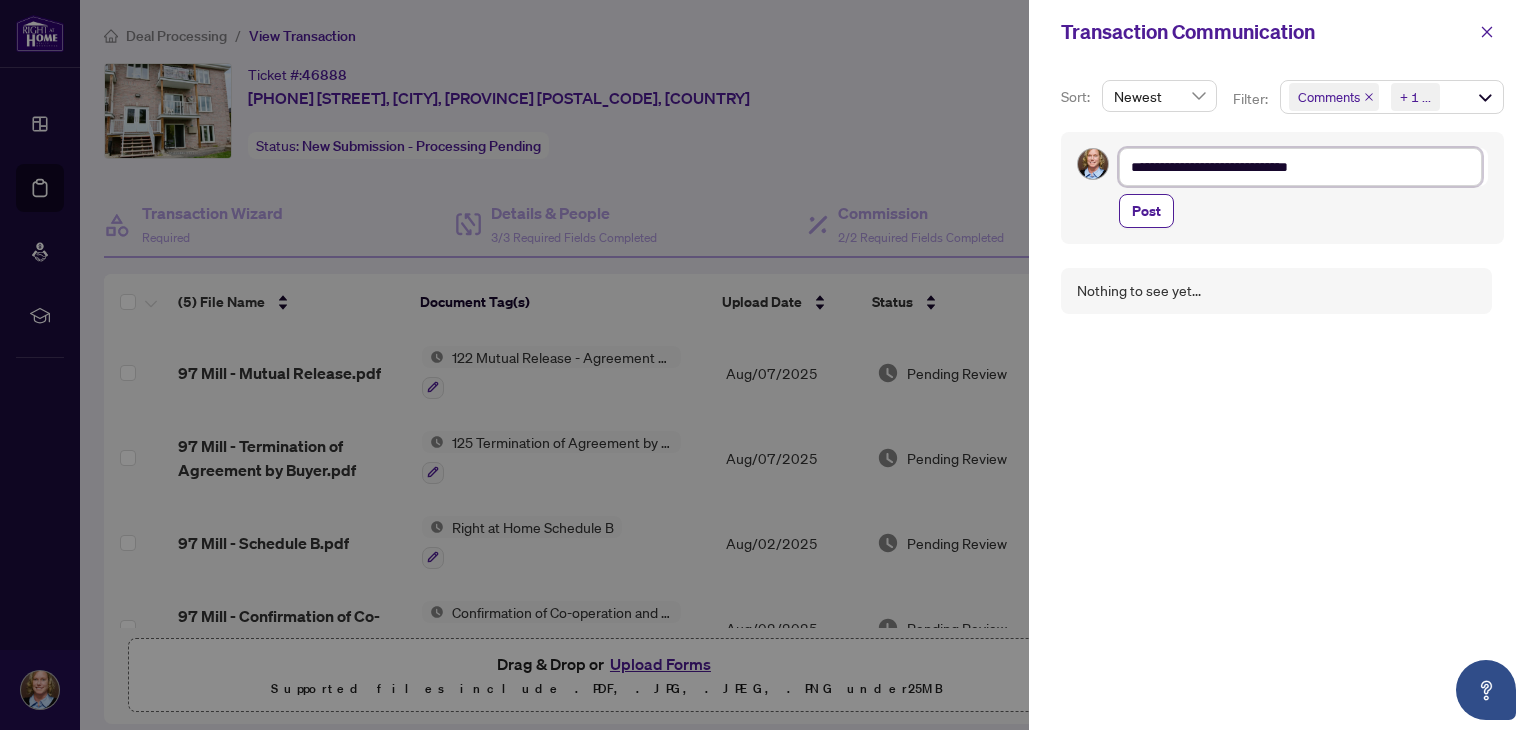type on "**********" 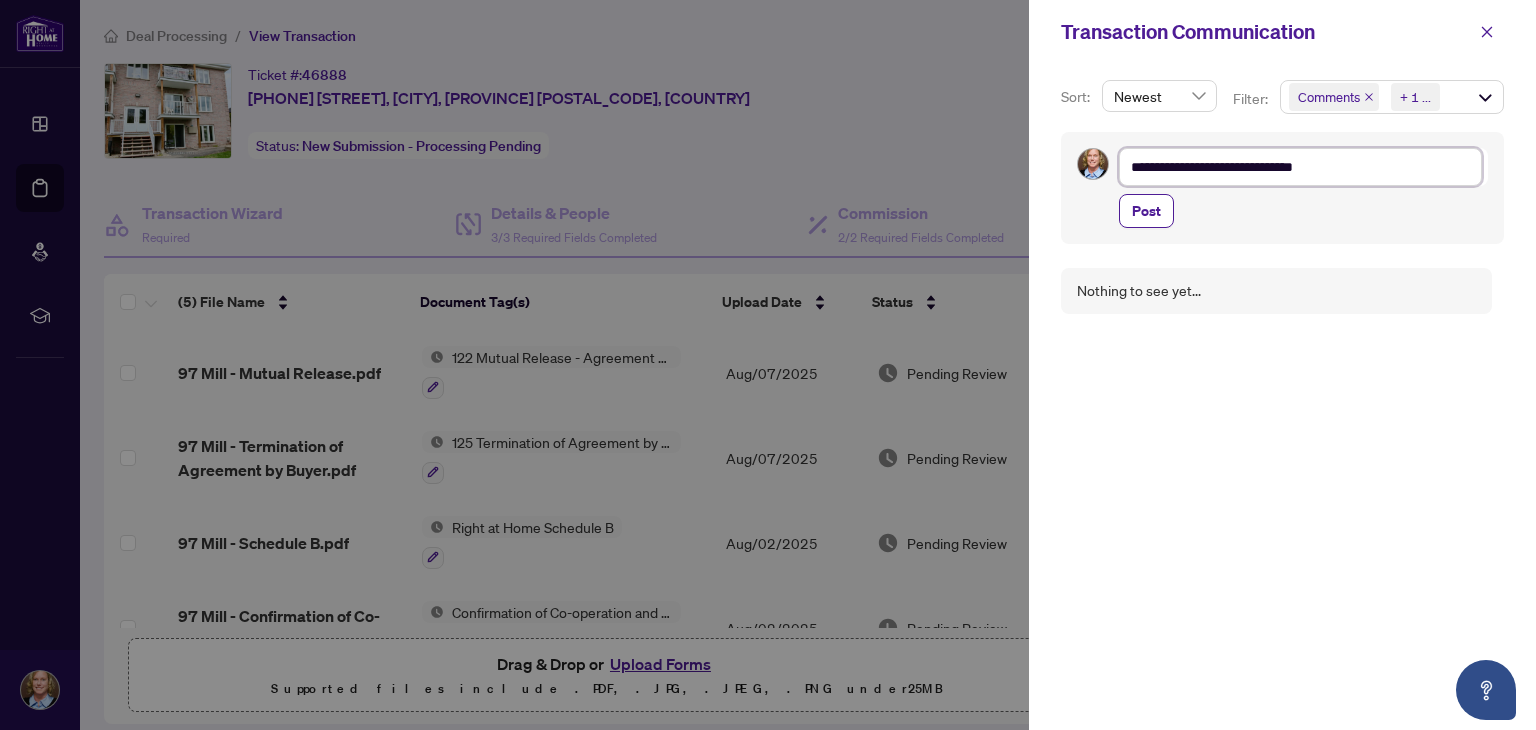 type on "**********" 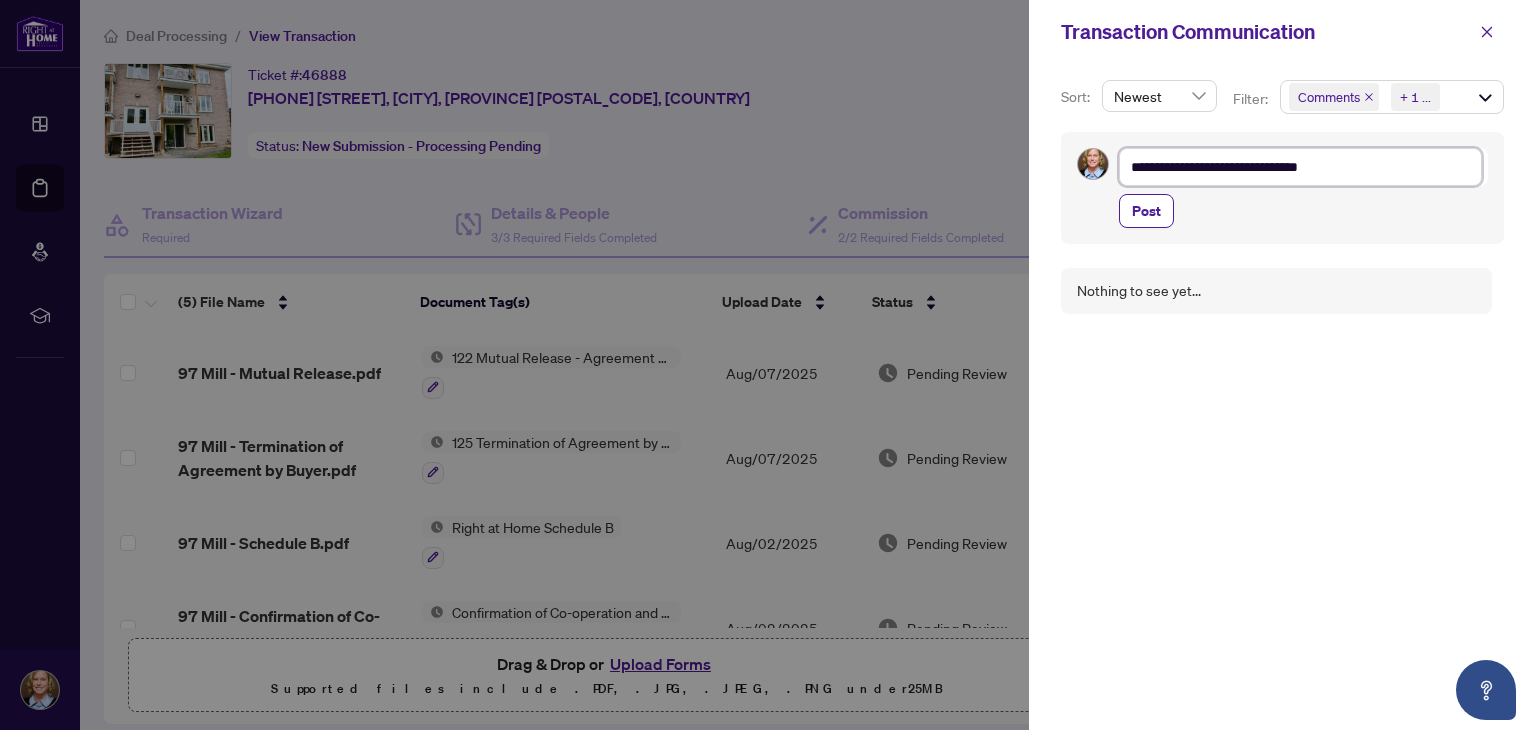 type on "**********" 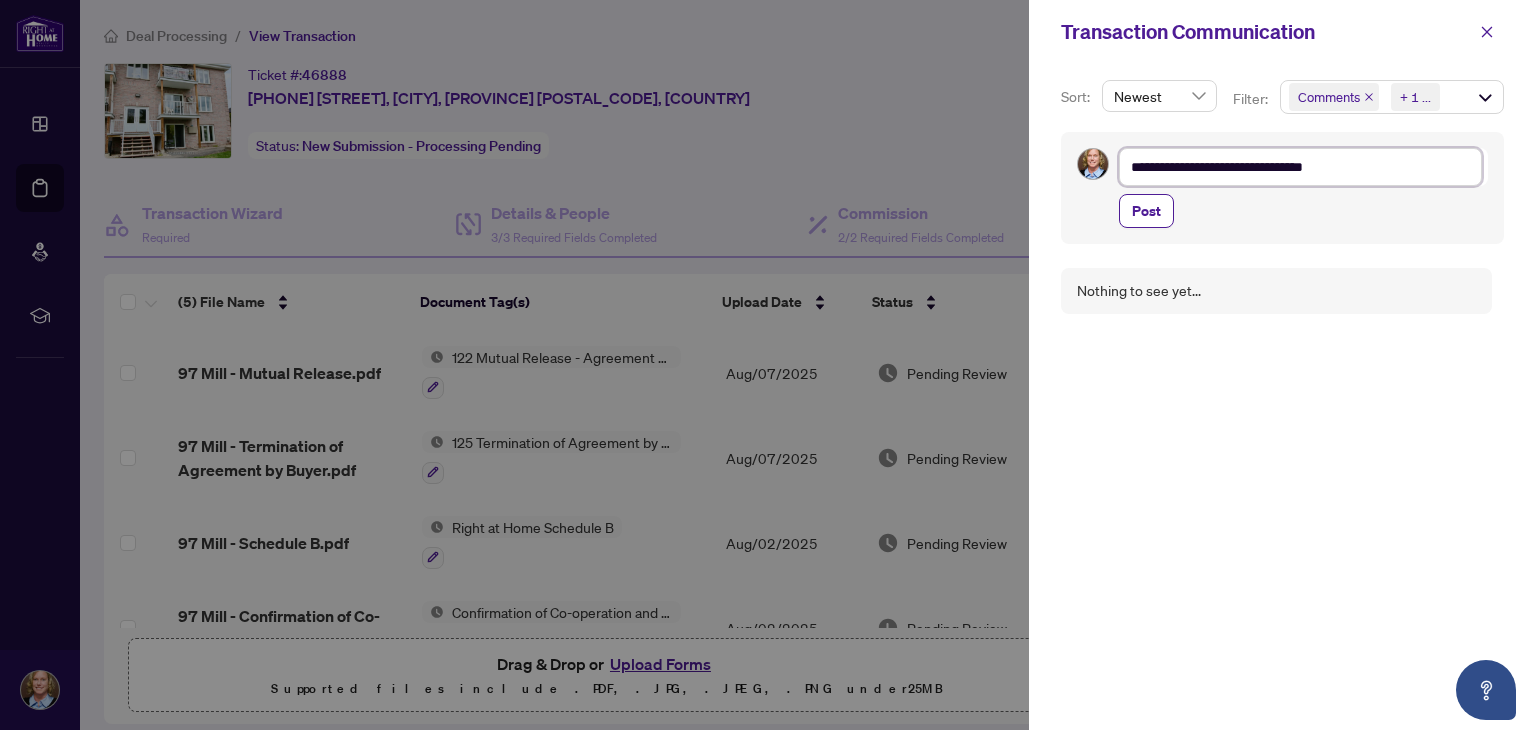 type on "**********" 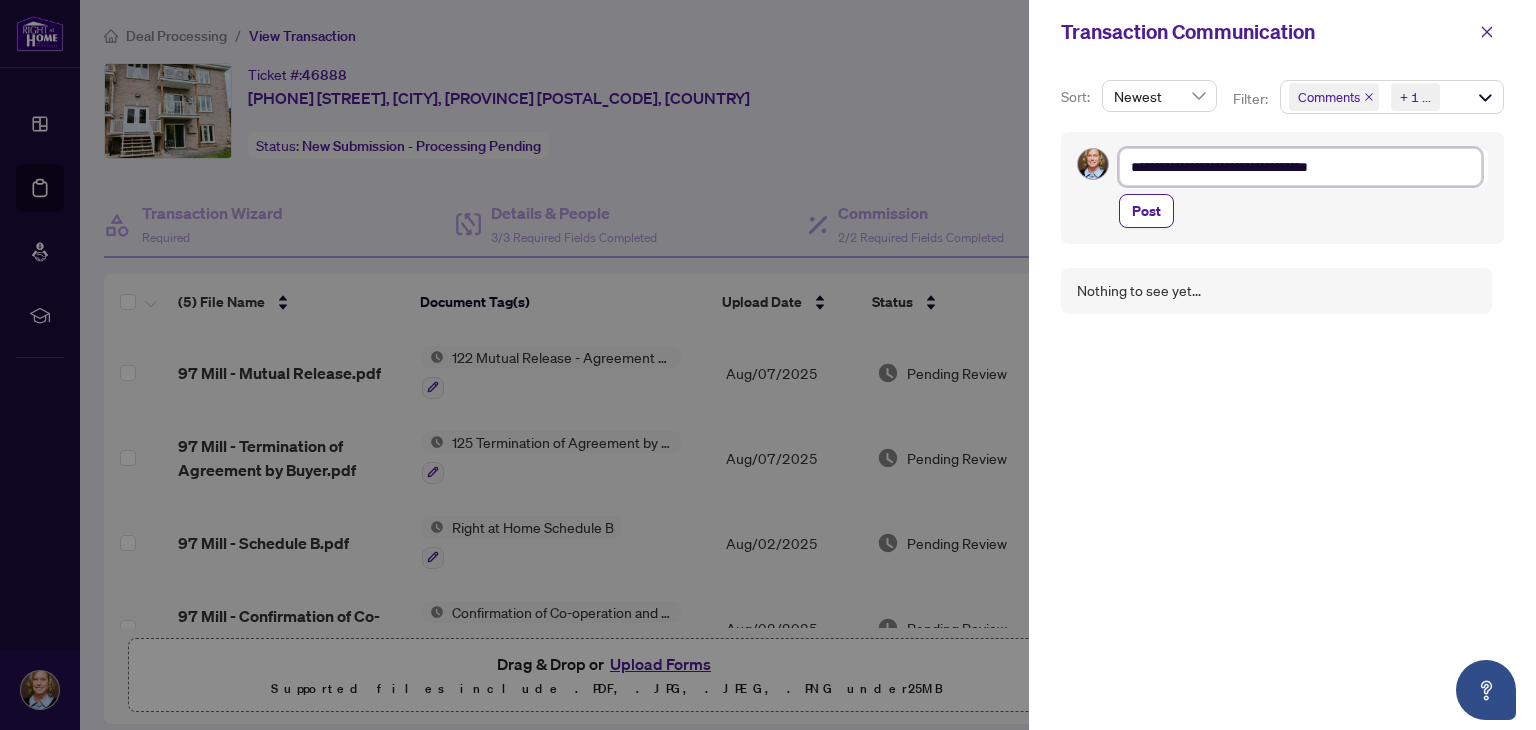 type on "**********" 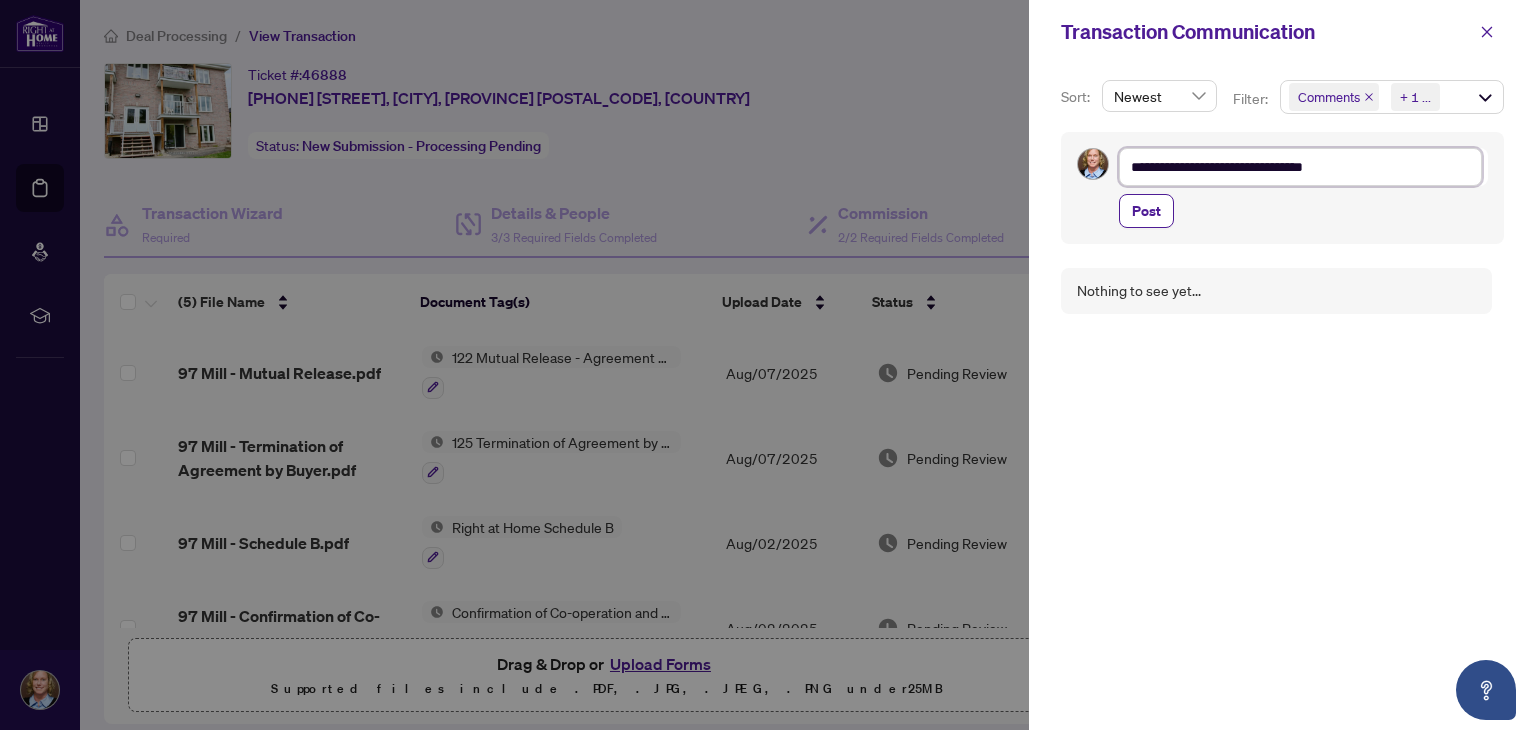 type on "**********" 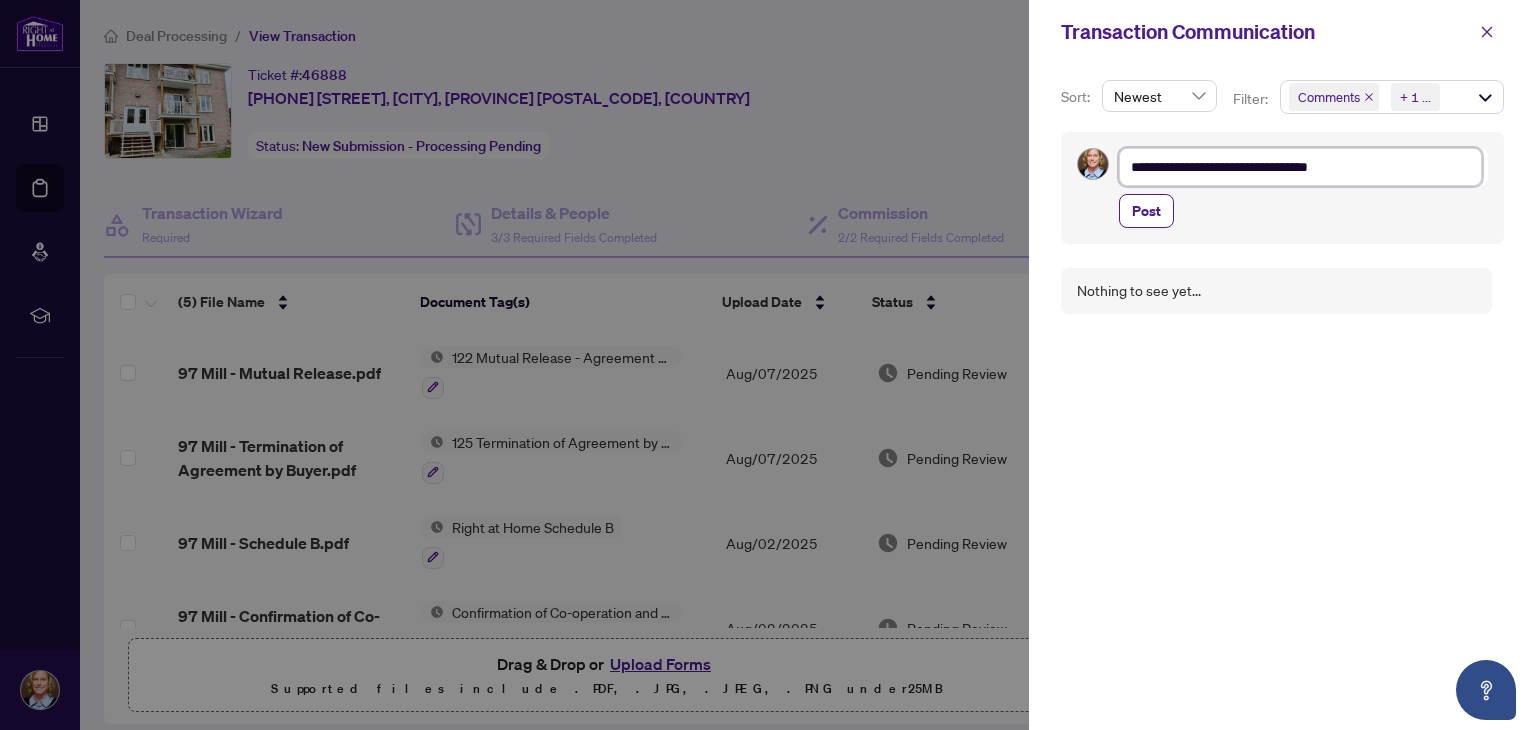 type on "**********" 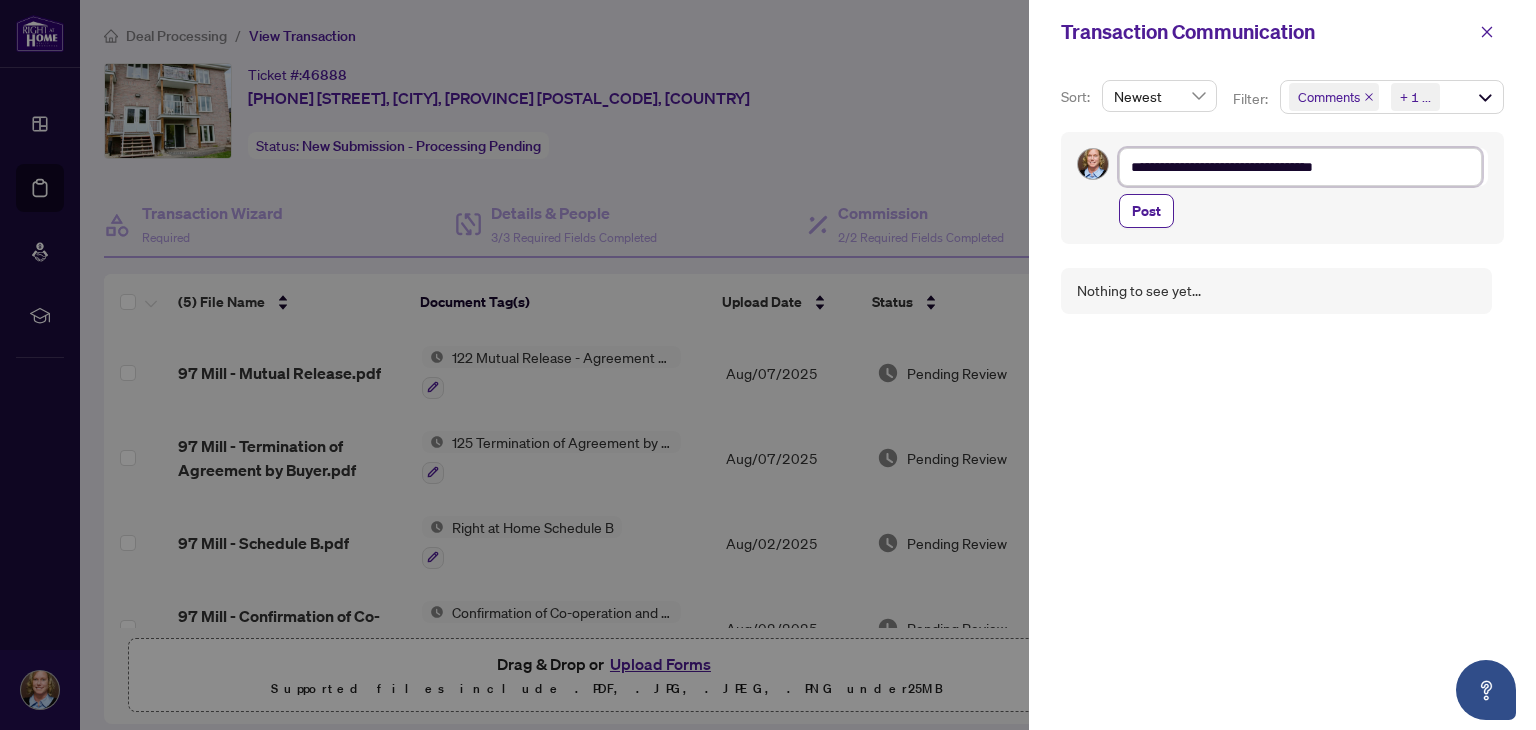 type on "**********" 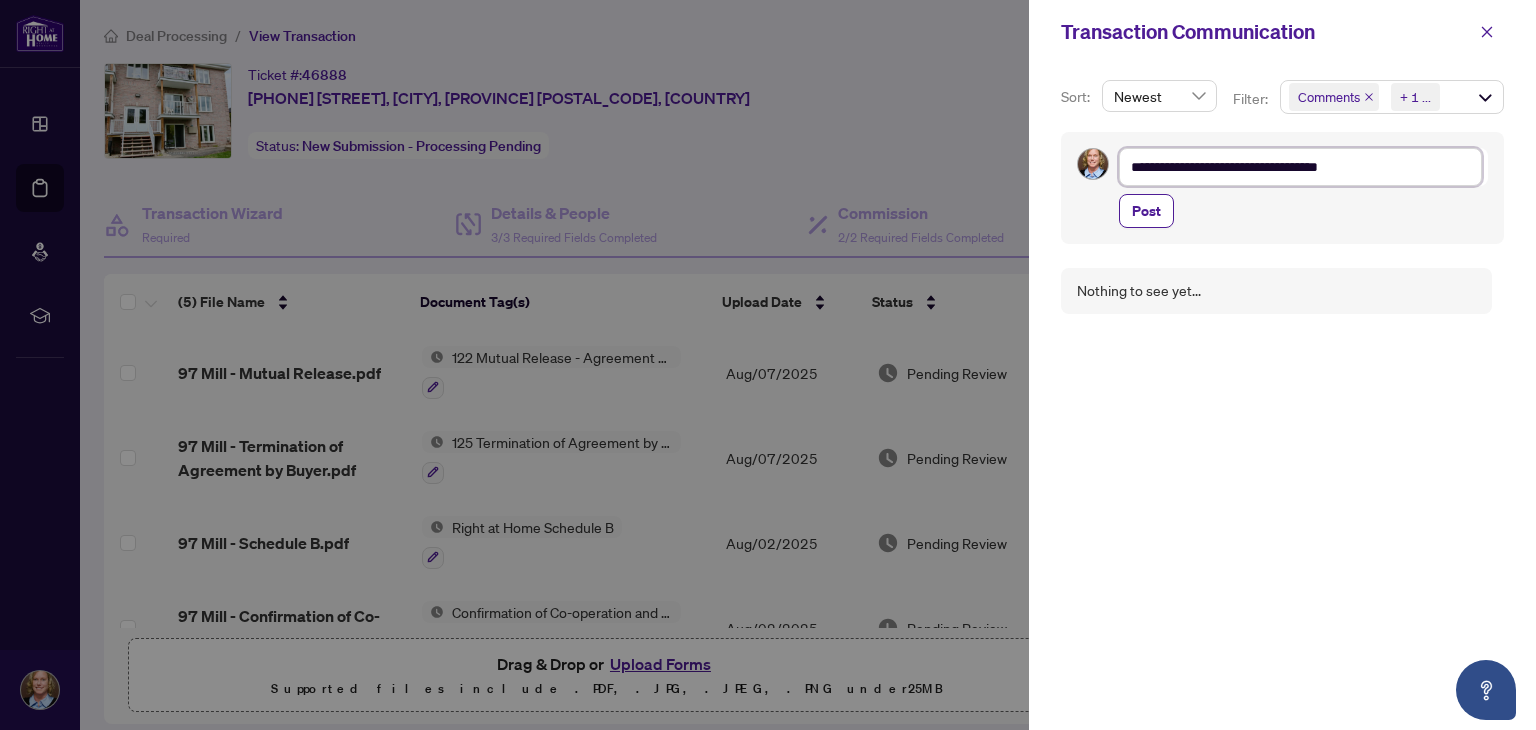 type on "**********" 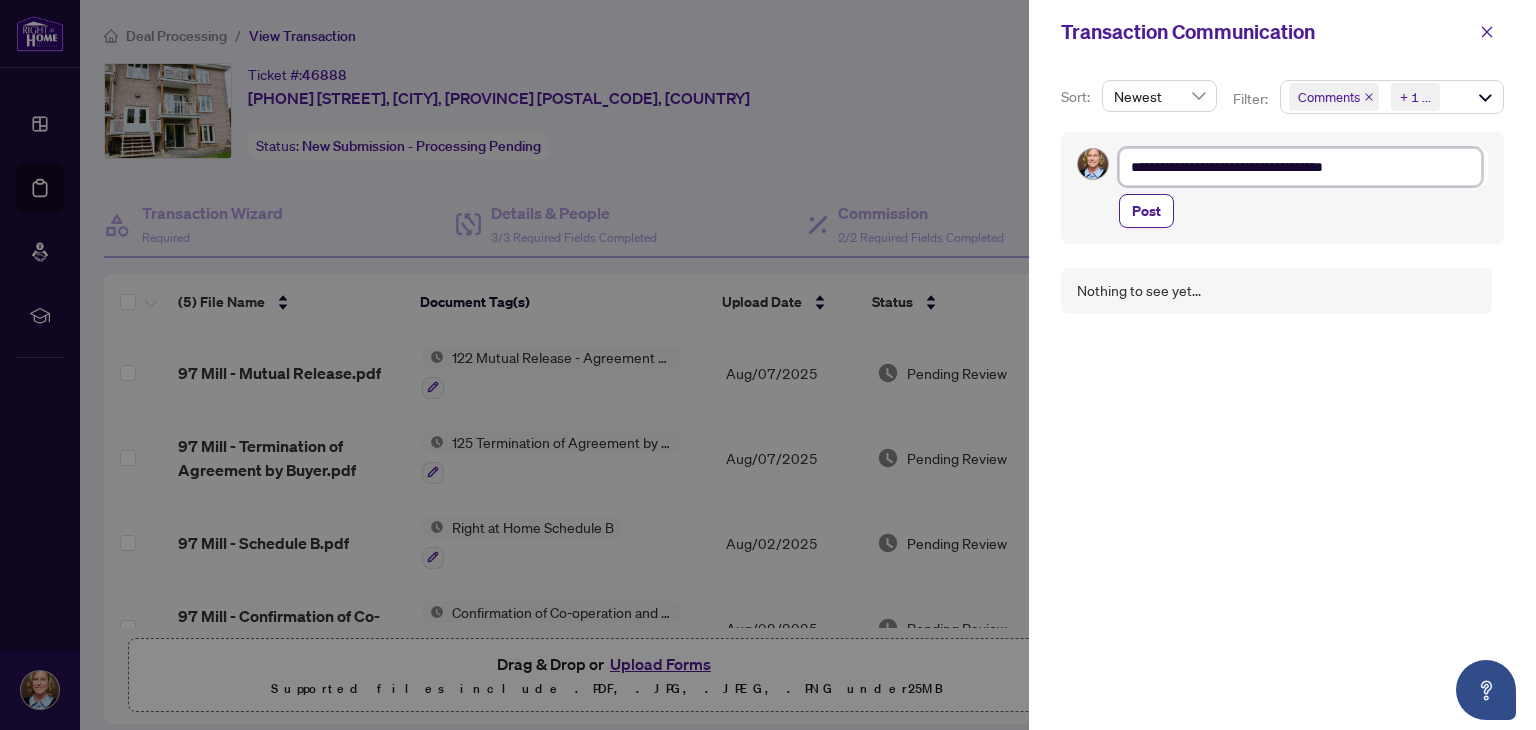 type on "**********" 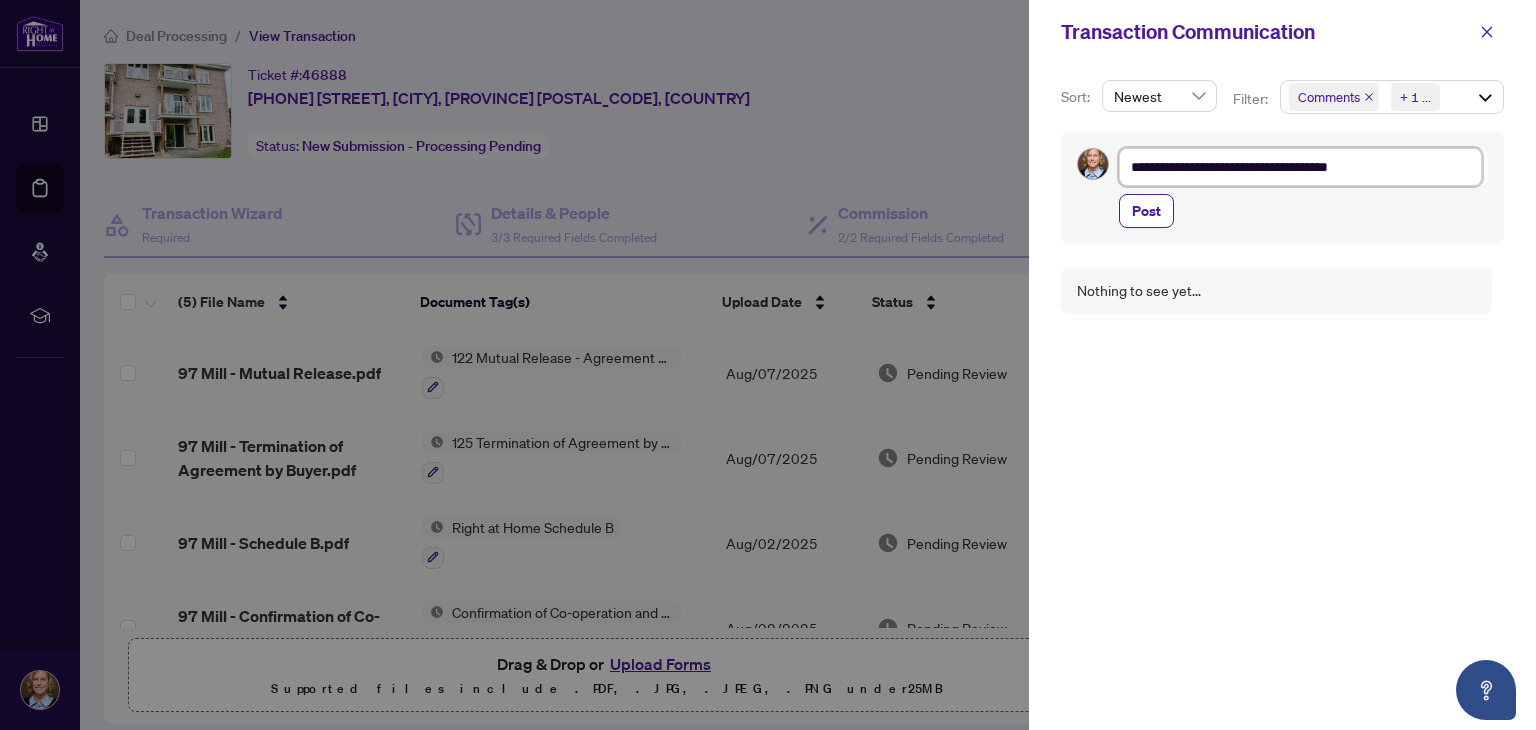 type on "**********" 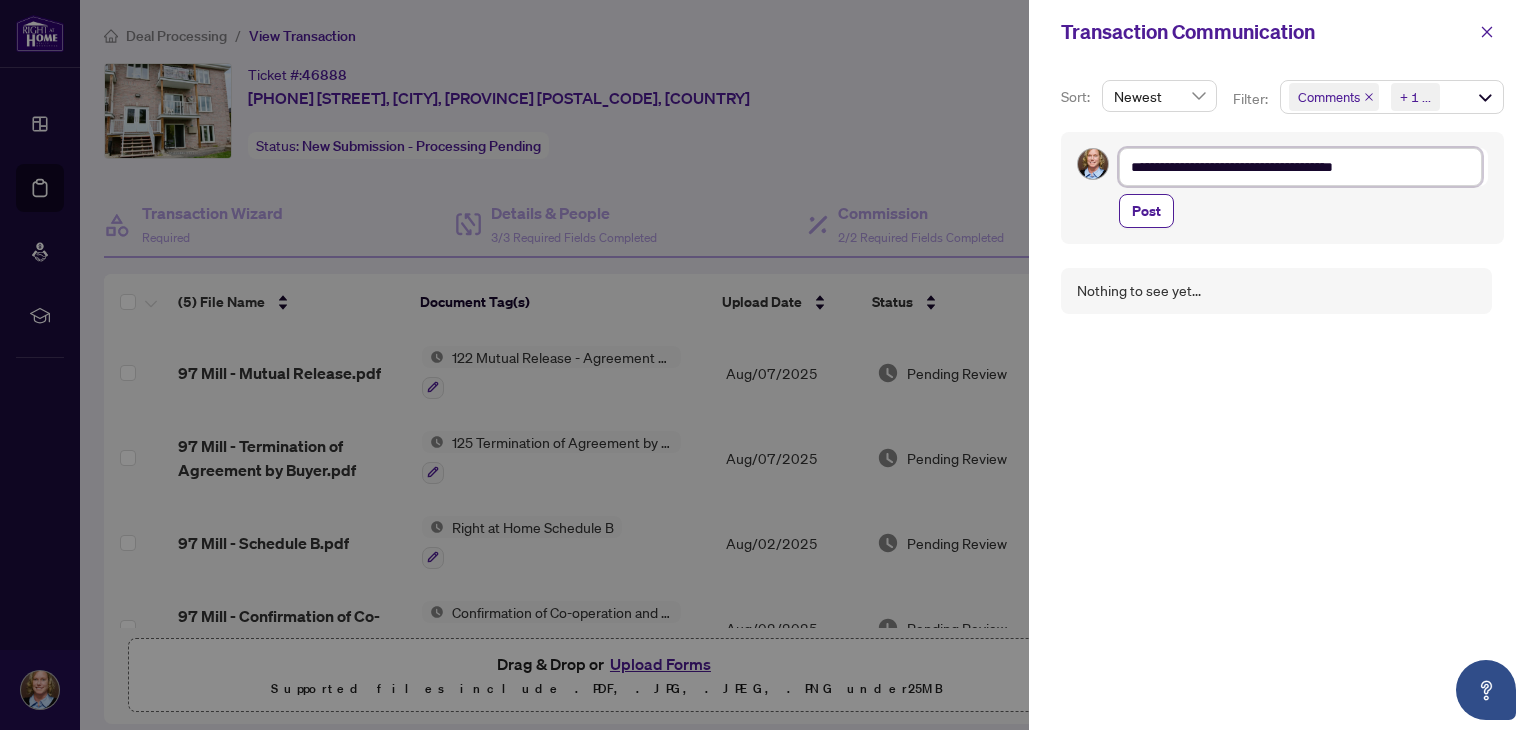 type on "**********" 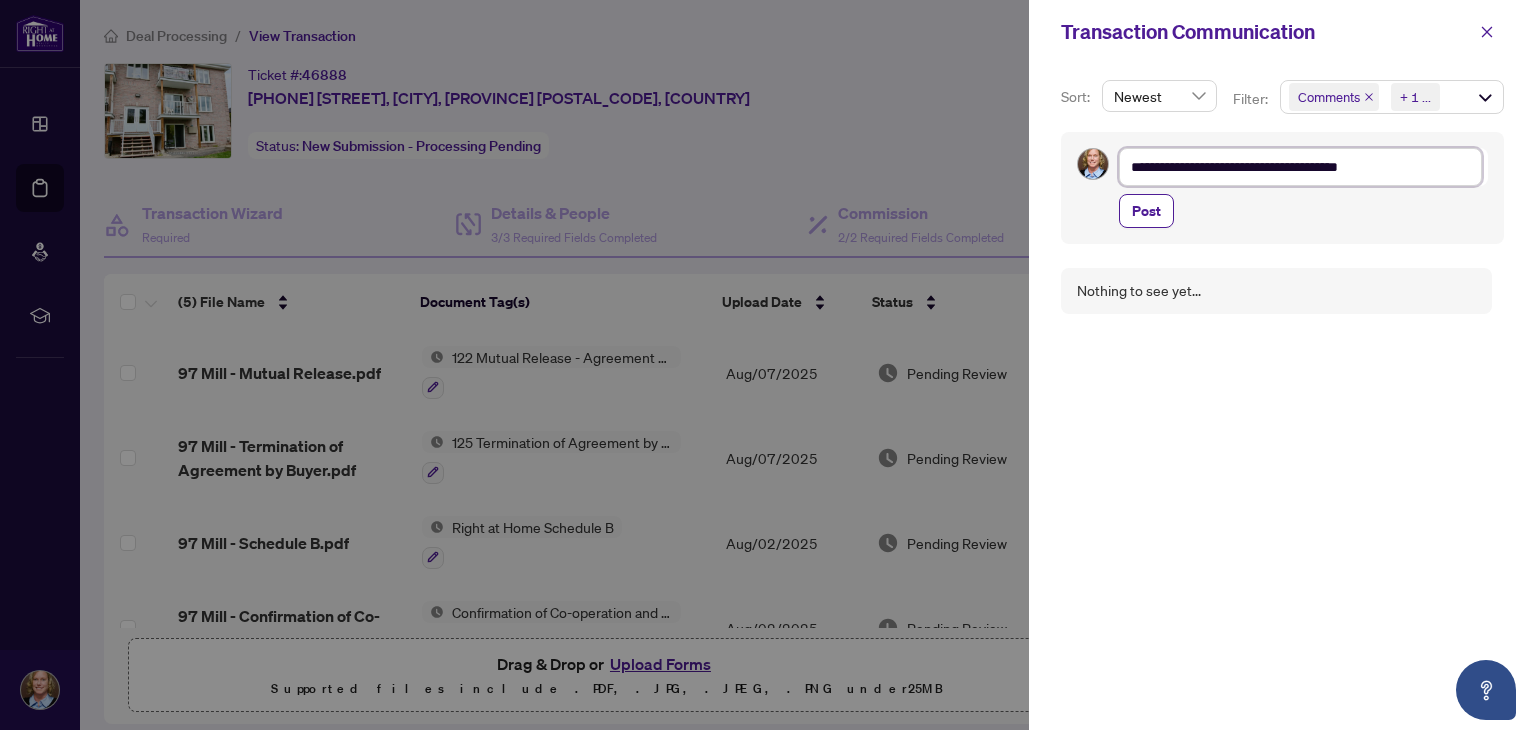 type on "**********" 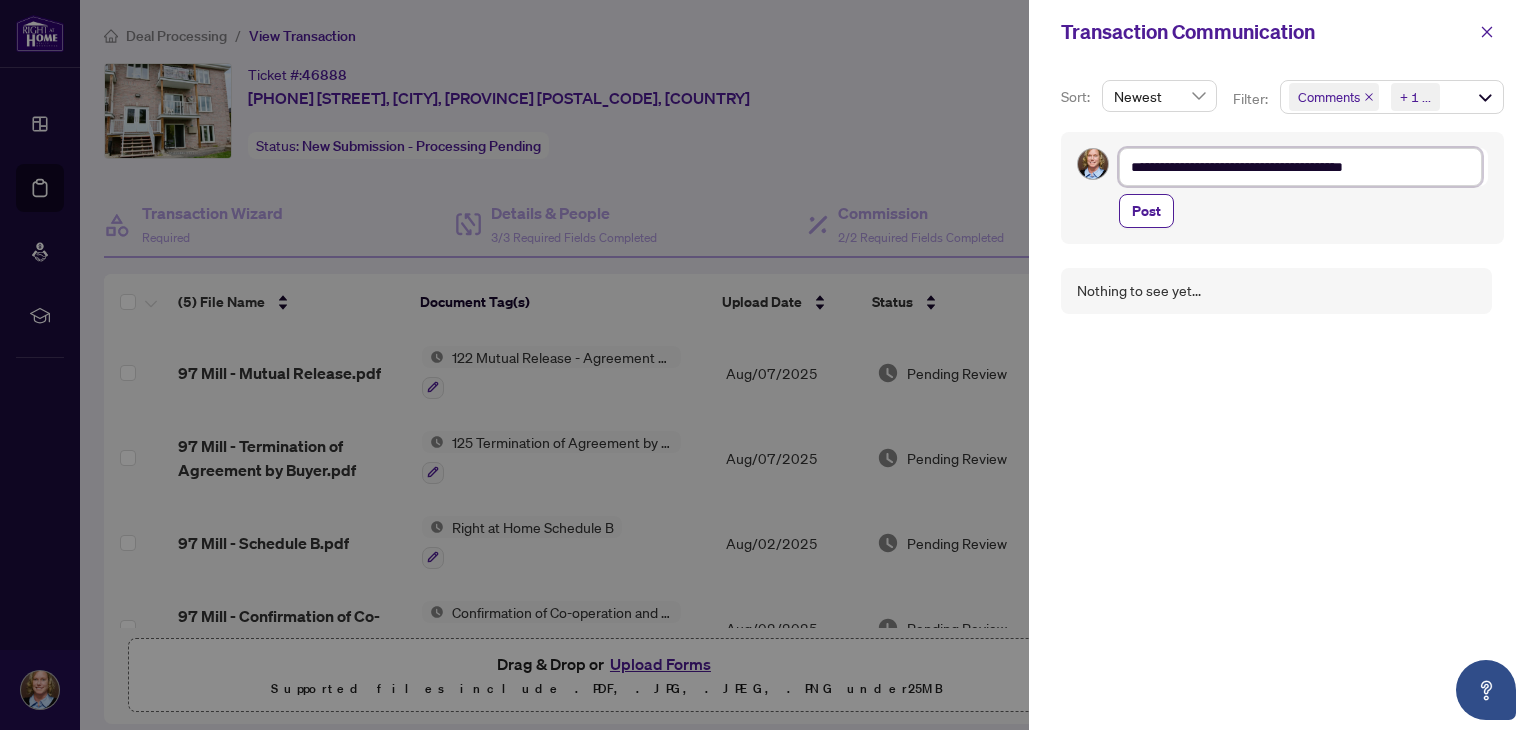 type on "**********" 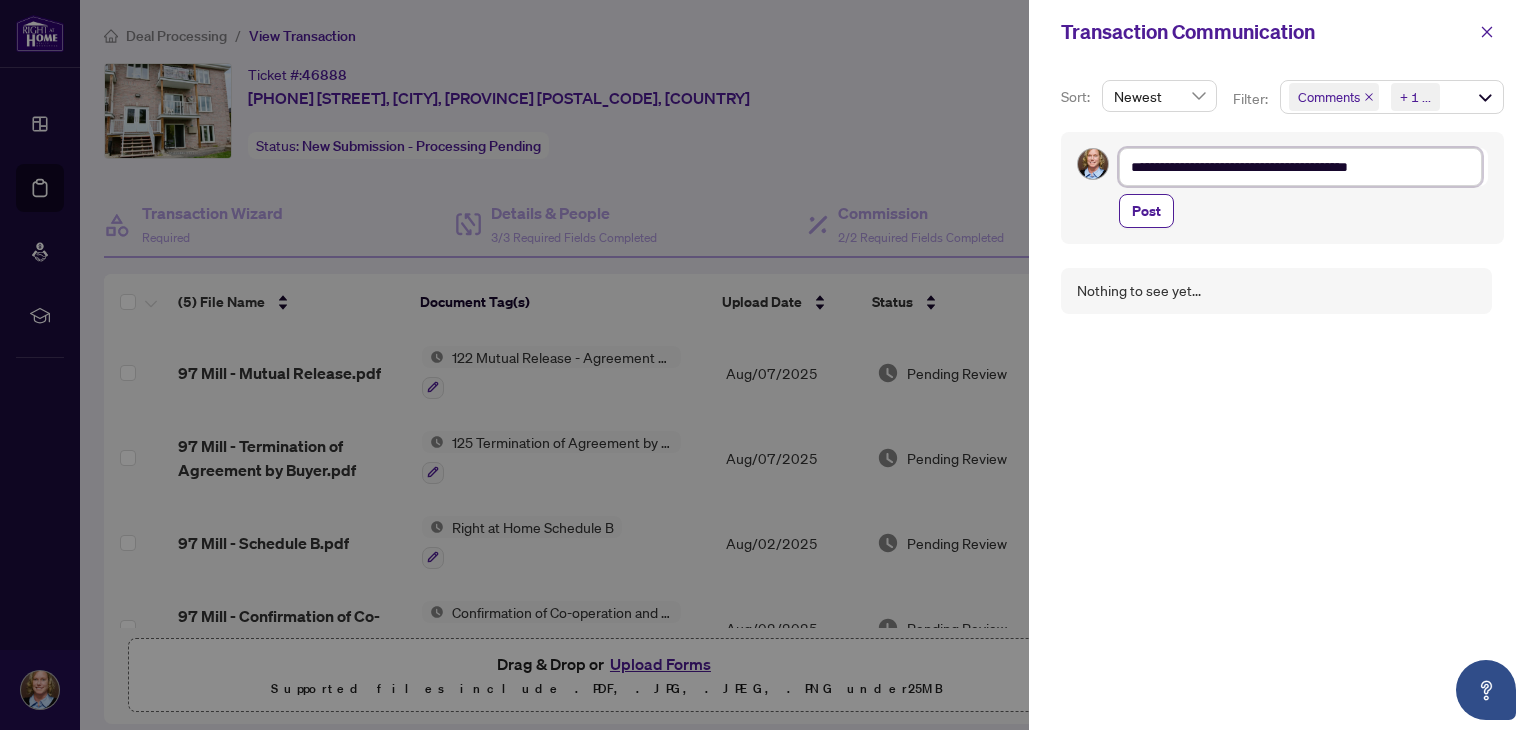 type on "**********" 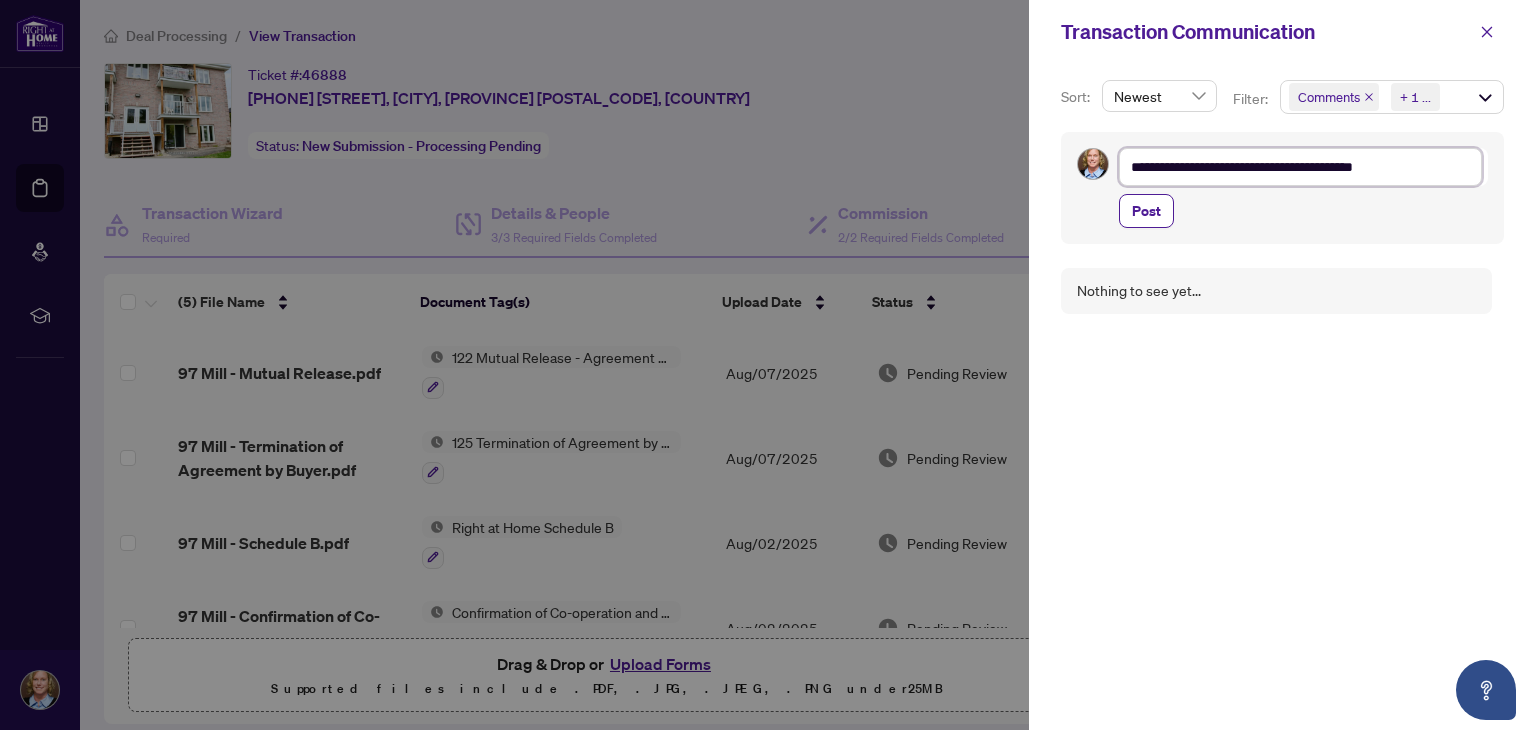 type on "**********" 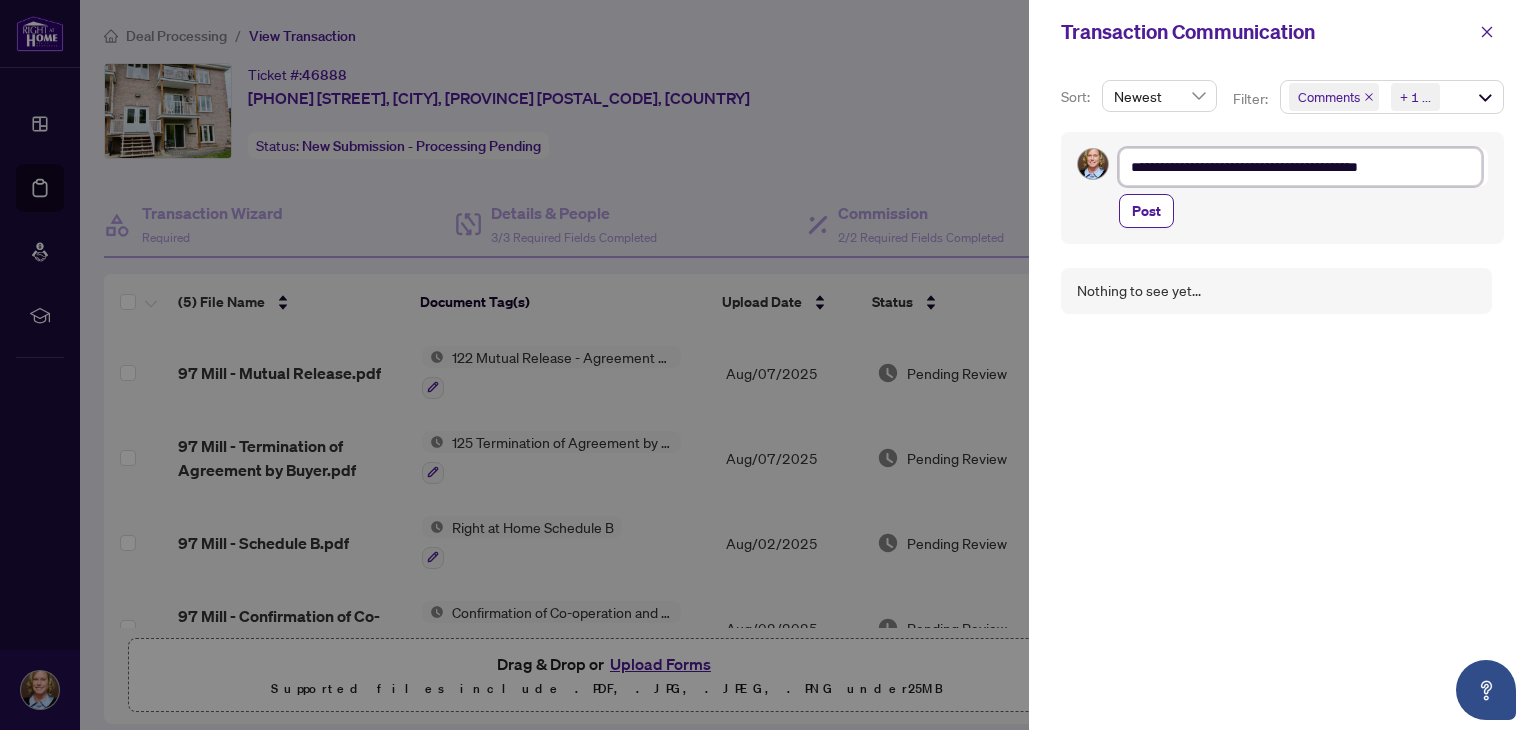 type on "**********" 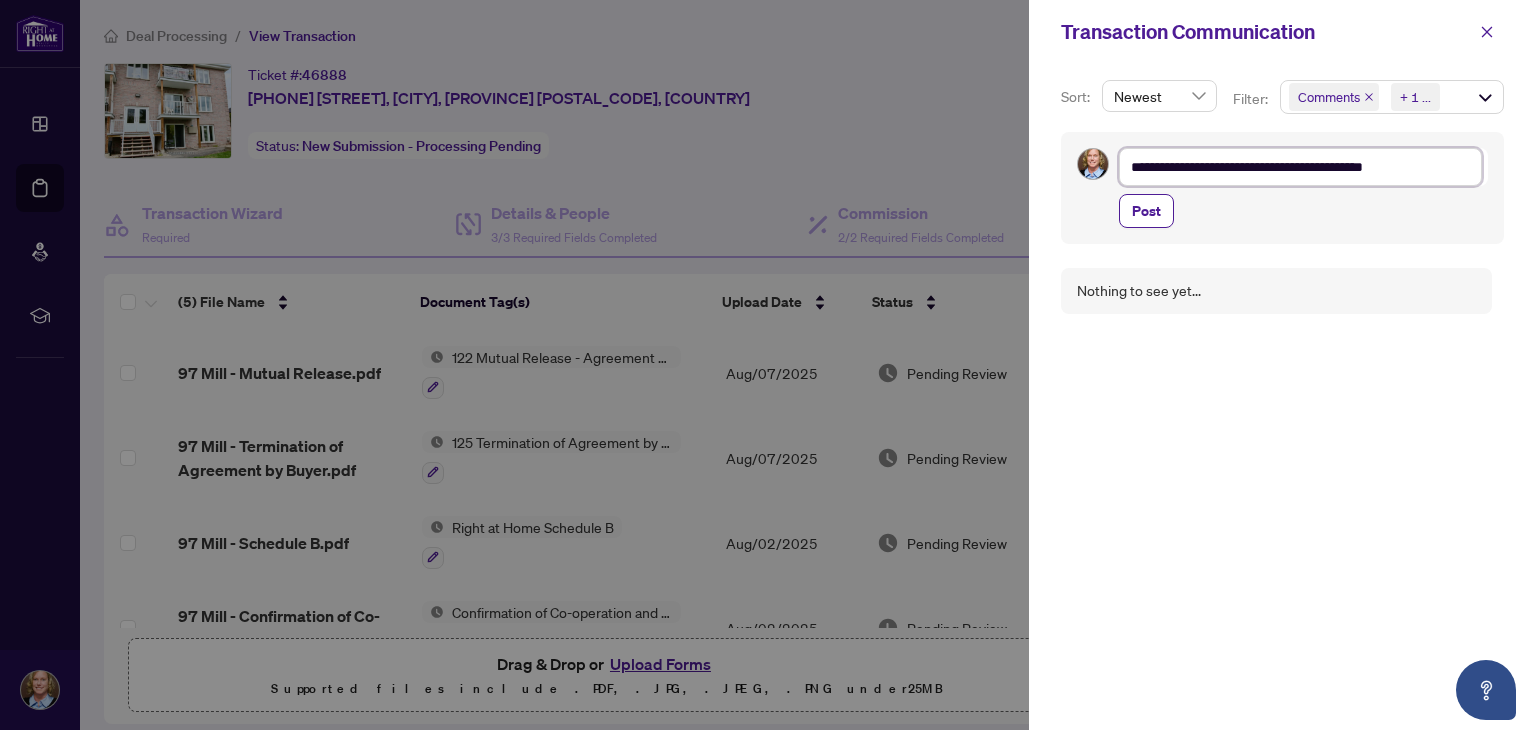 type on "**********" 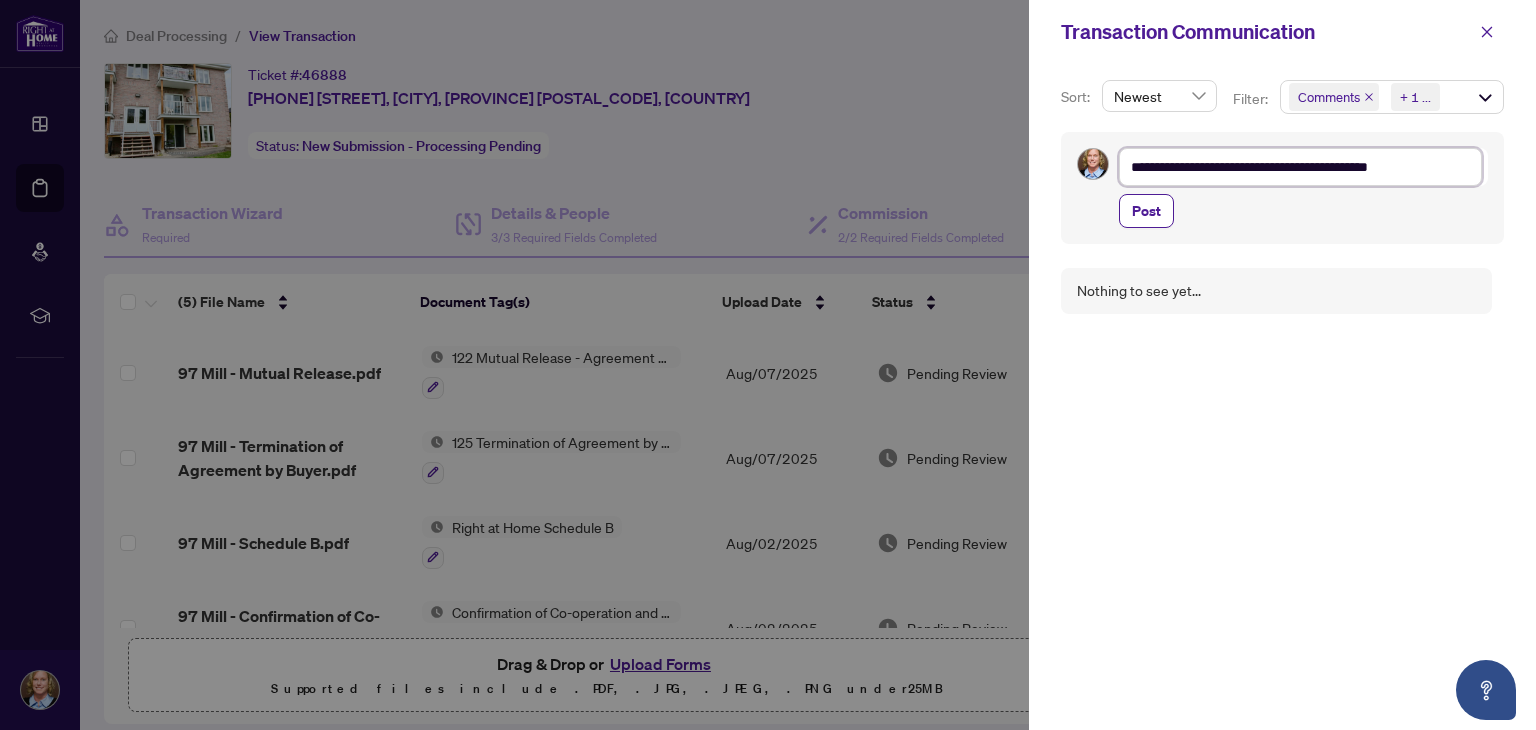 type on "**********" 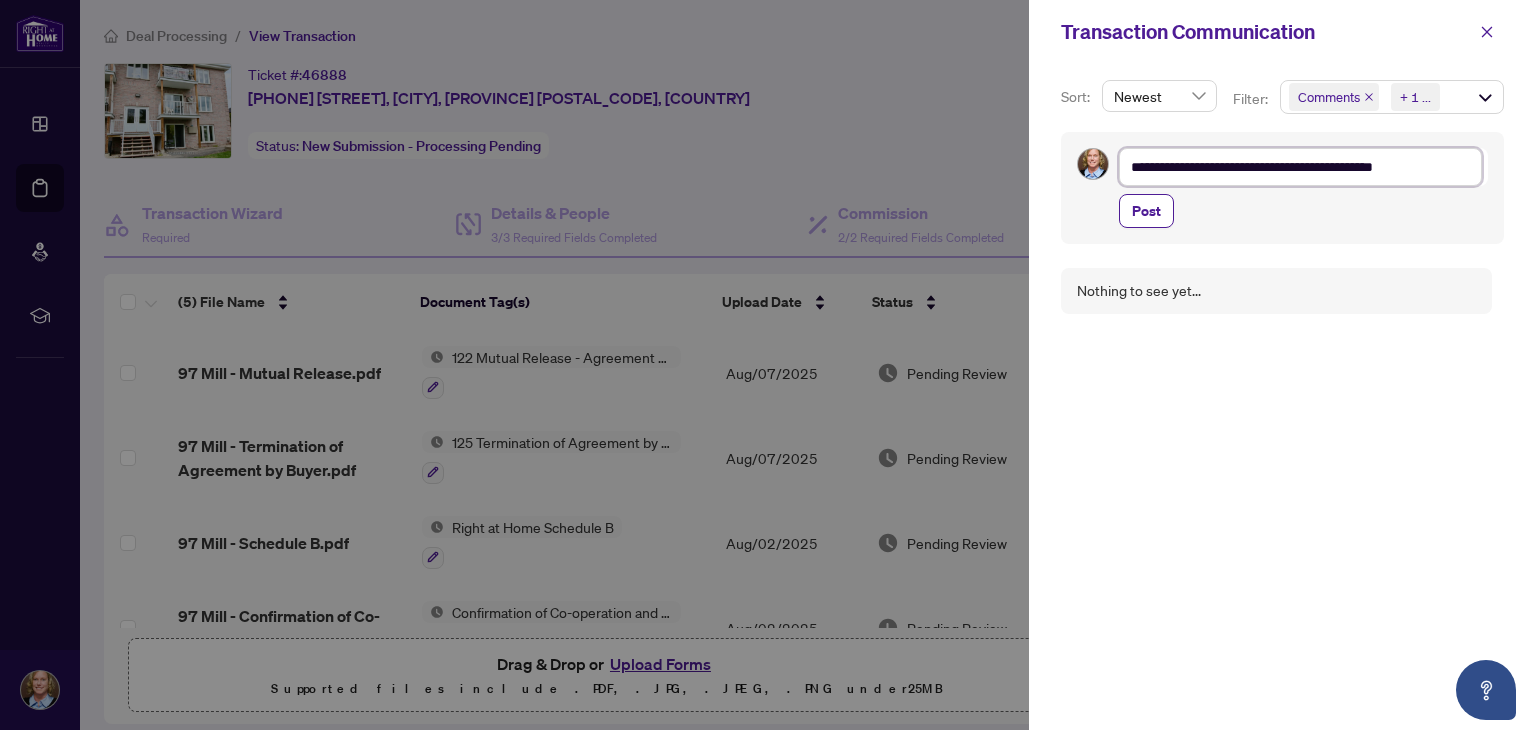 type on "**********" 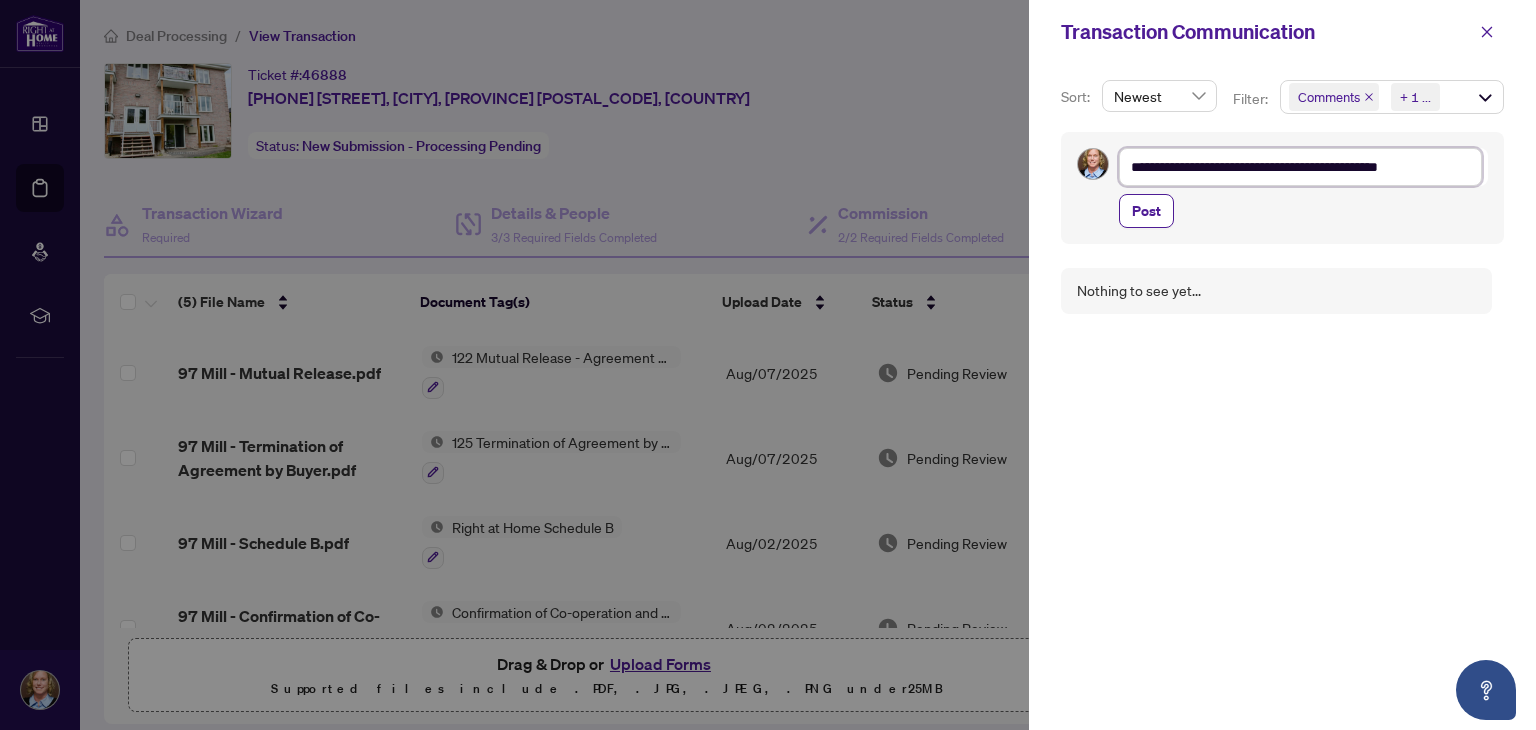 type on "**********" 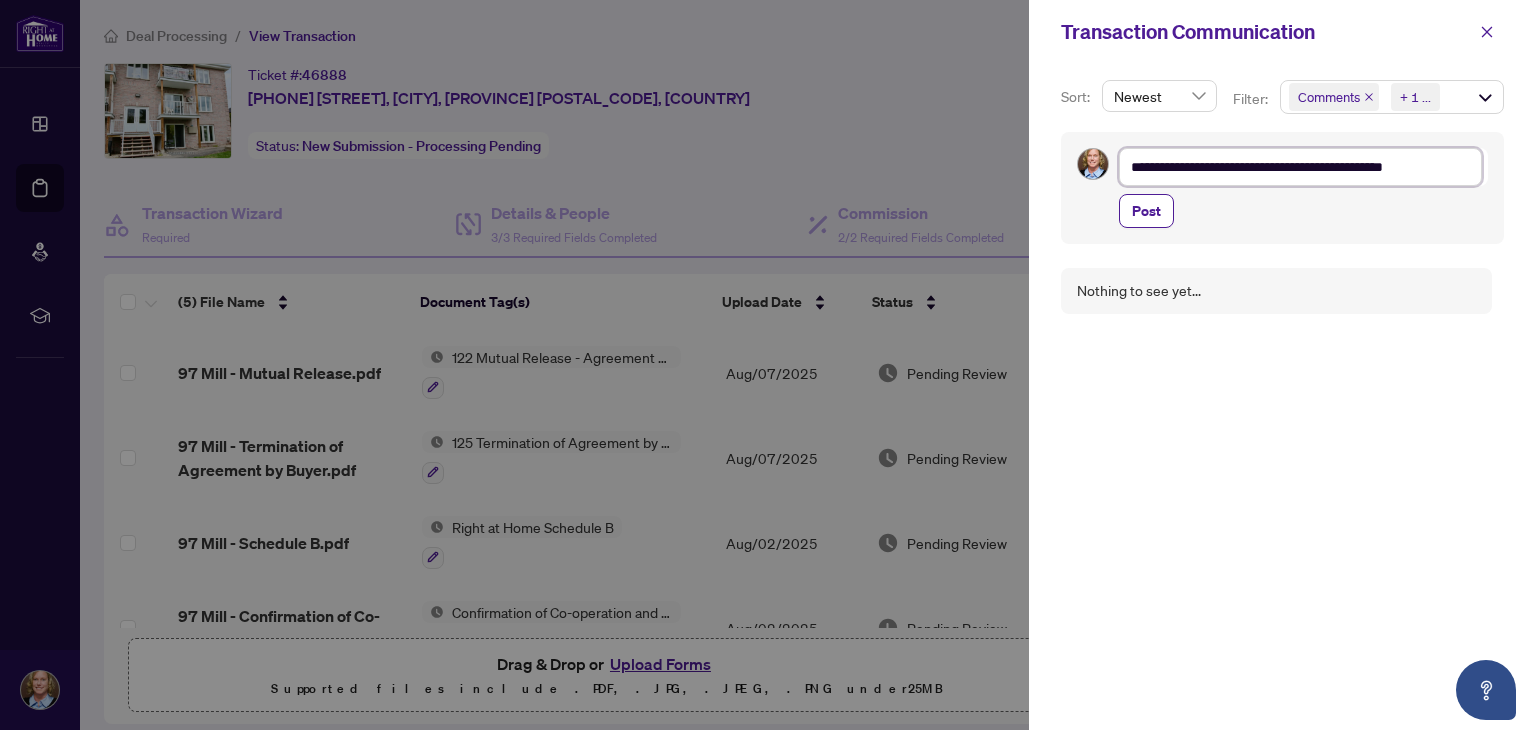 type on "**********" 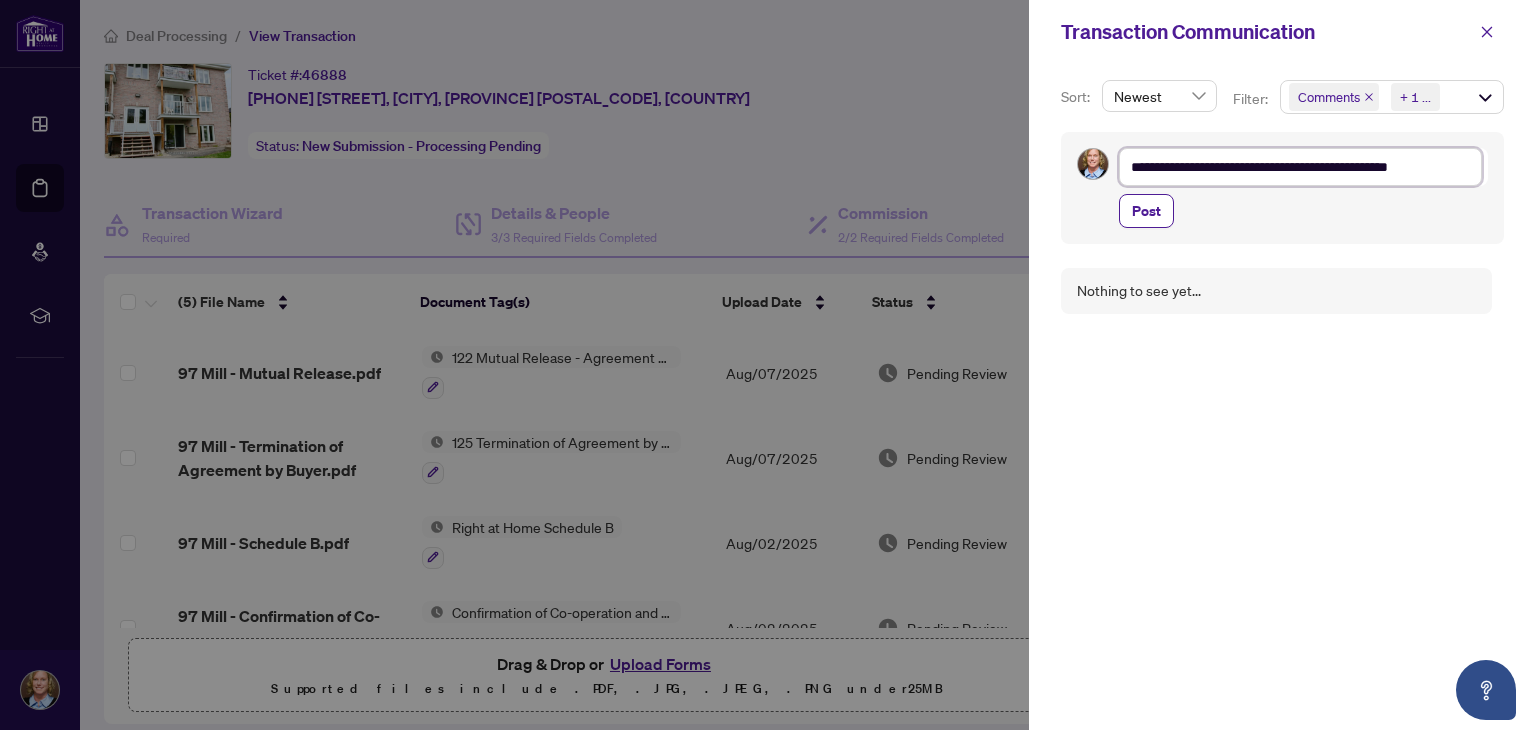 type on "**********" 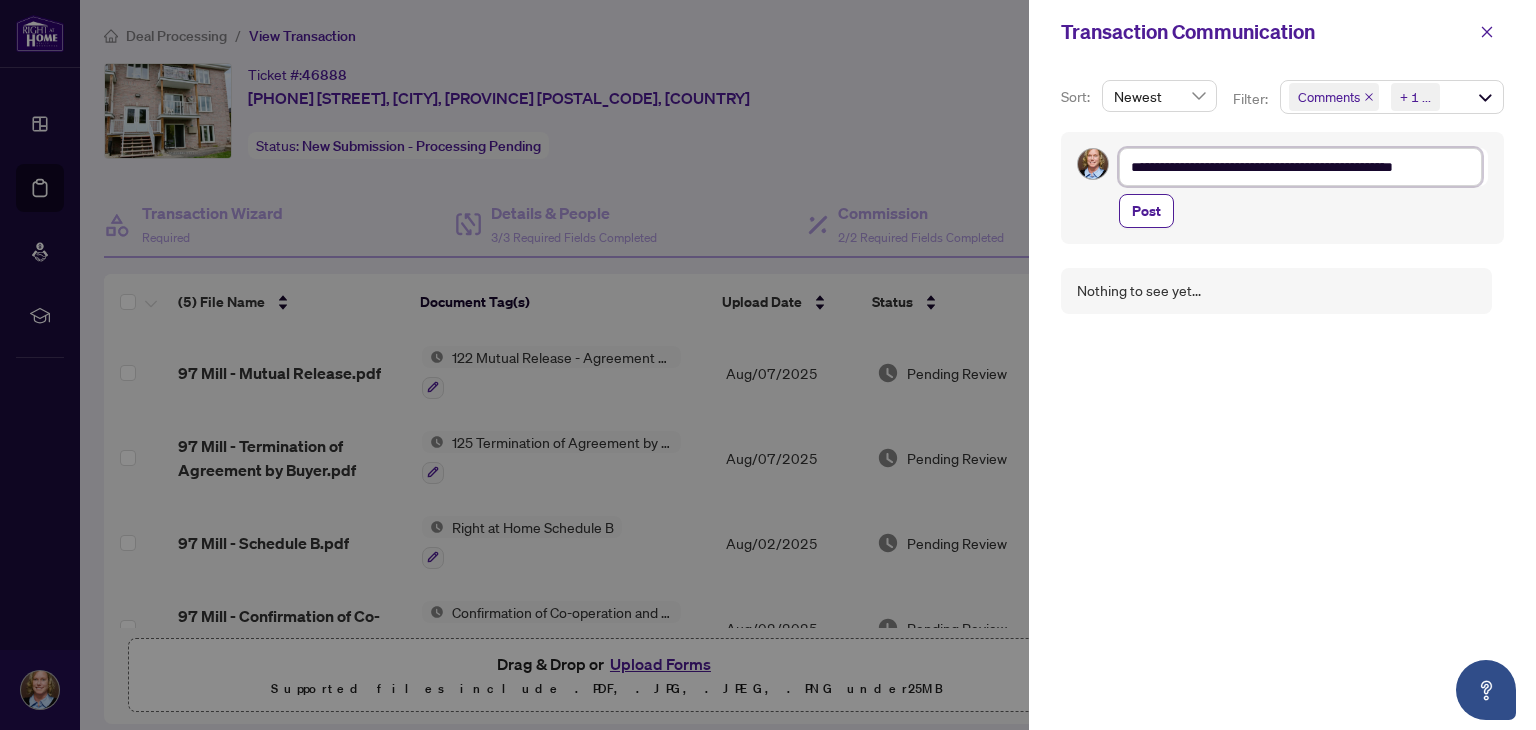 type on "**********" 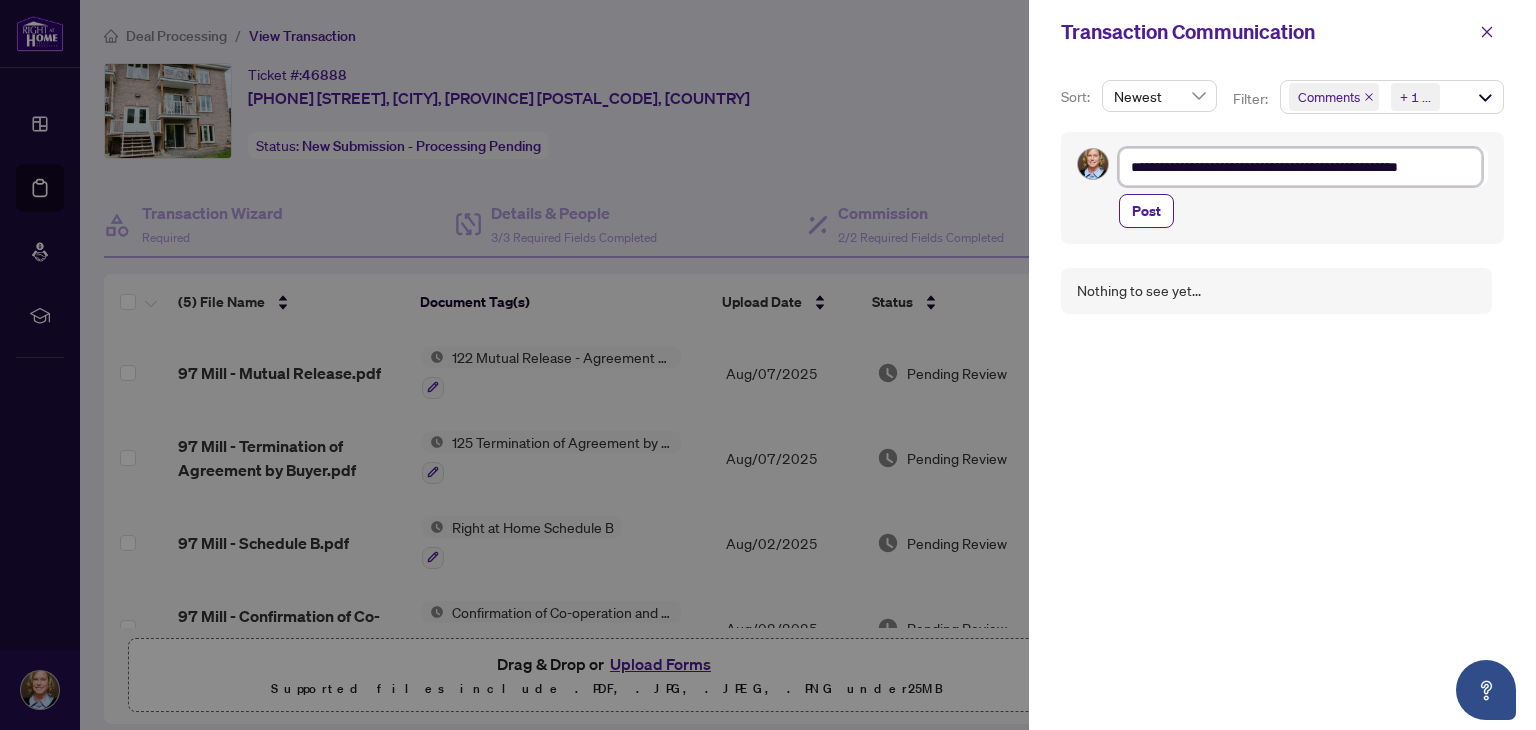 type on "**********" 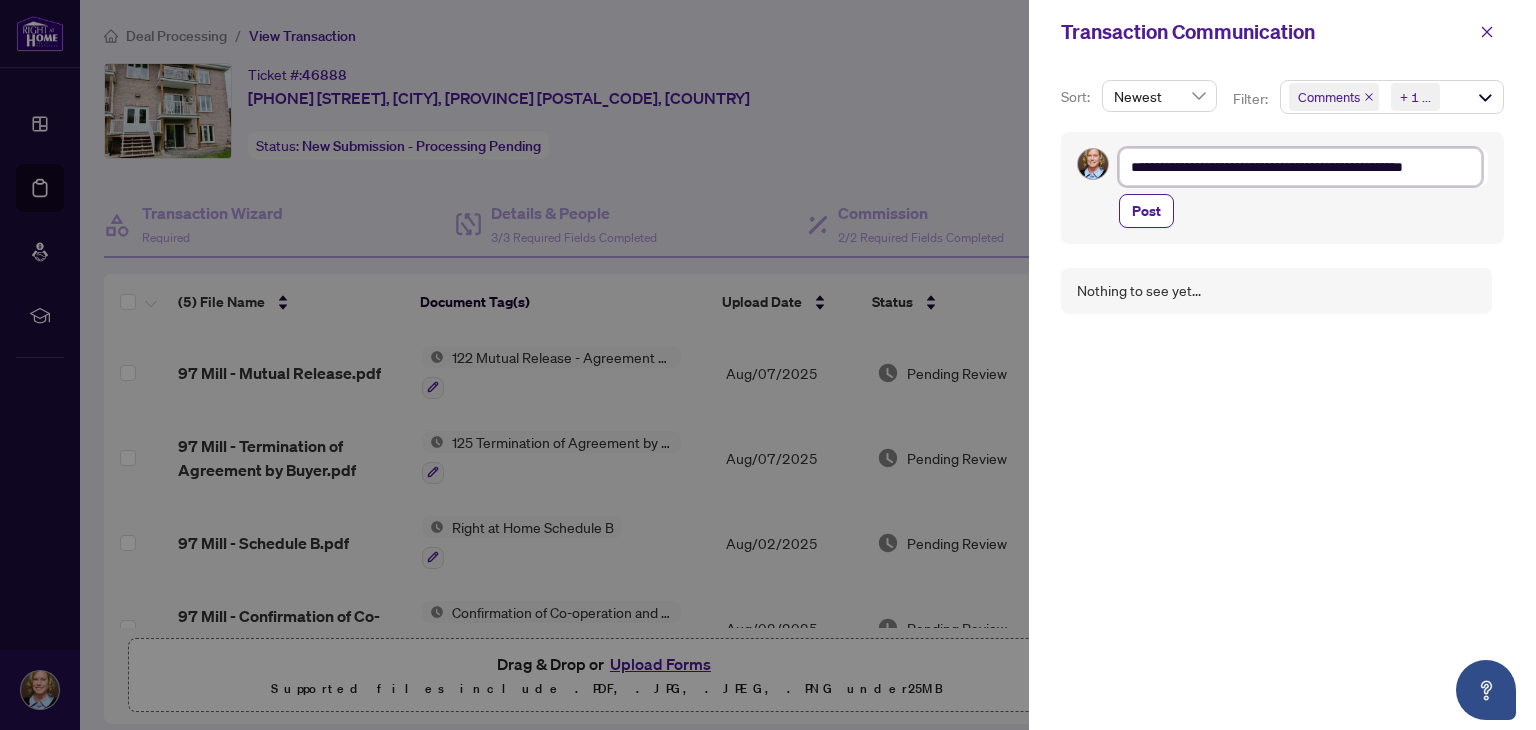 type on "**********" 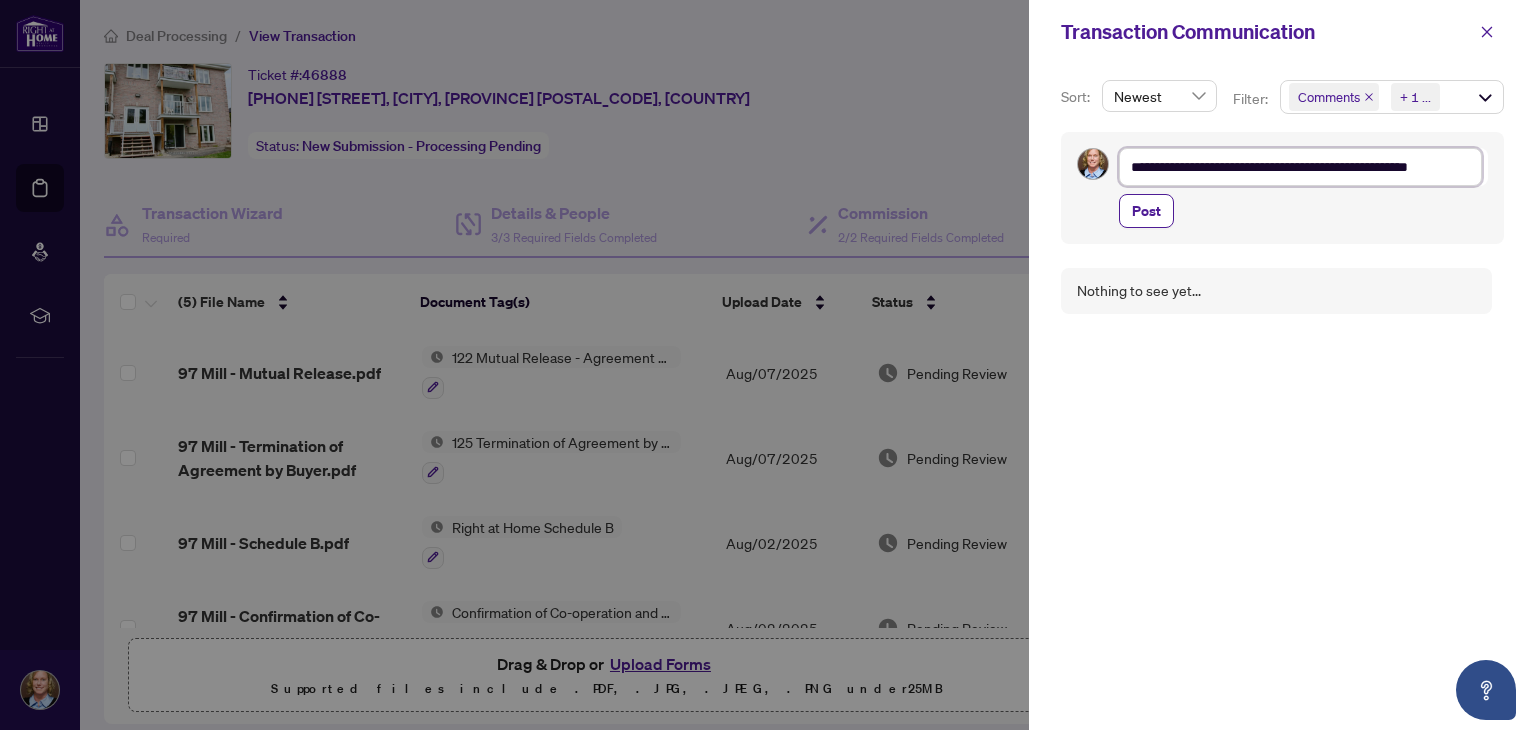 type on "**********" 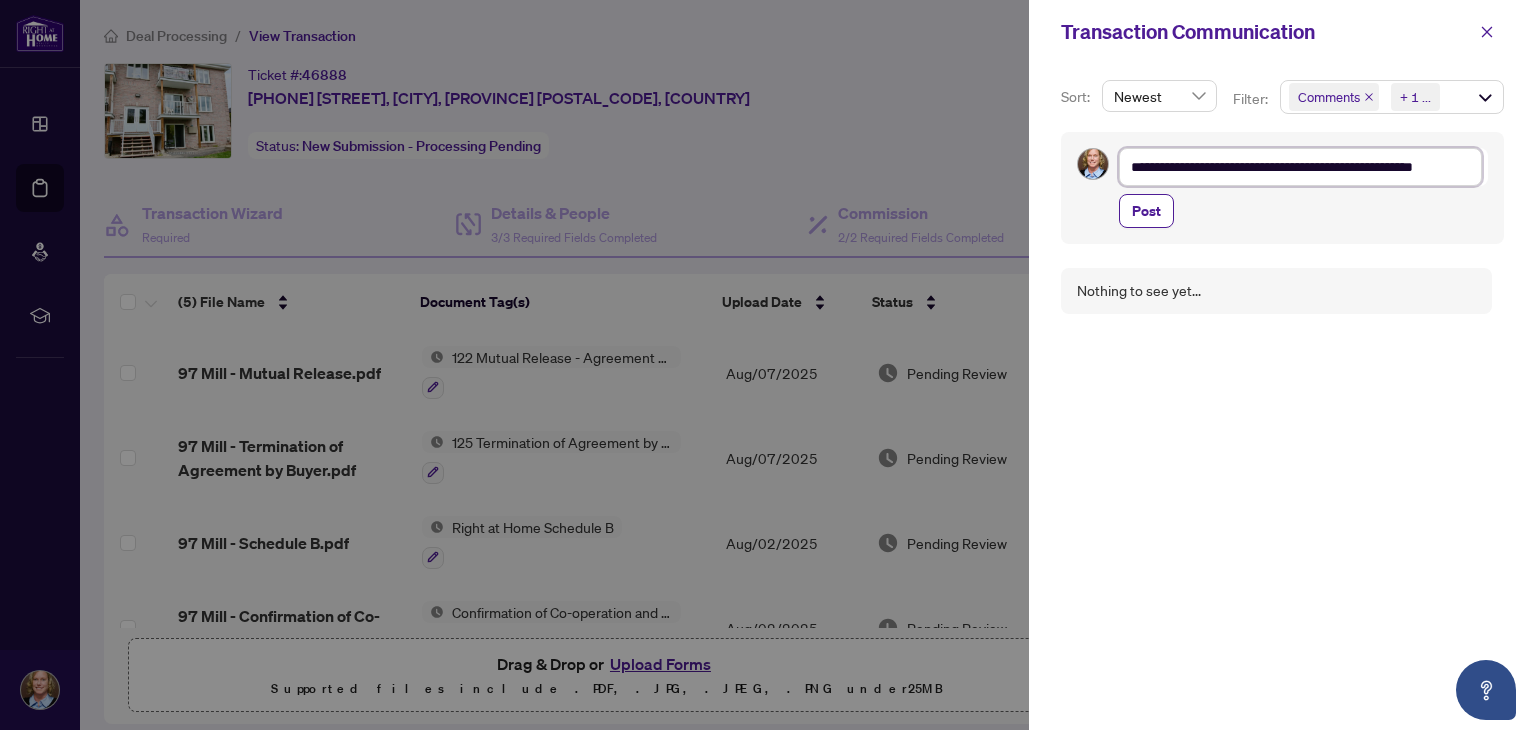 type on "**********" 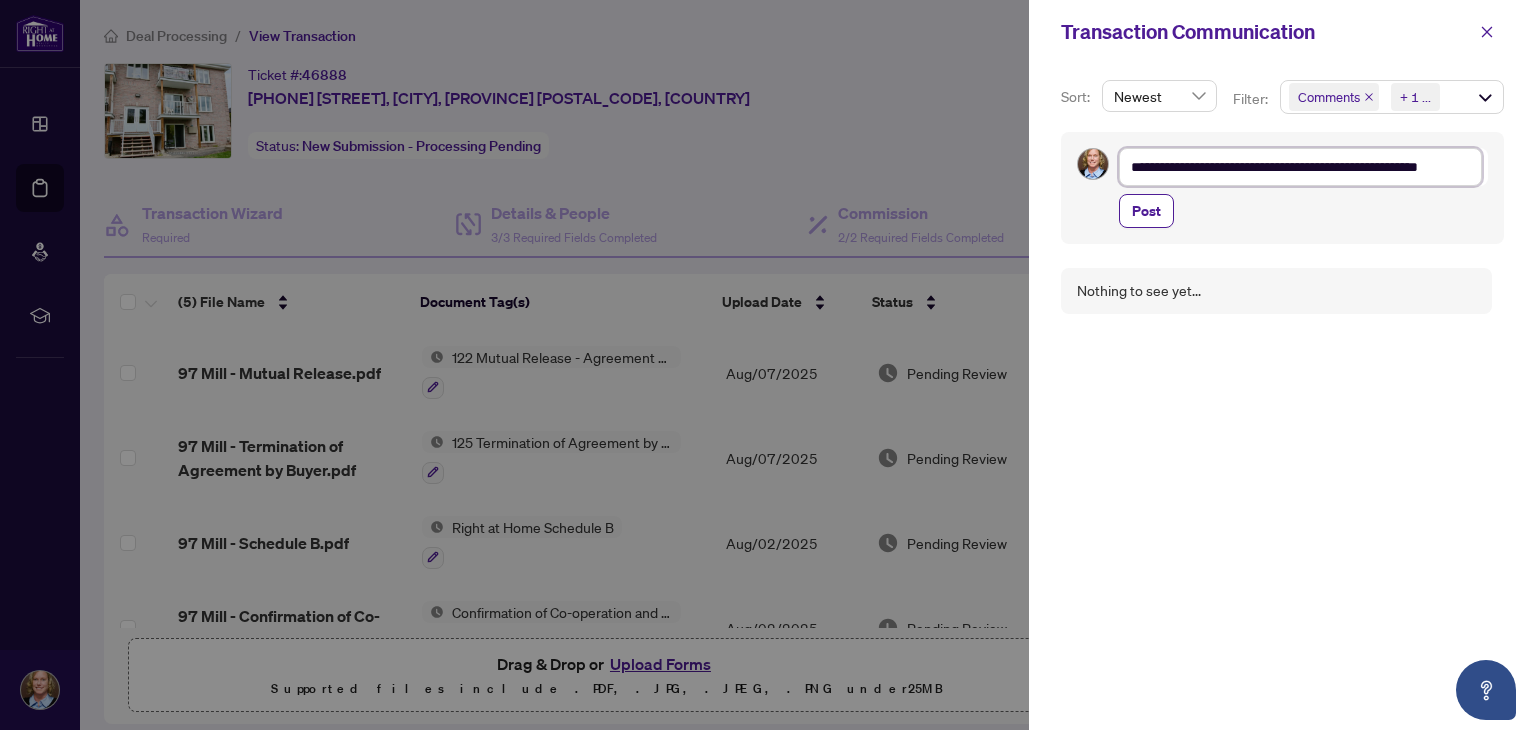 type on "**********" 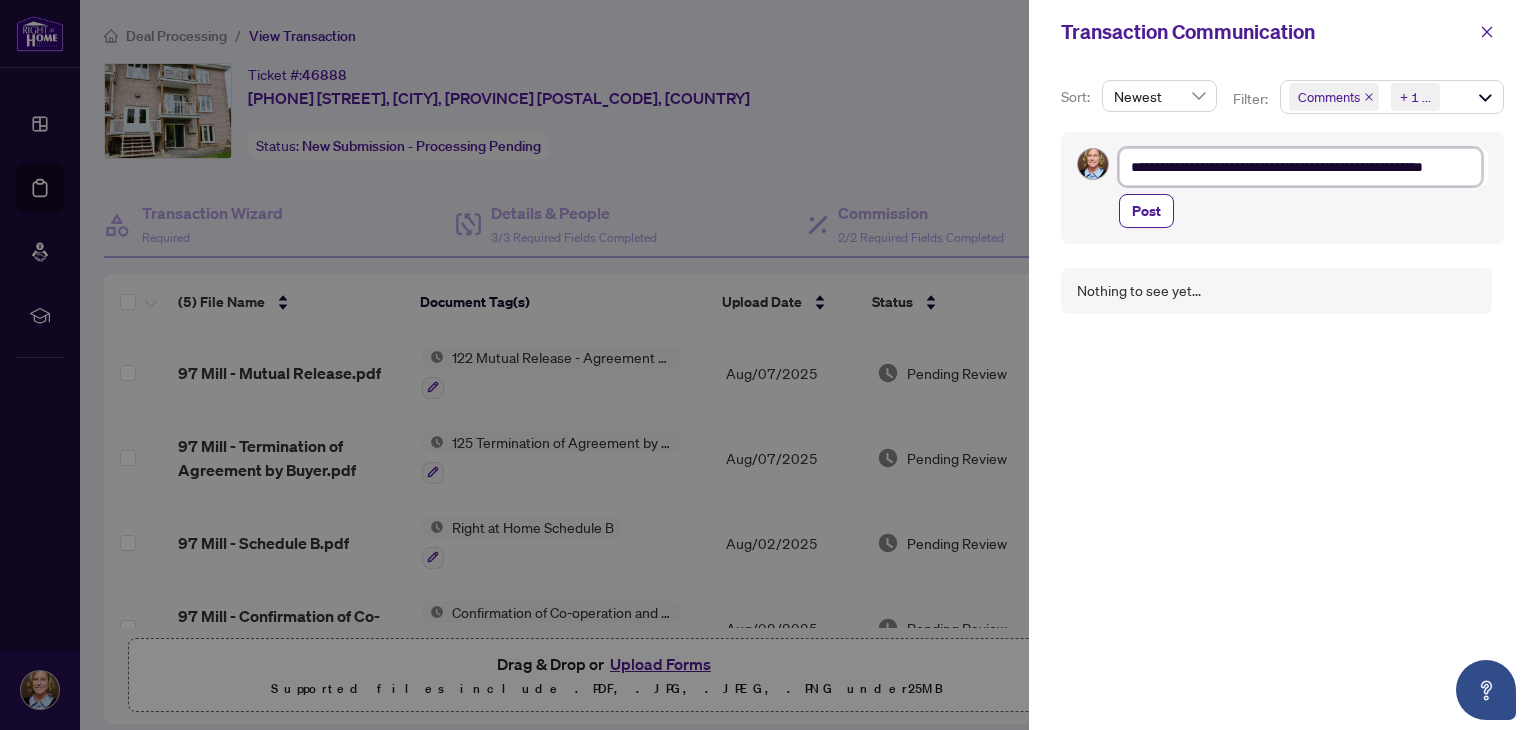 type on "**********" 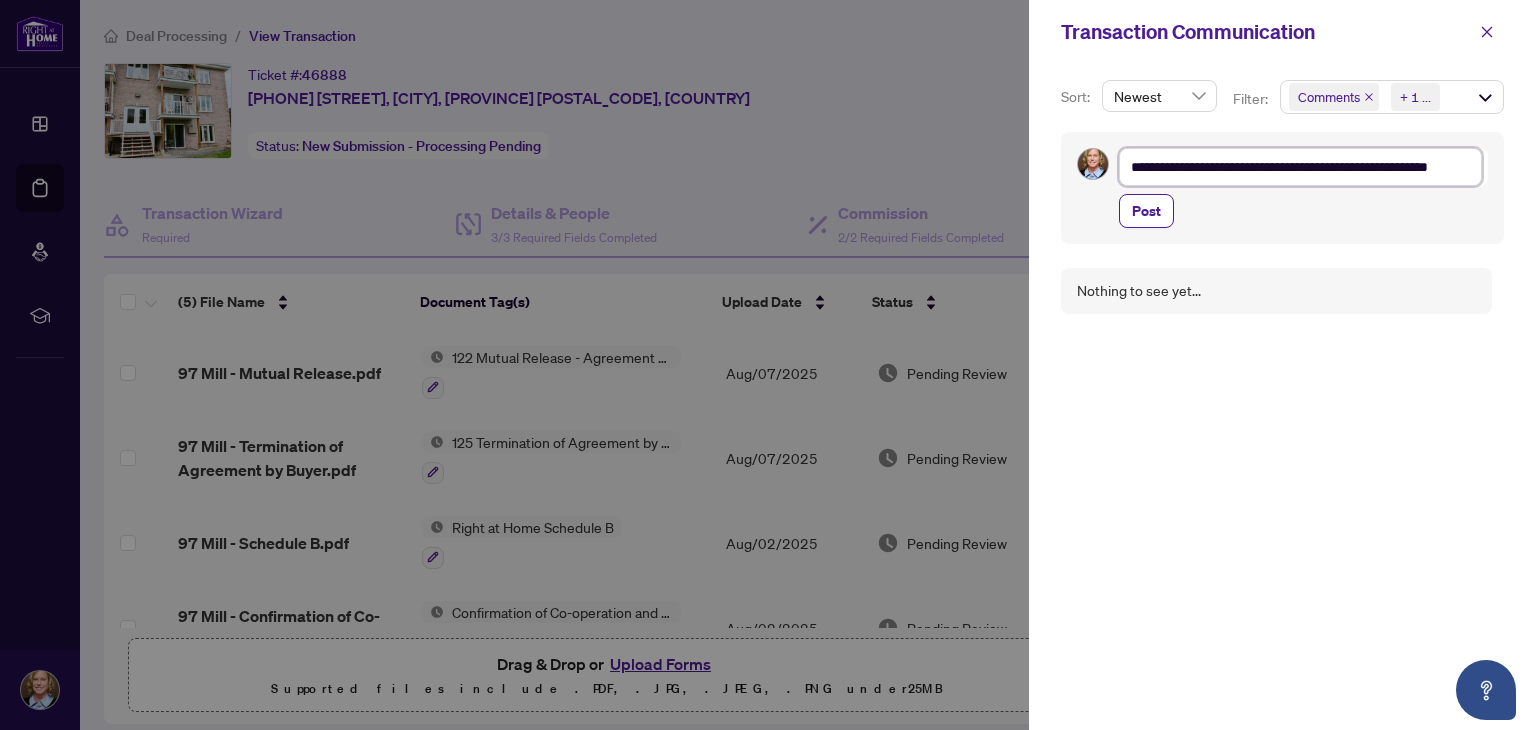 type on "**********" 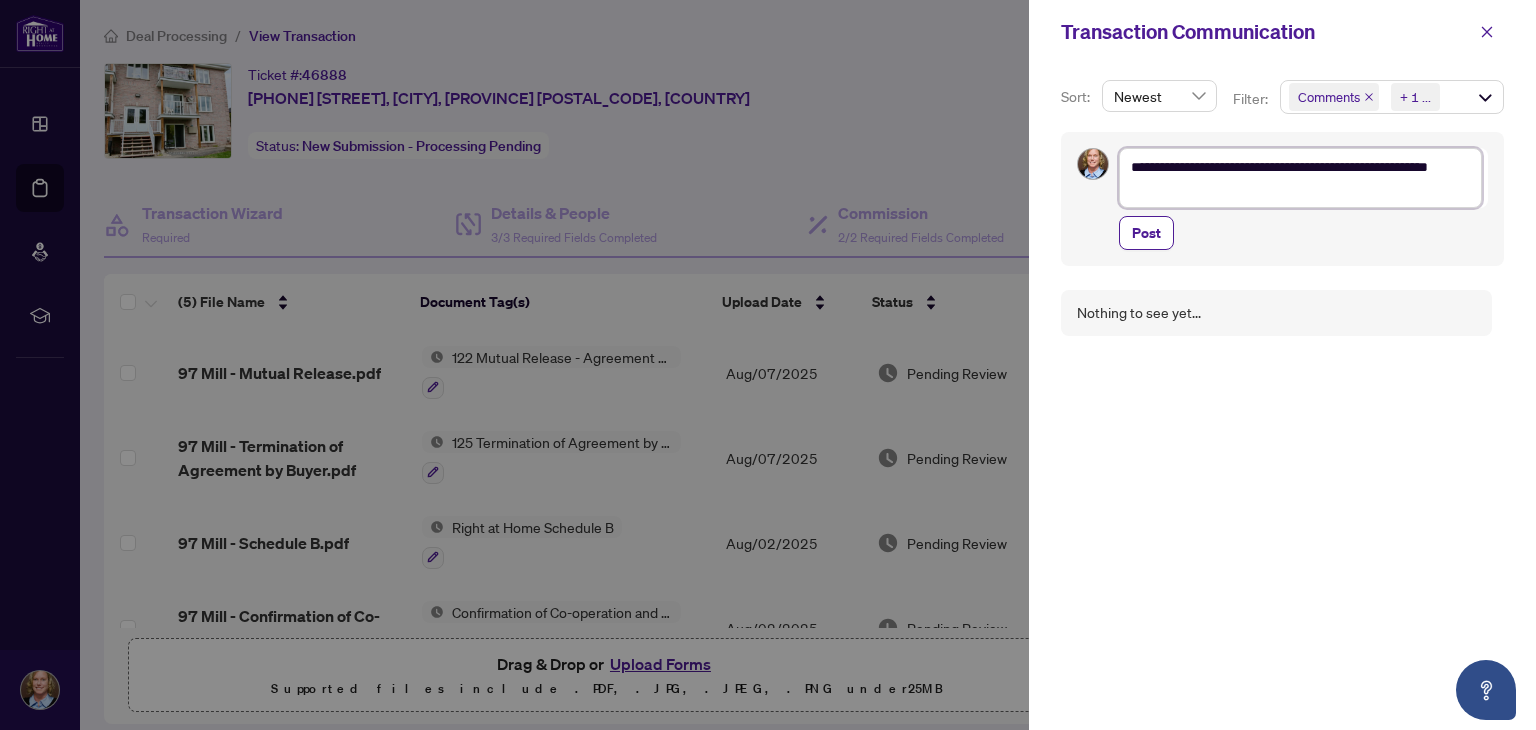 type on "**********" 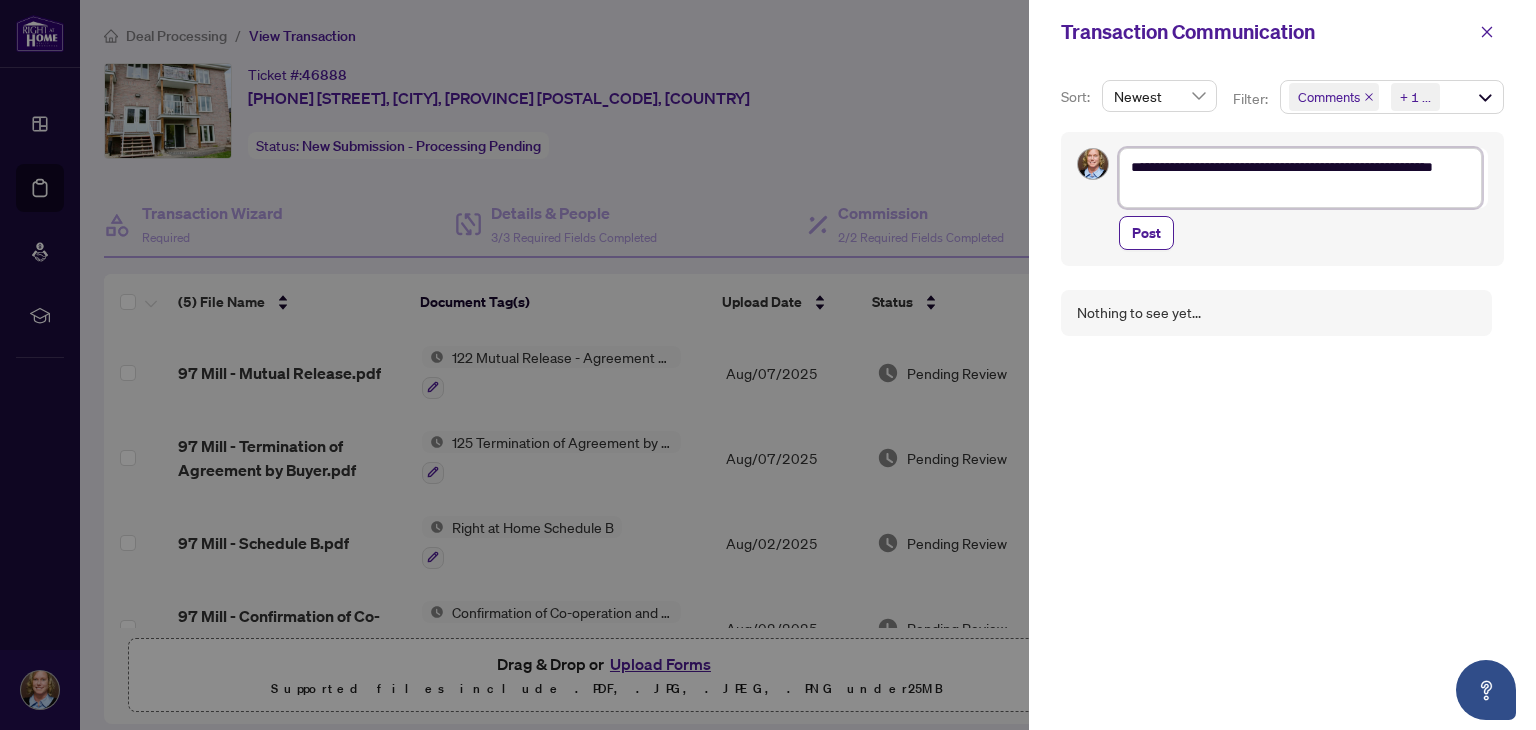 type on "**********" 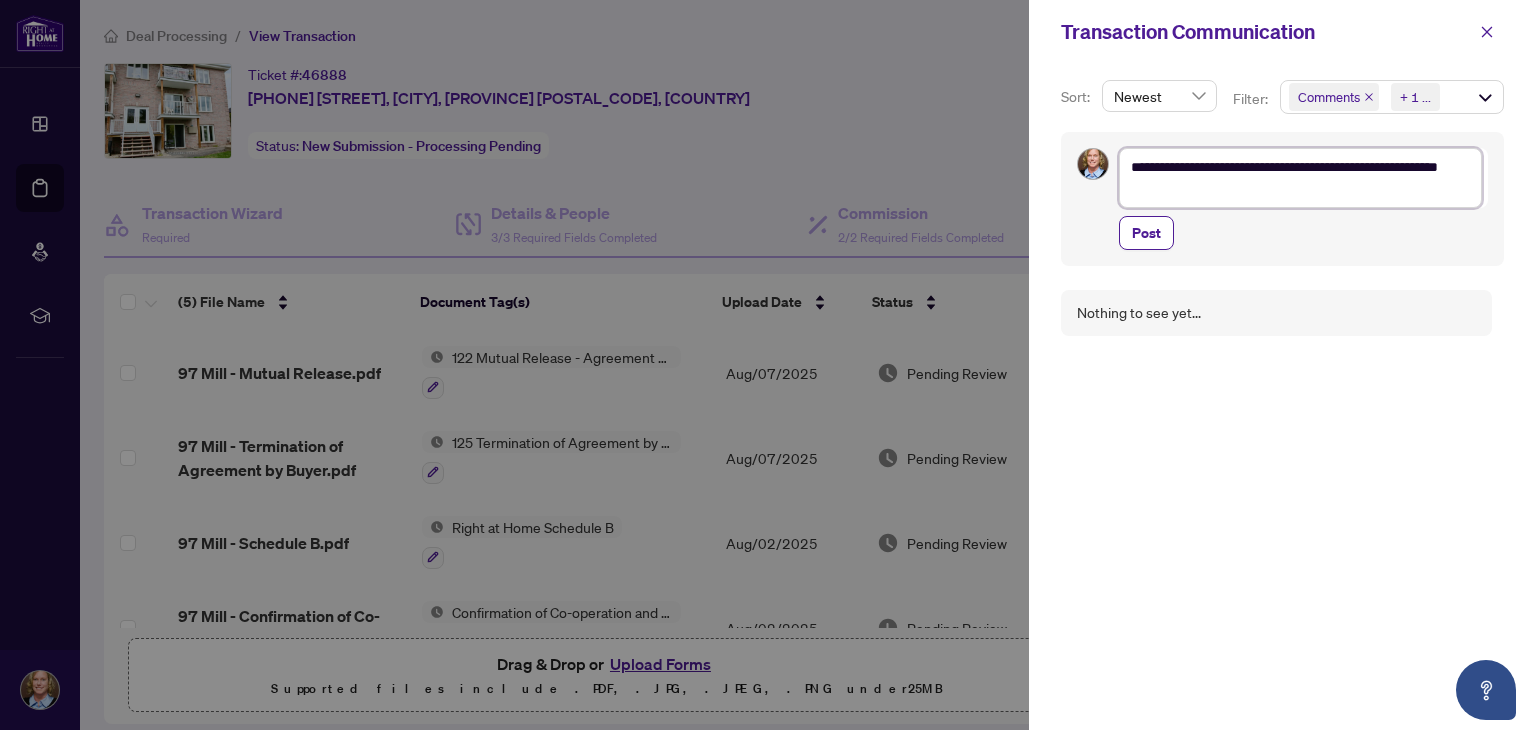 type on "**********" 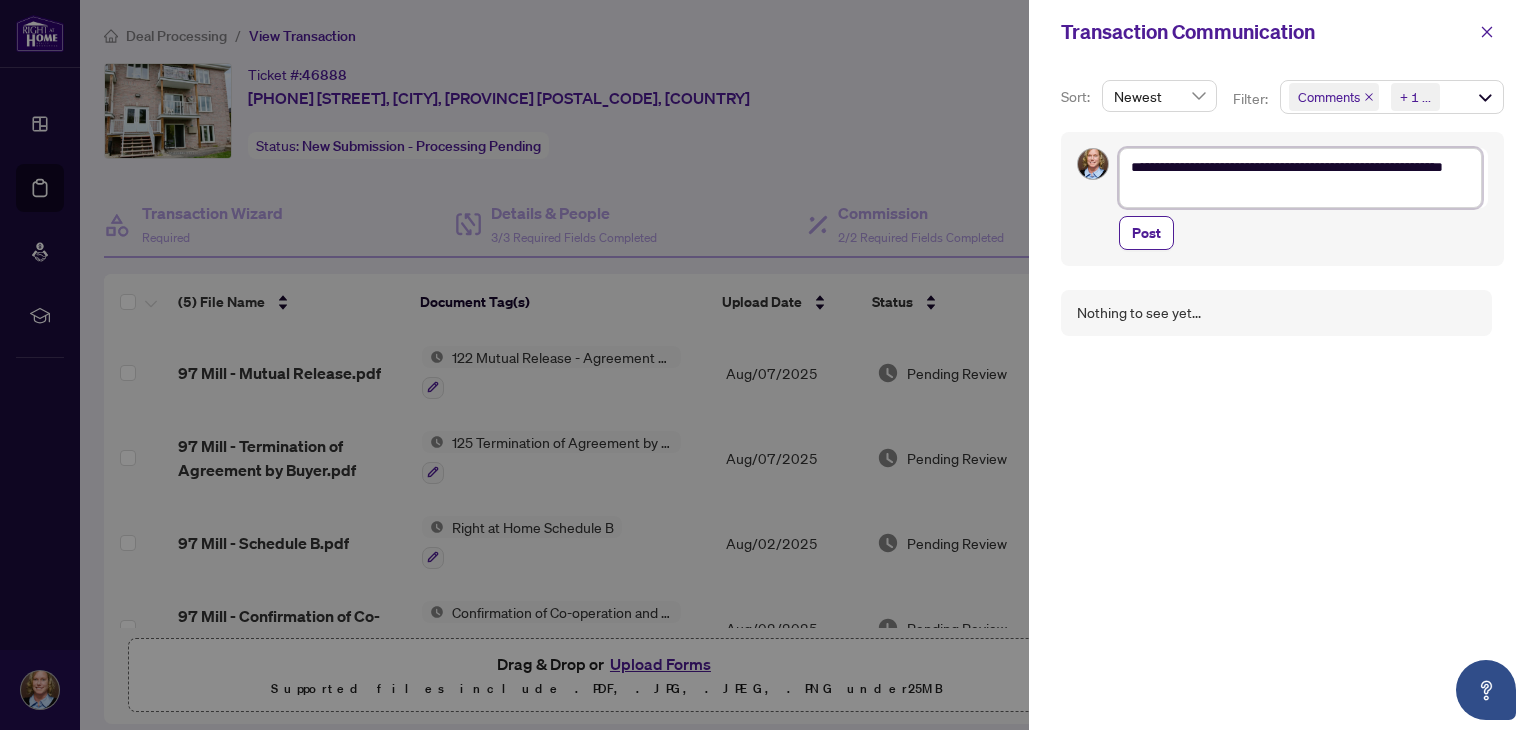 type on "**********" 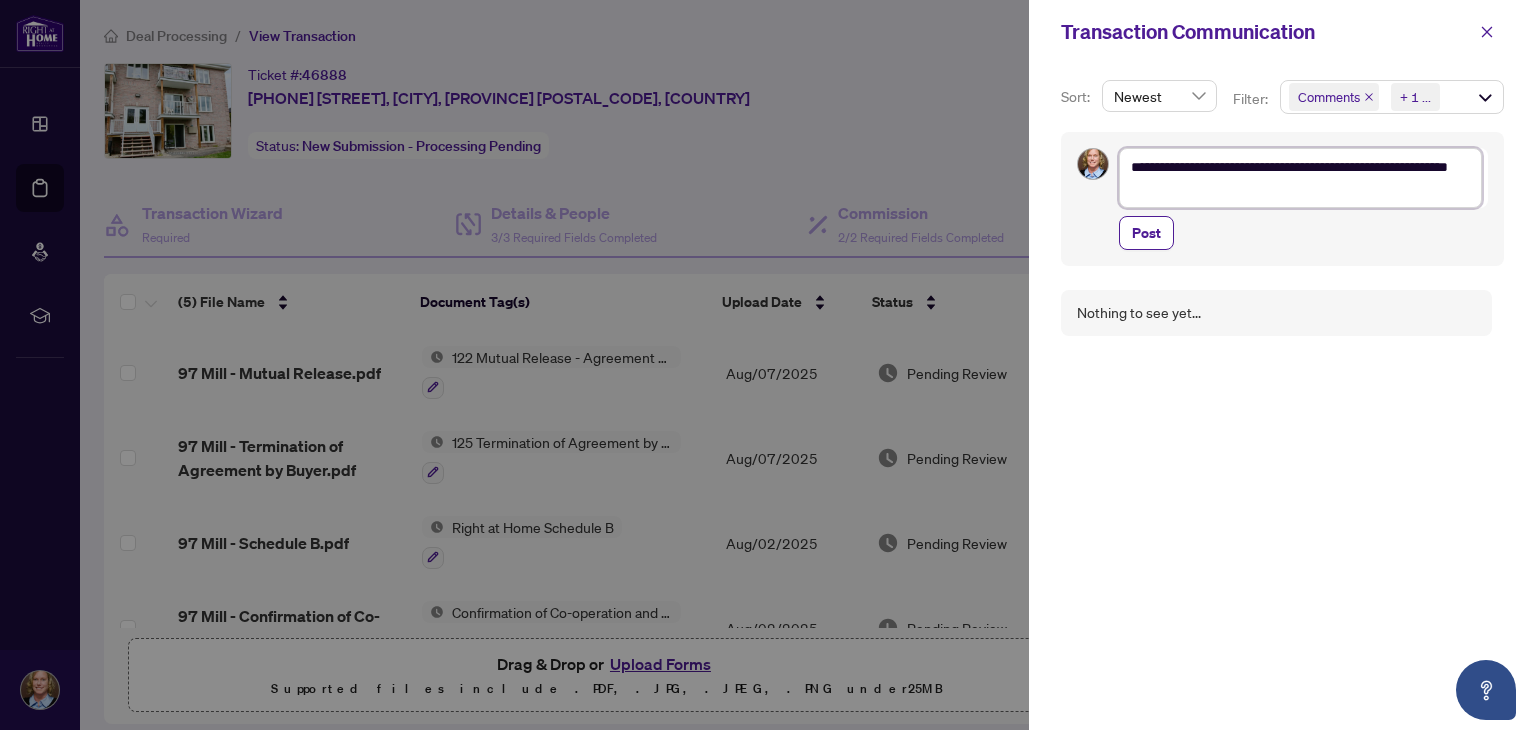 type on "**********" 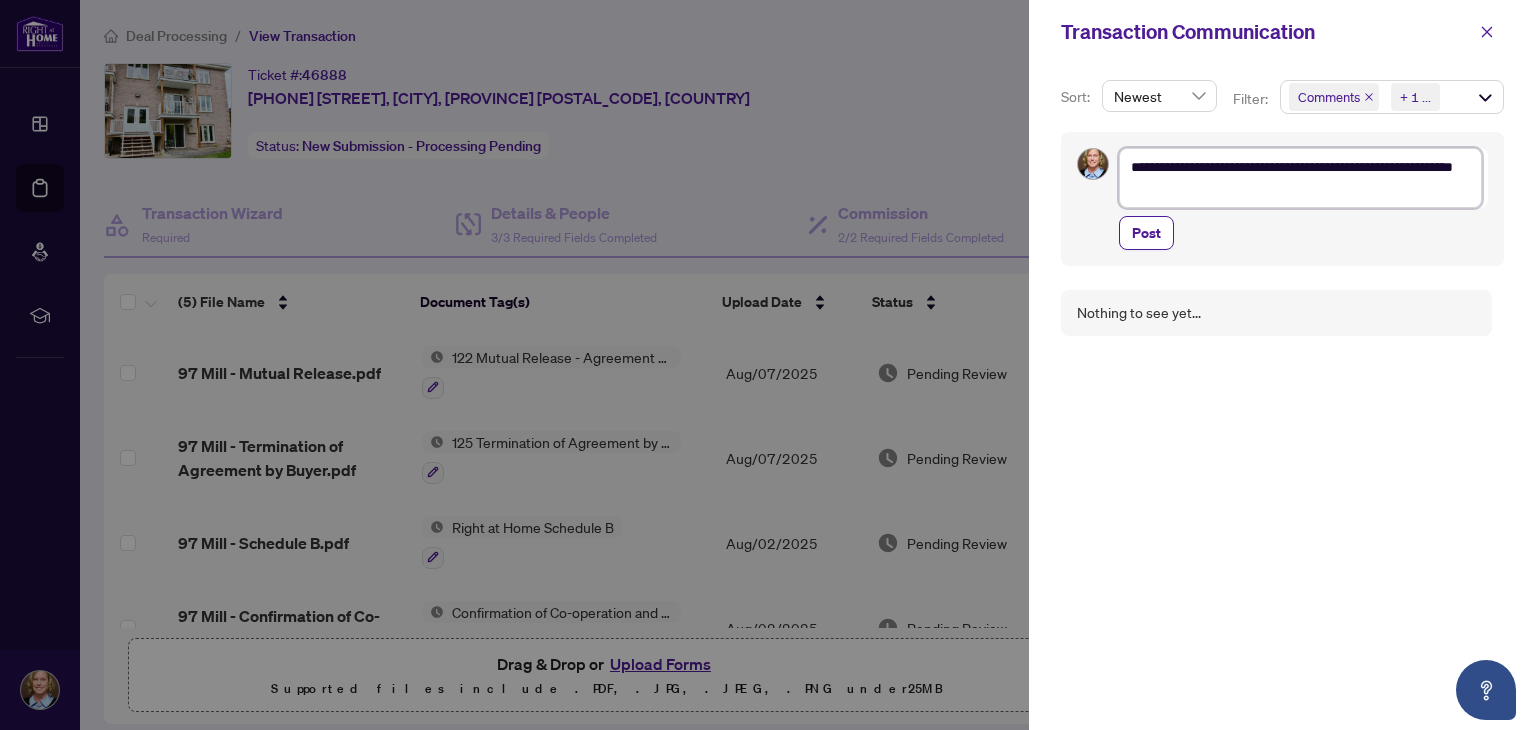type on "**********" 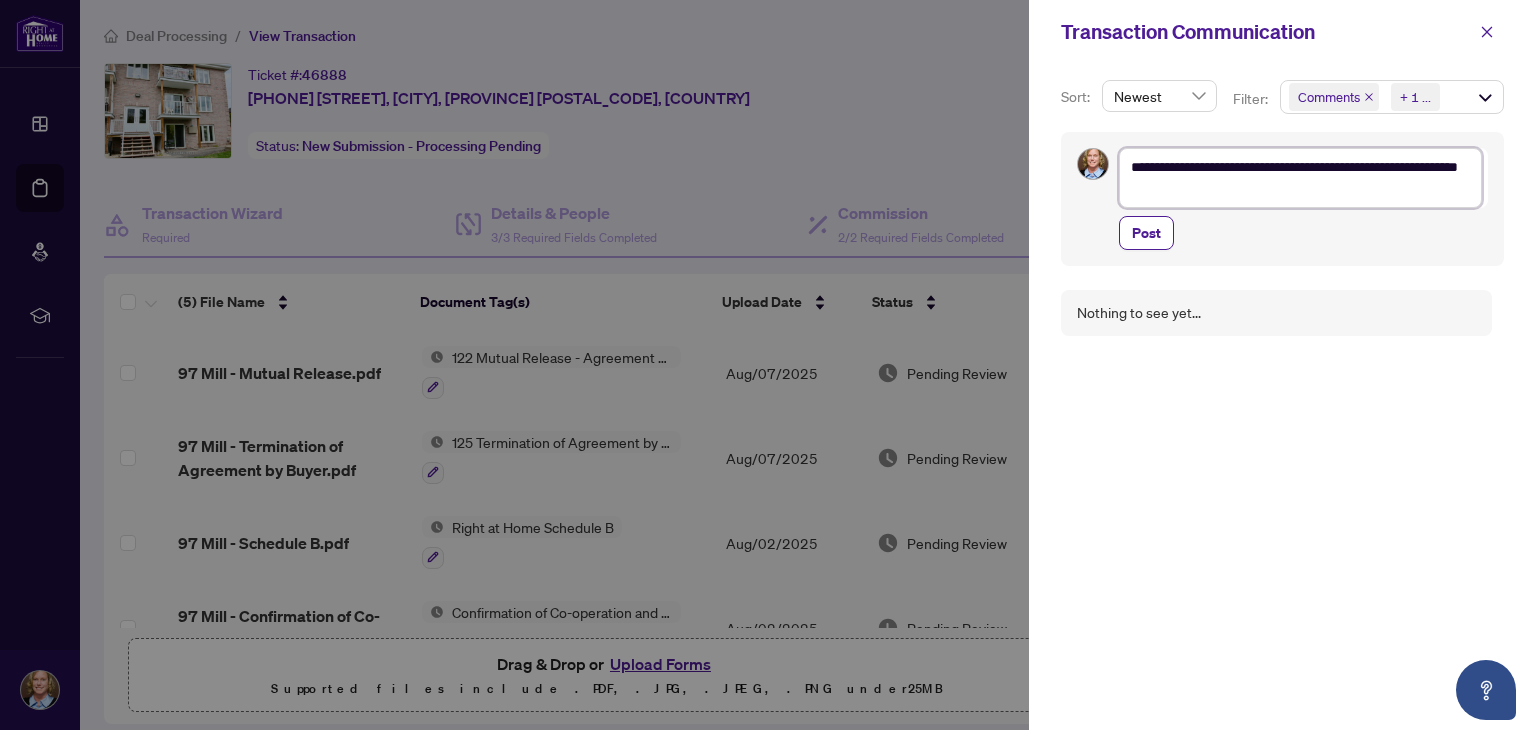 type on "**********" 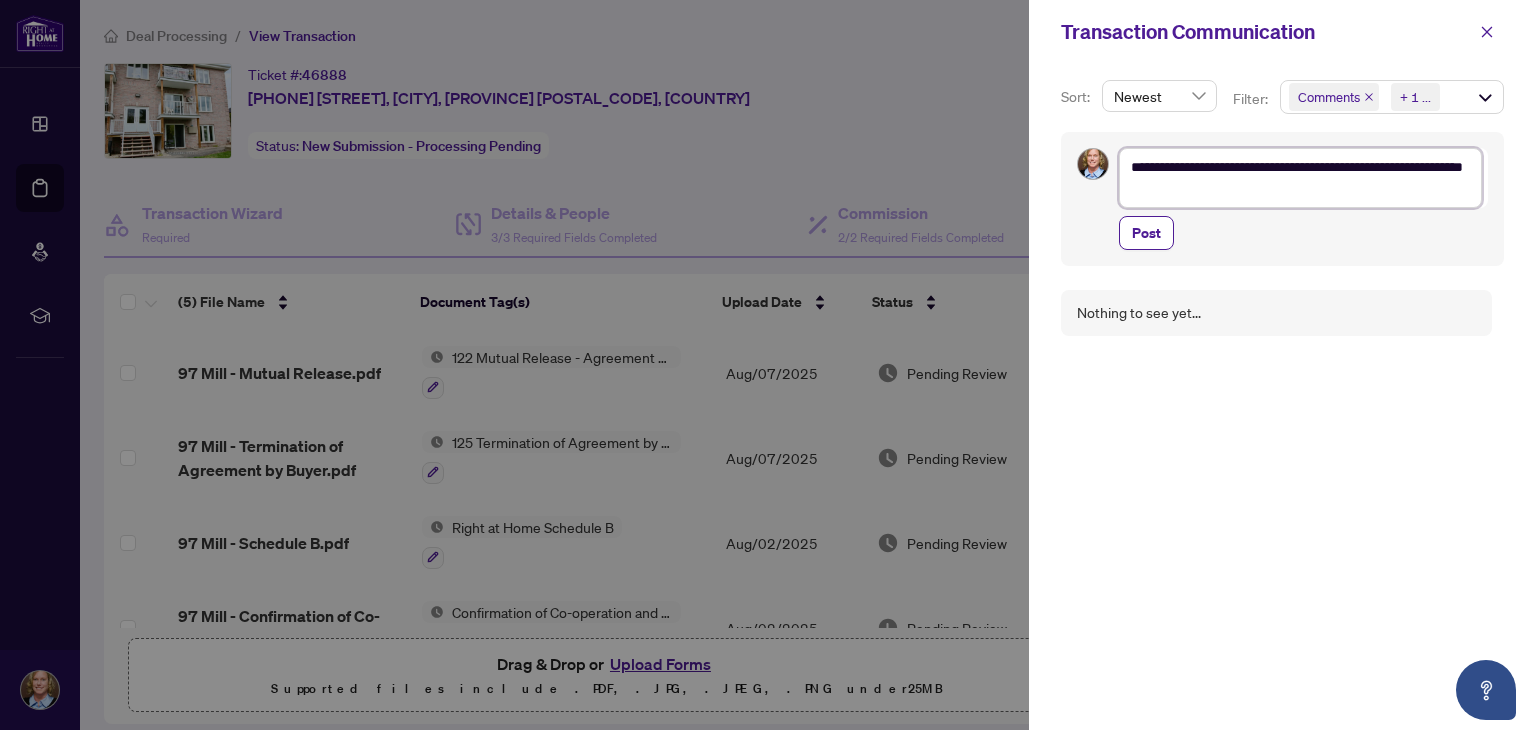 type on "**********" 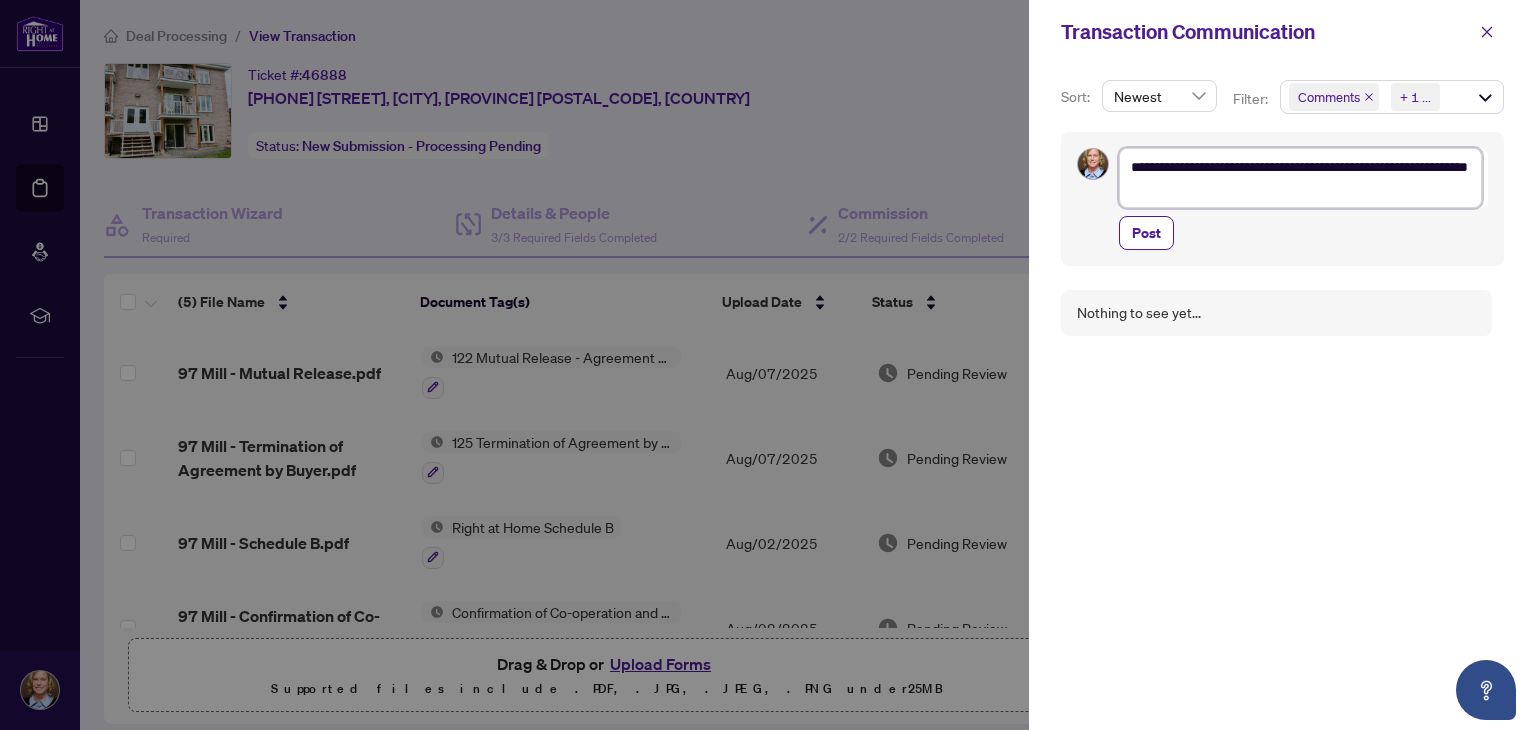 type on "**********" 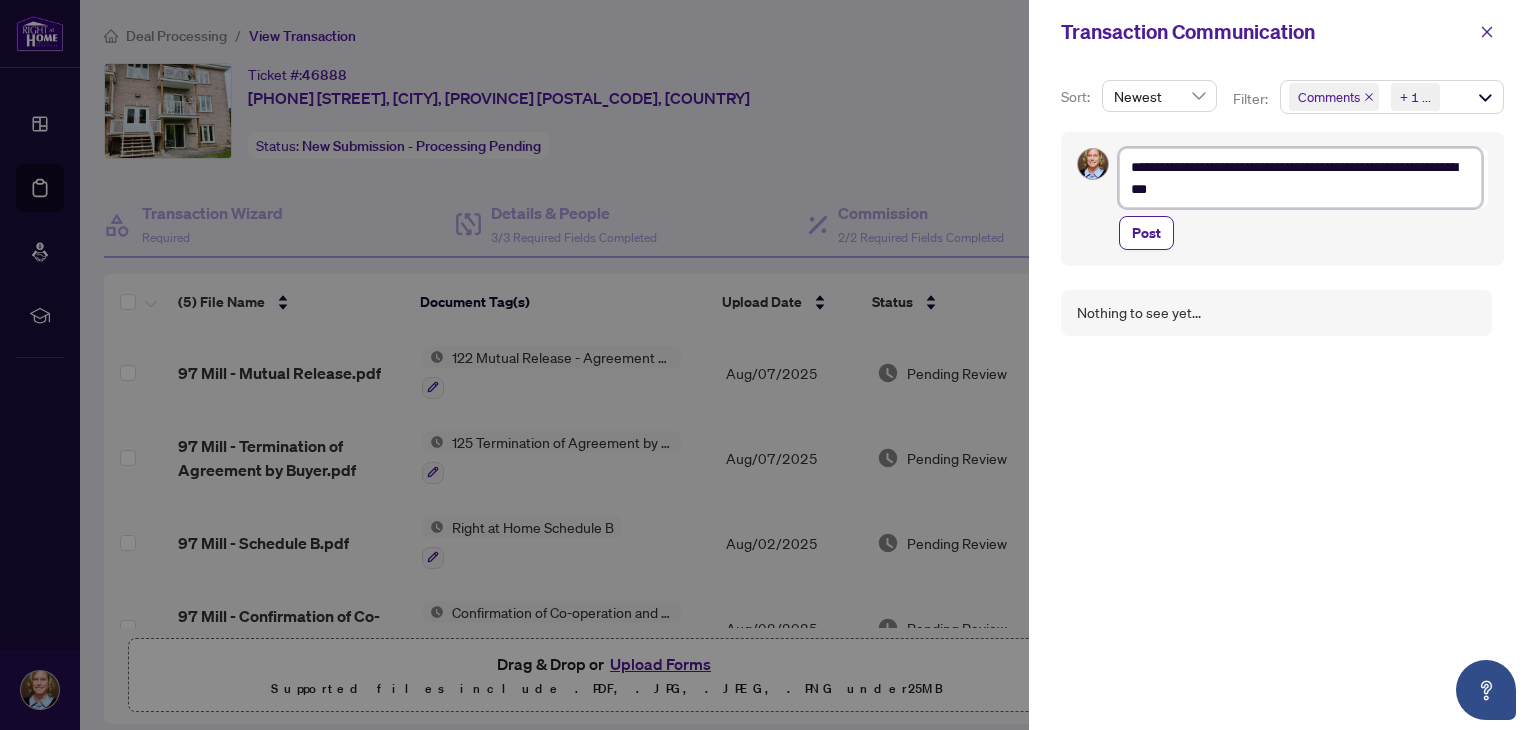 type on "**********" 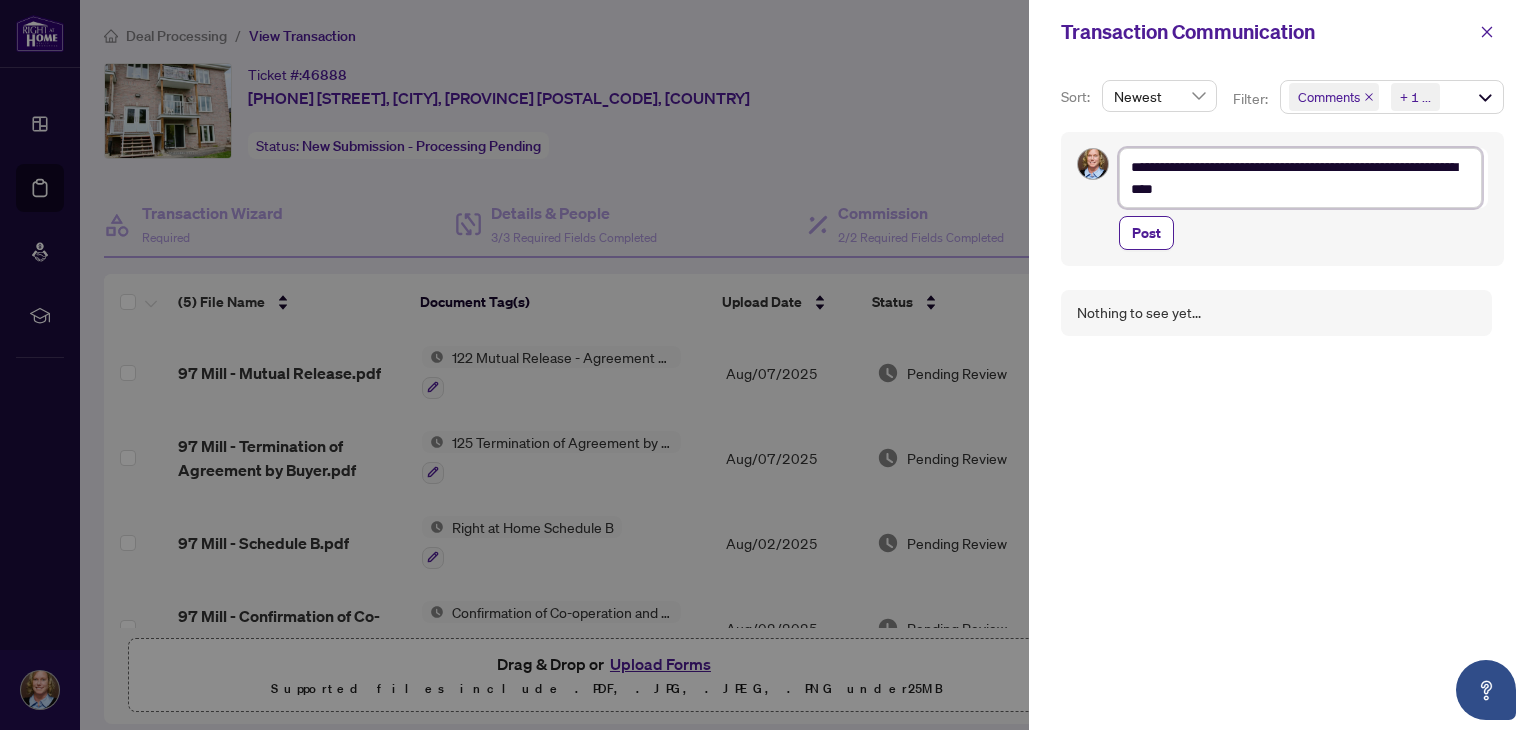 type on "**********" 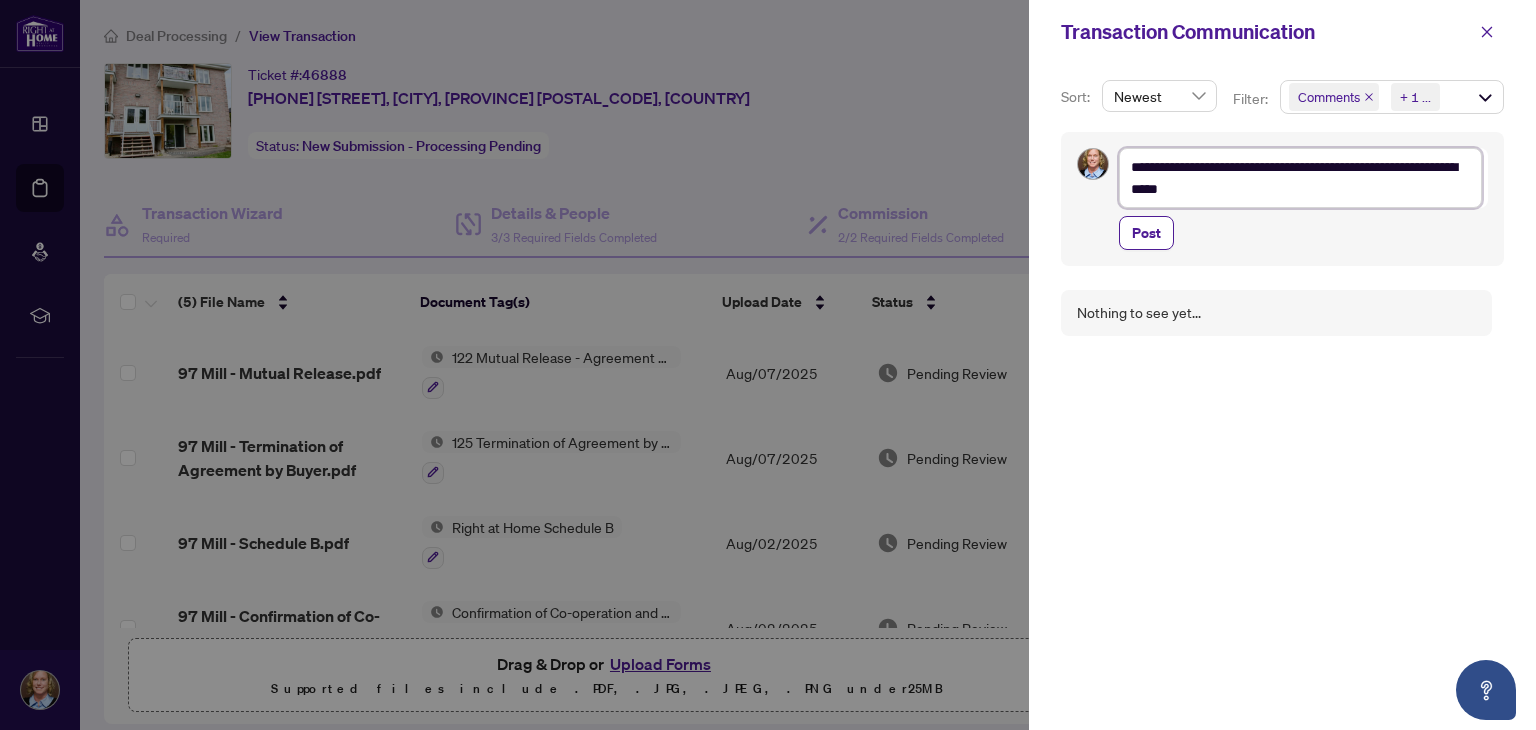 type on "**********" 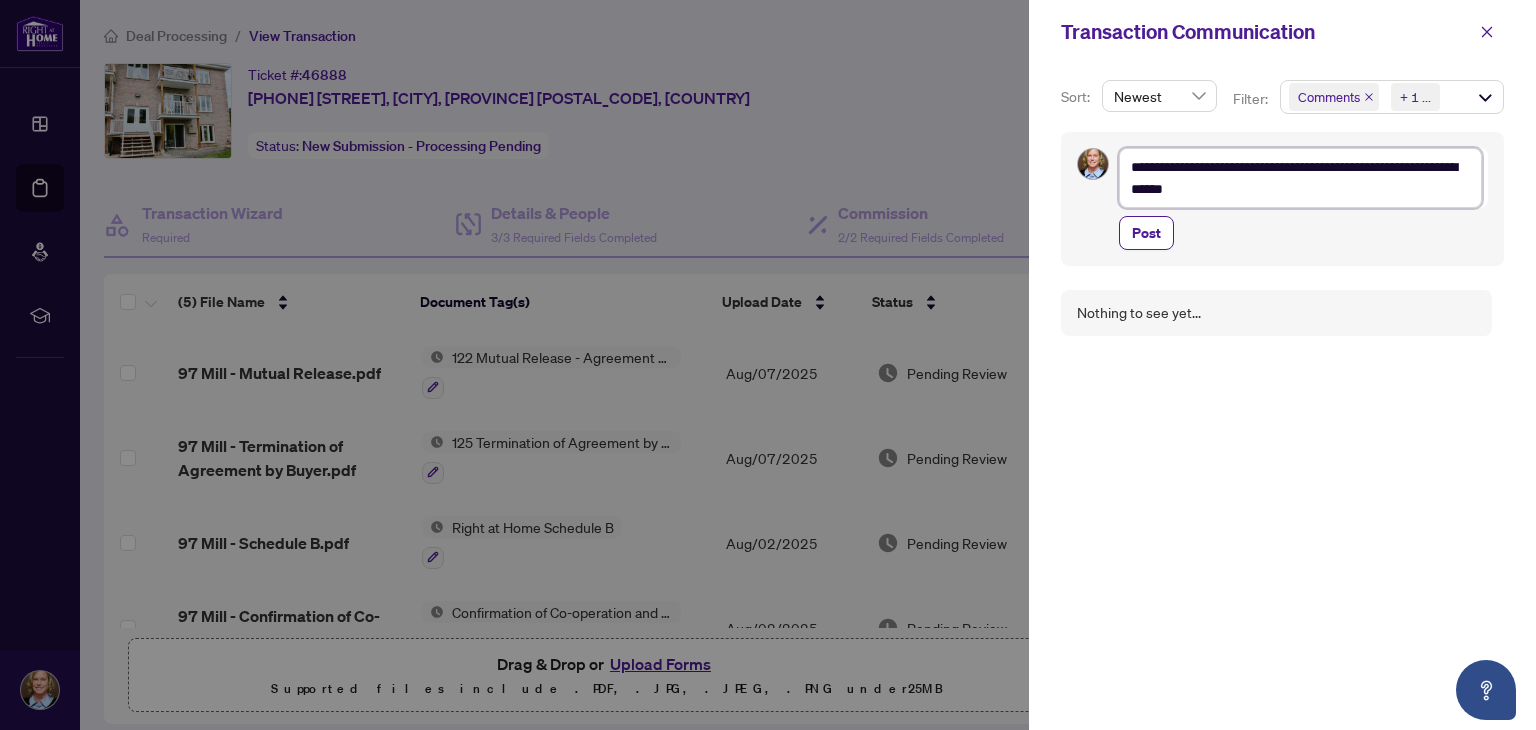 type on "**********" 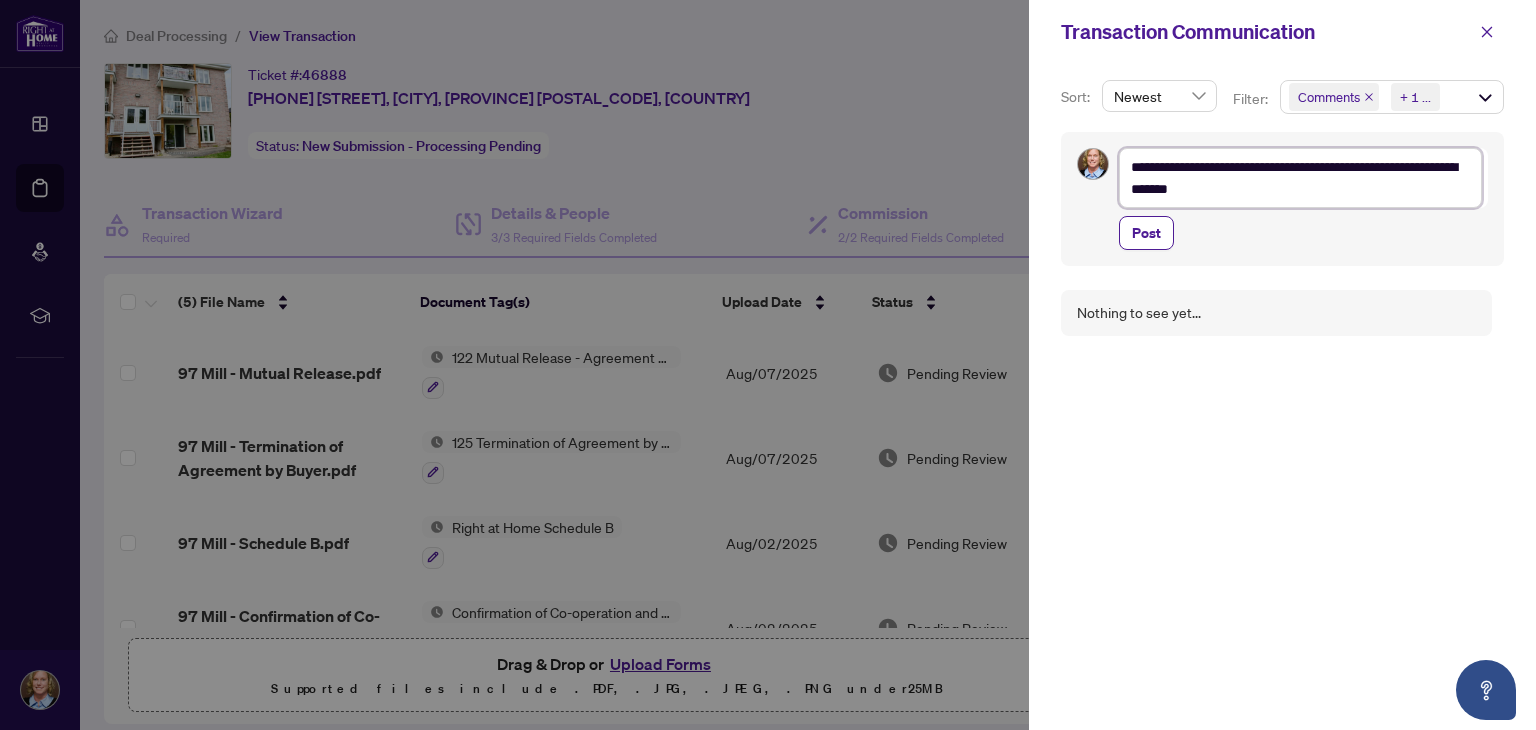 type on "**********" 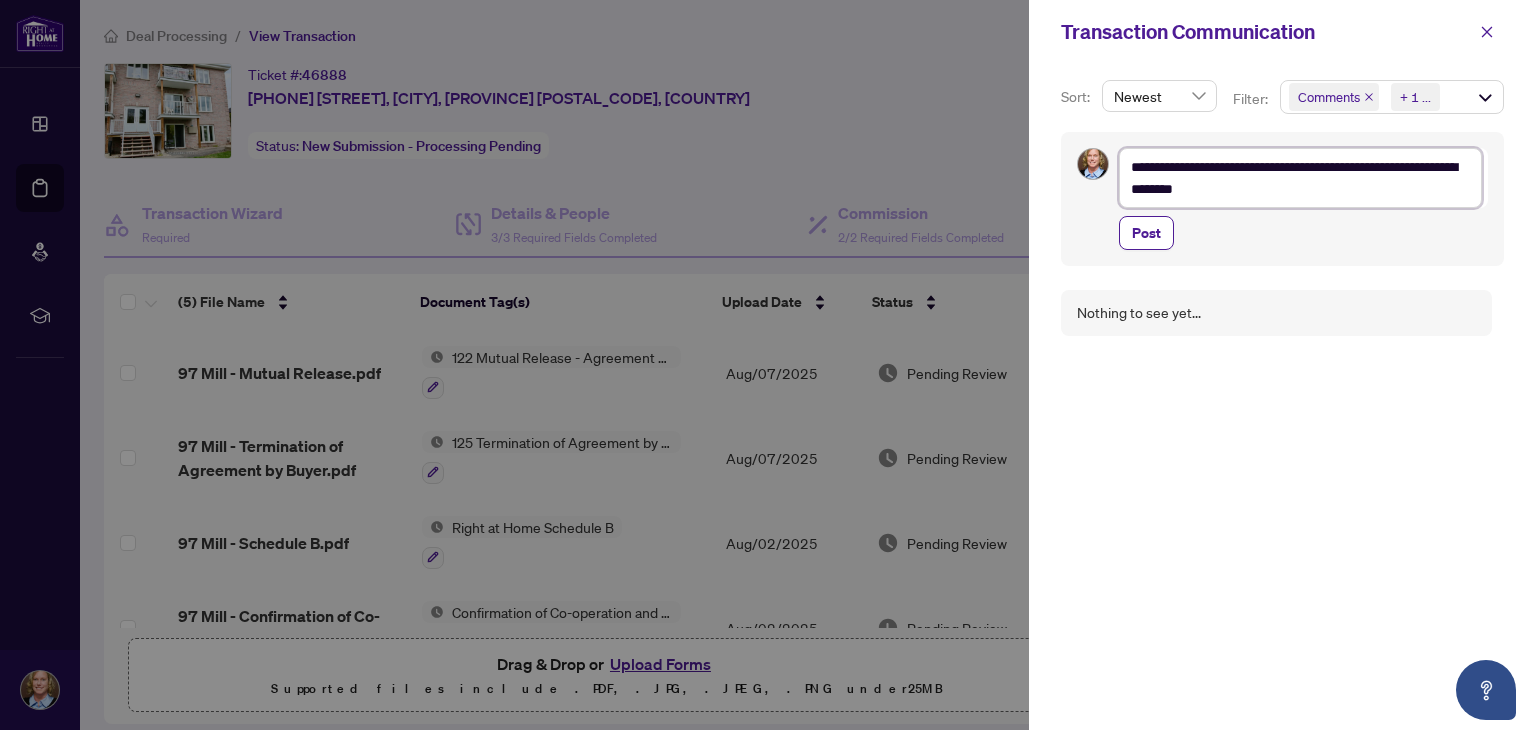type on "**********" 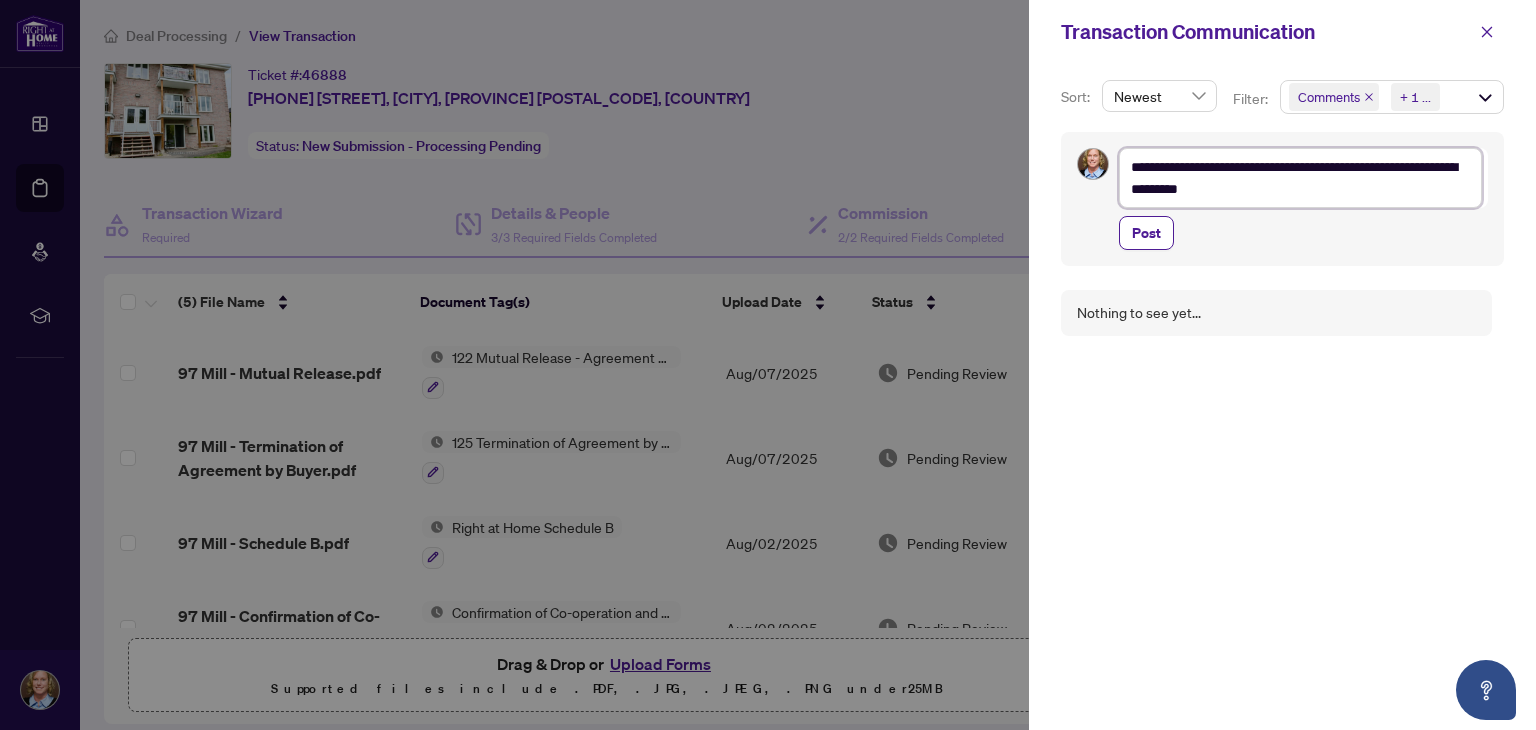 type on "**********" 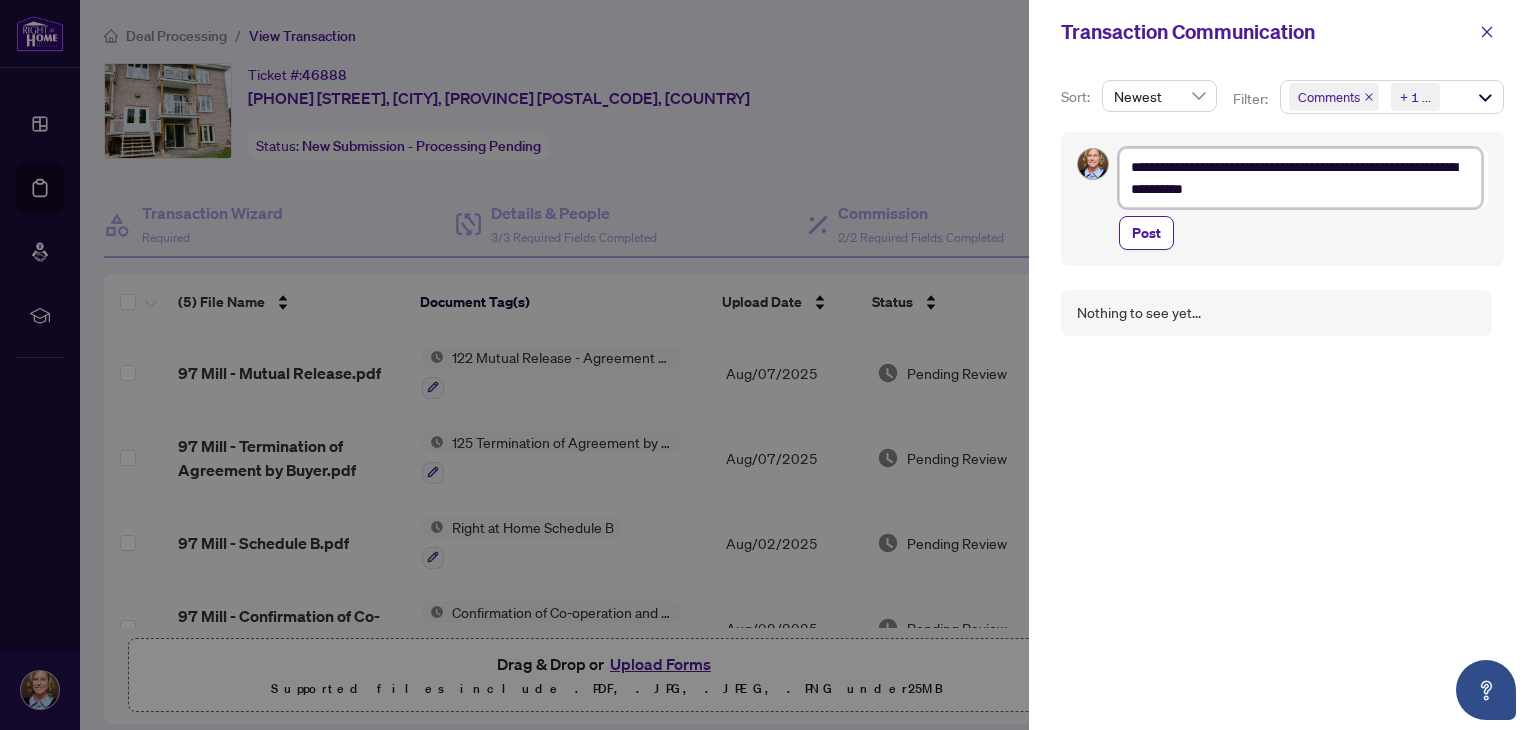 type on "**********" 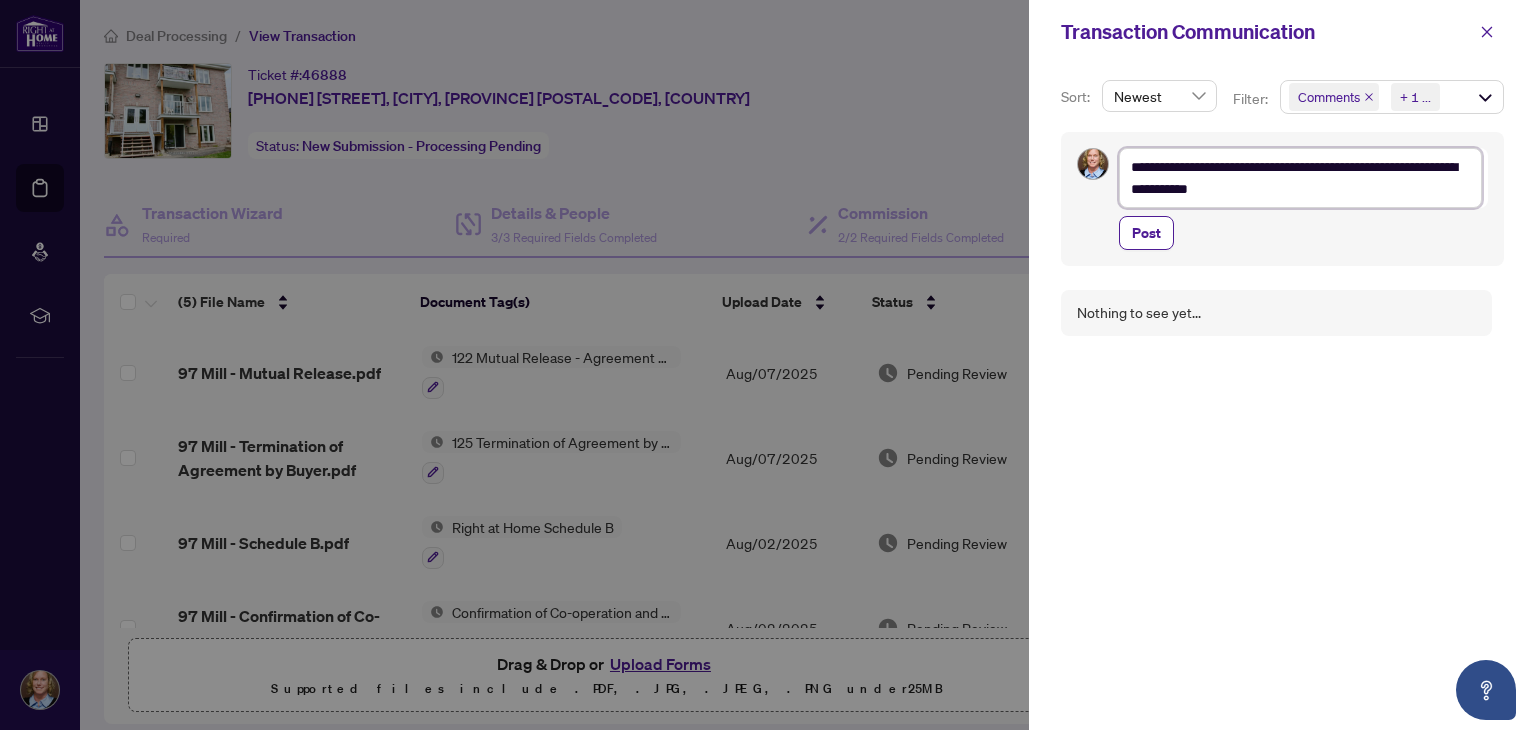type on "**********" 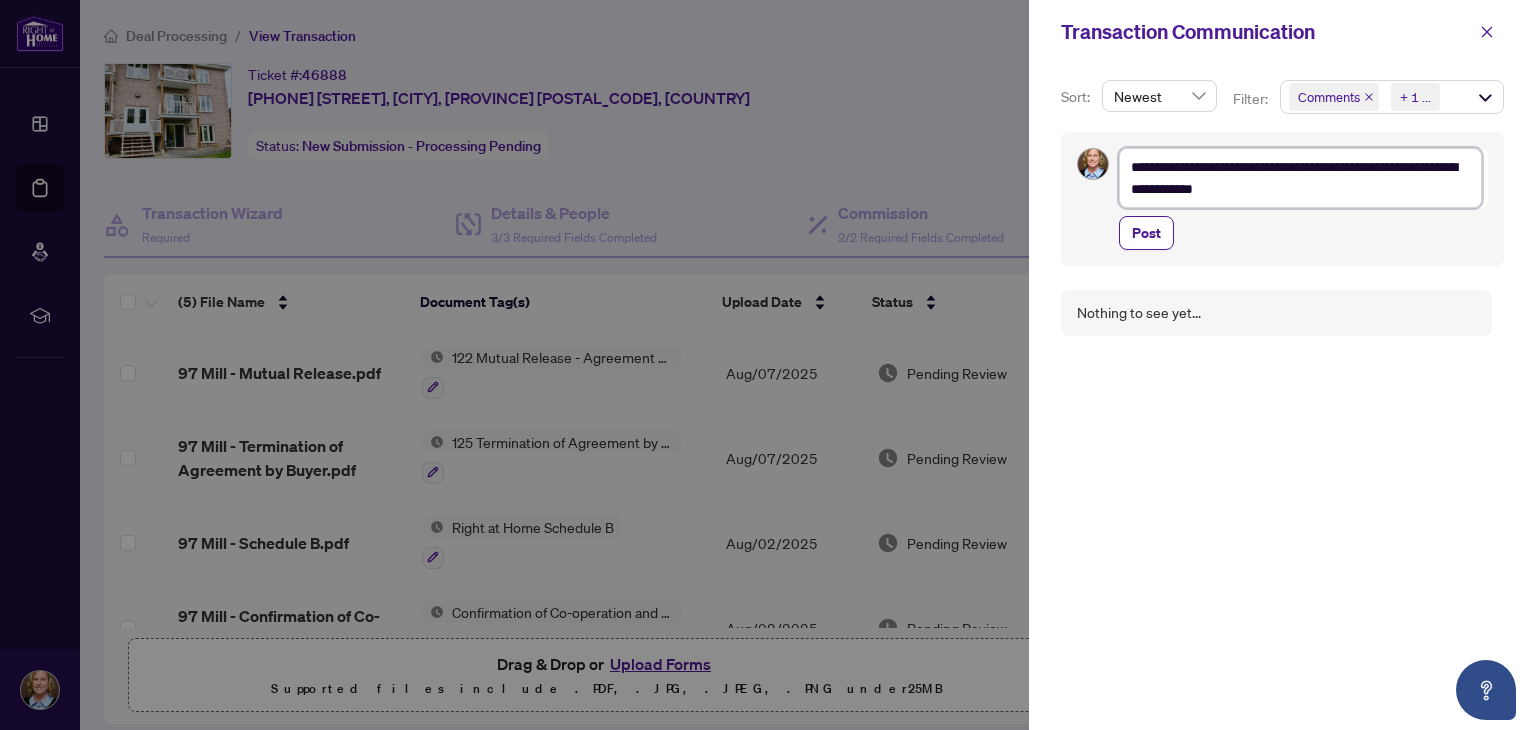 type on "**********" 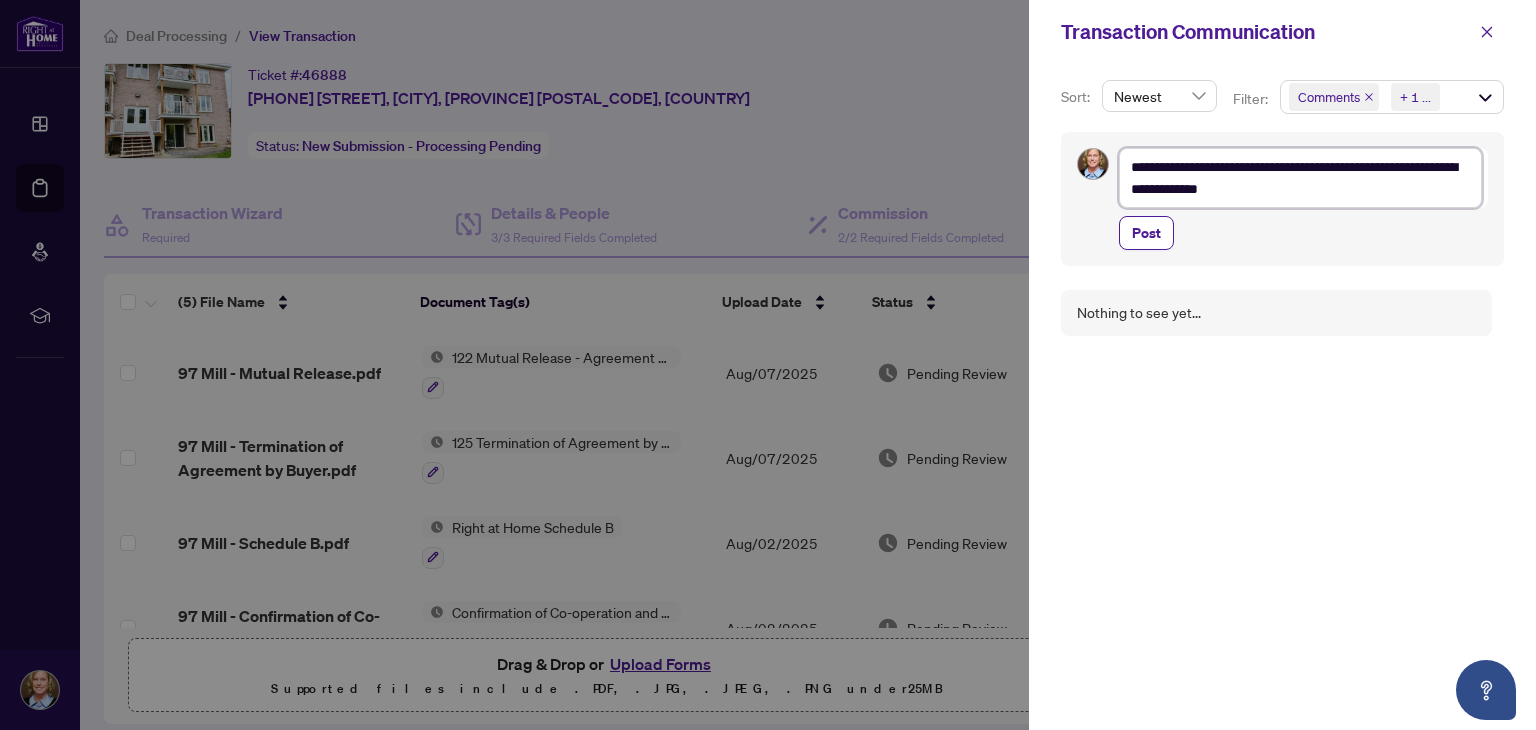 type on "**********" 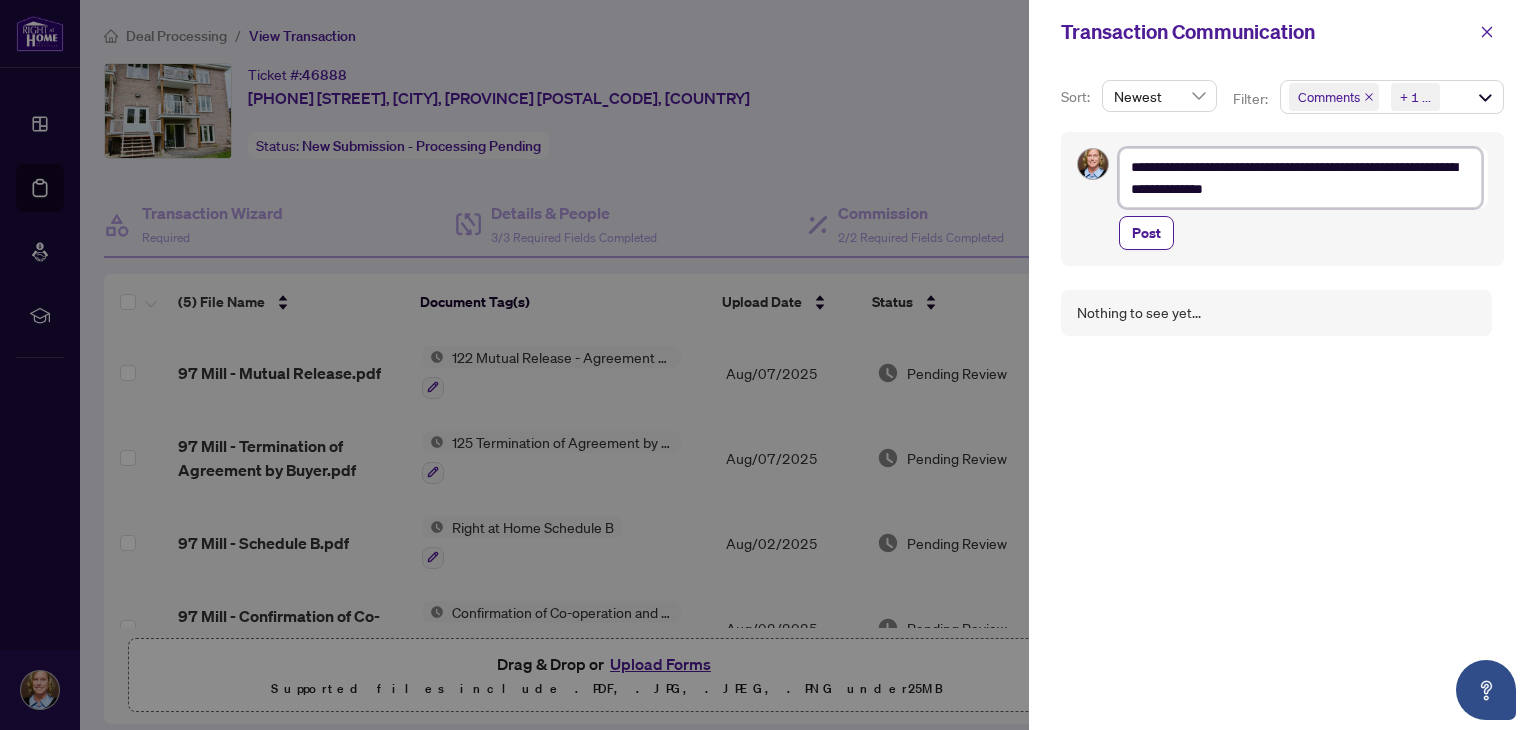 type on "**********" 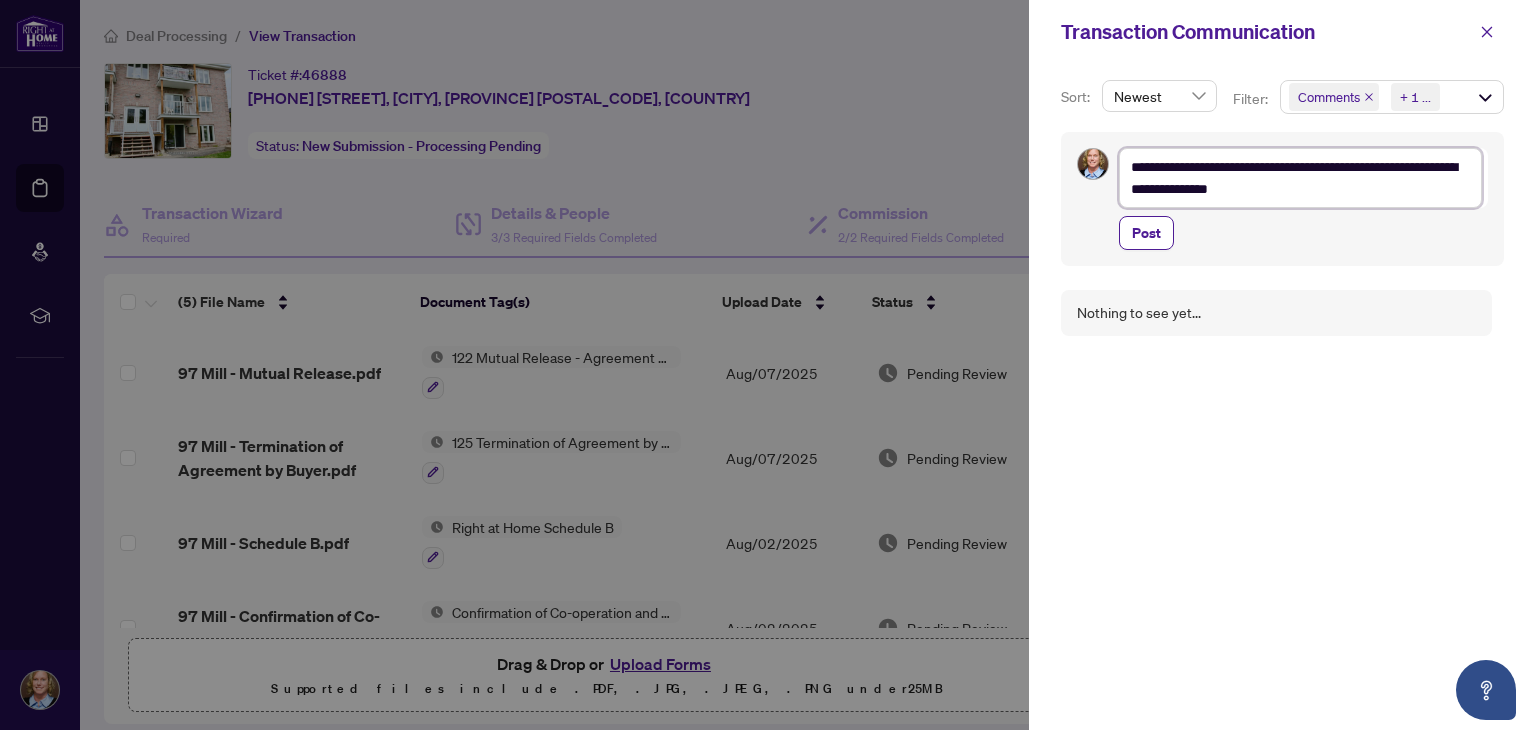 type on "**********" 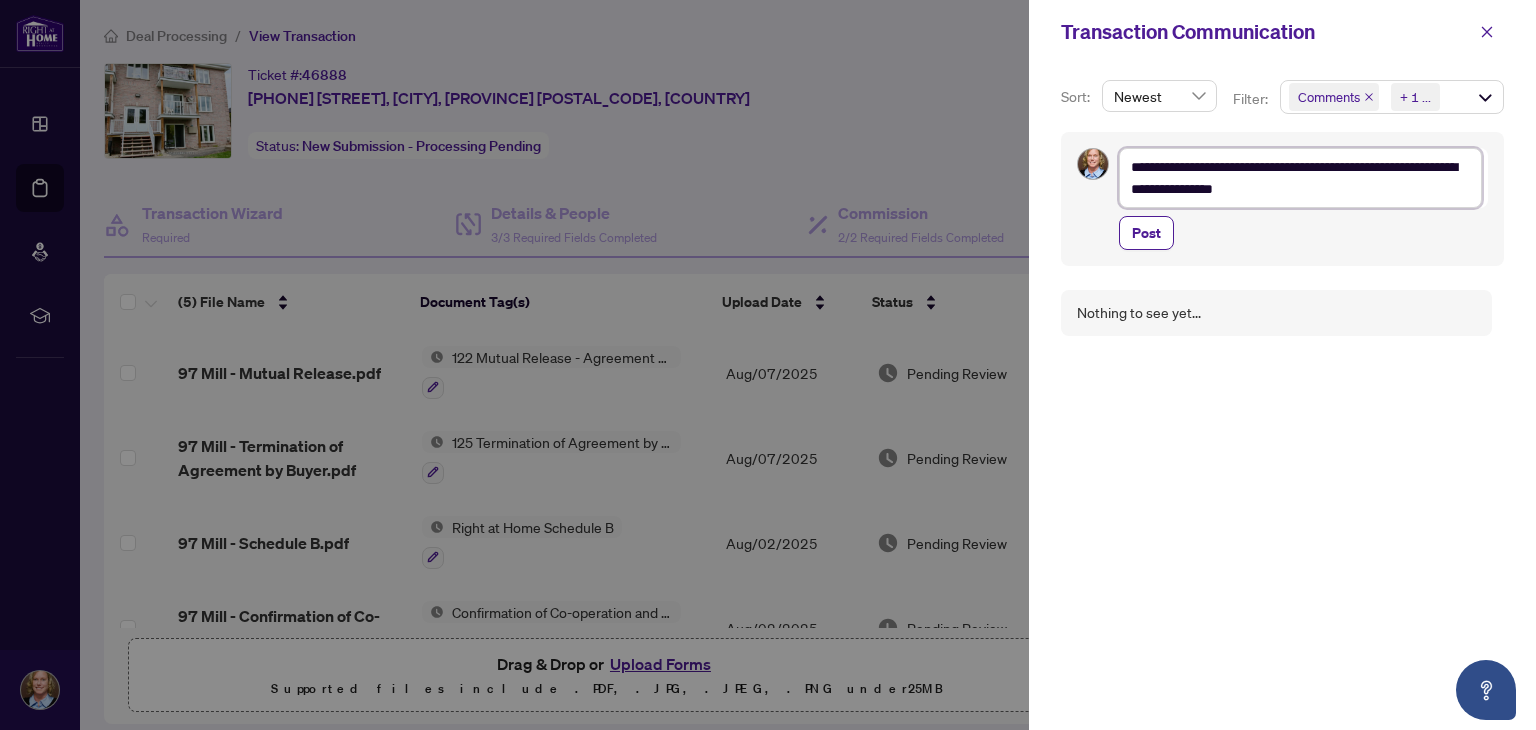 type on "**********" 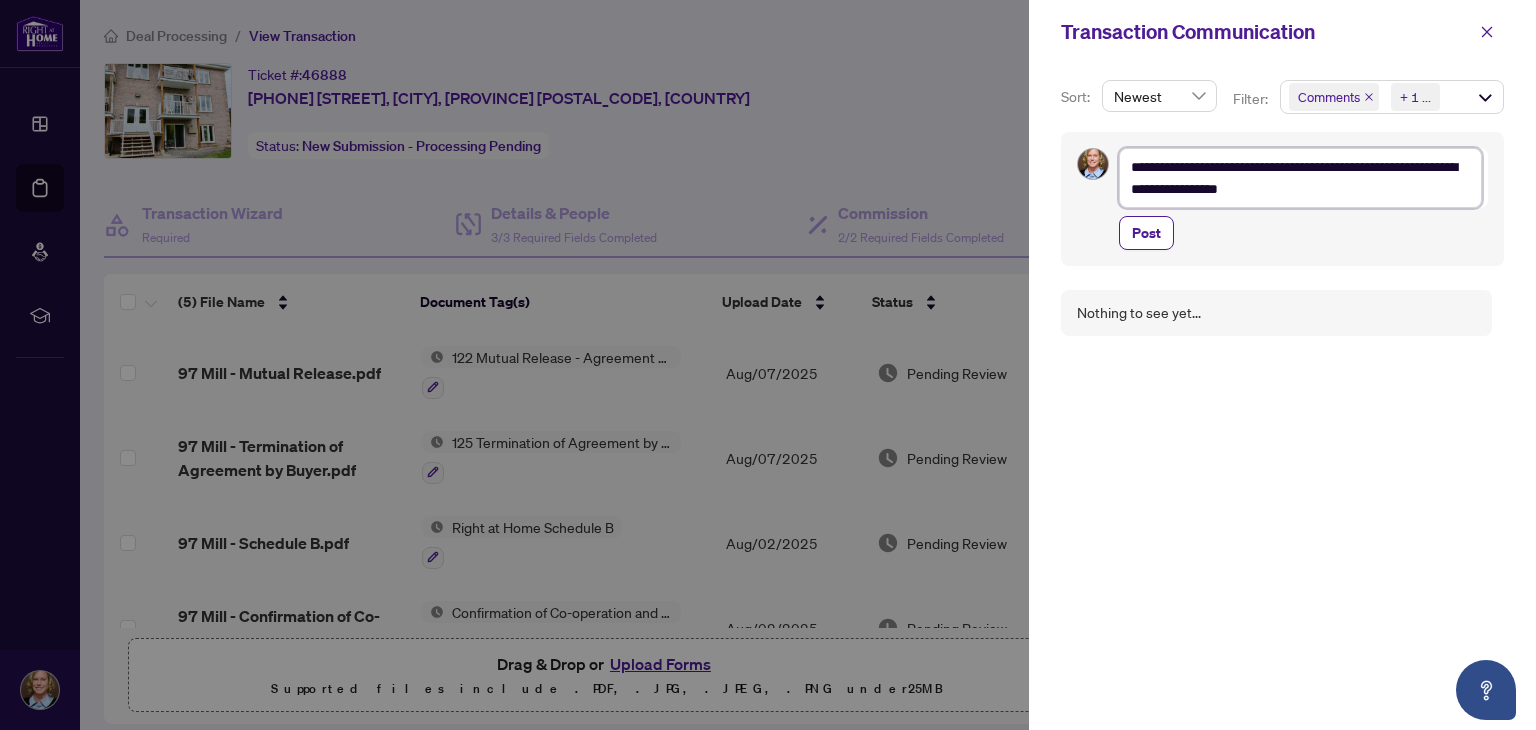 type 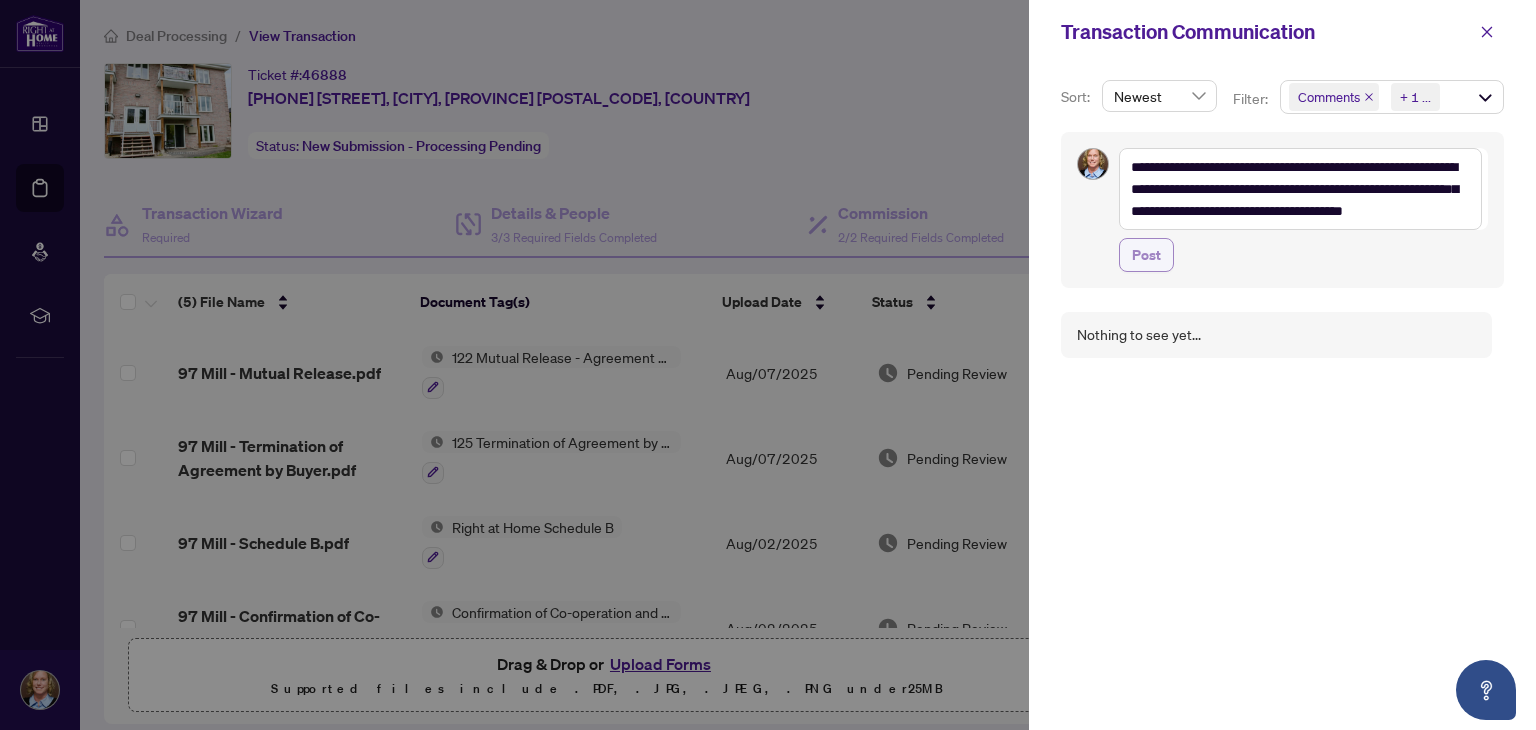 click on "Post" at bounding box center [1146, 255] 